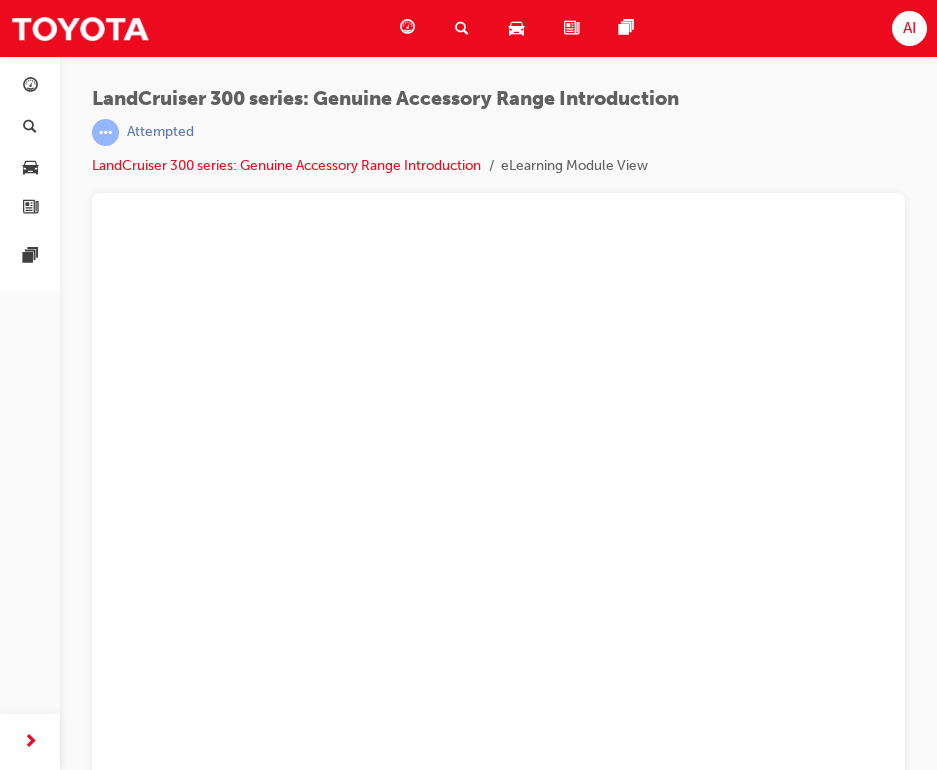 scroll, scrollTop: 27, scrollLeft: 0, axis: vertical 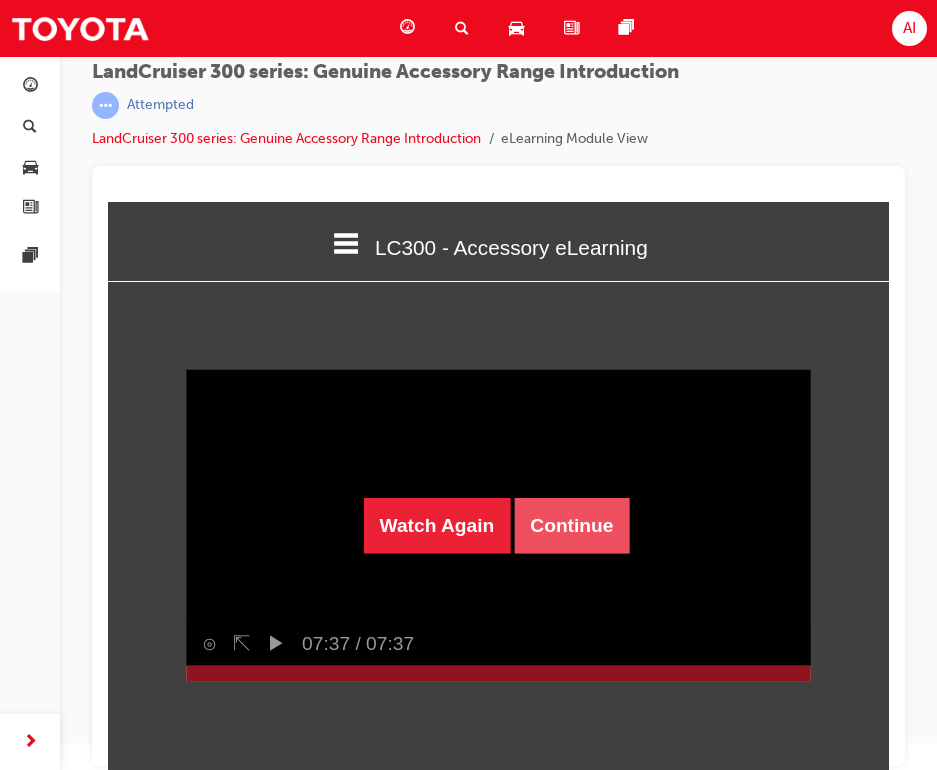 click on "Continue" at bounding box center (571, 526) 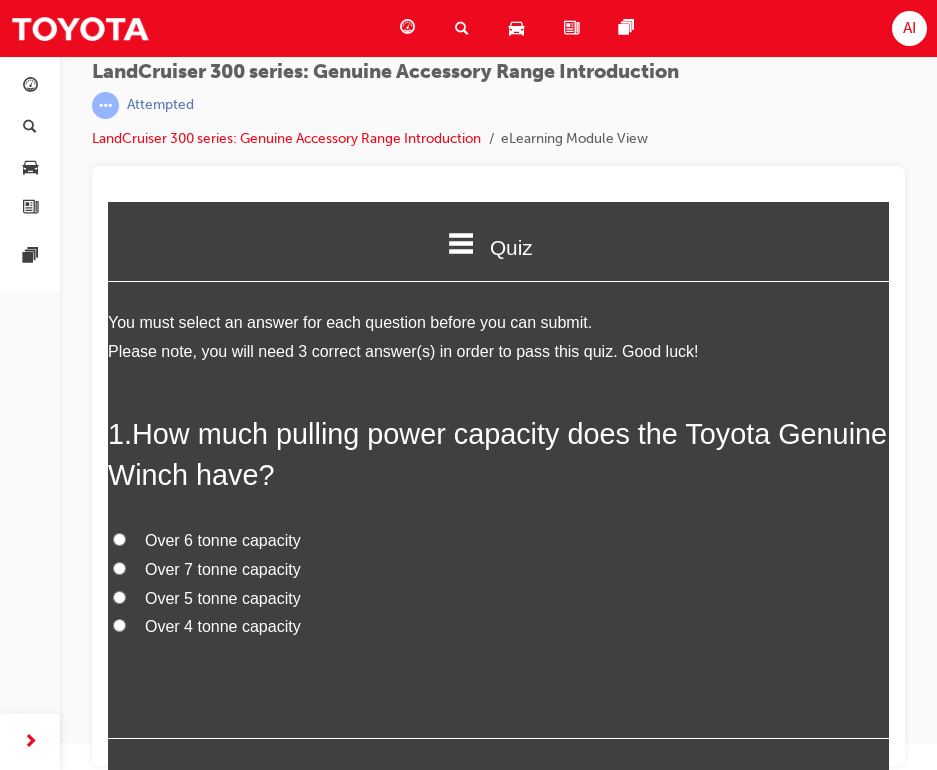 click on "Over 6 tonne capacity" at bounding box center [223, 540] 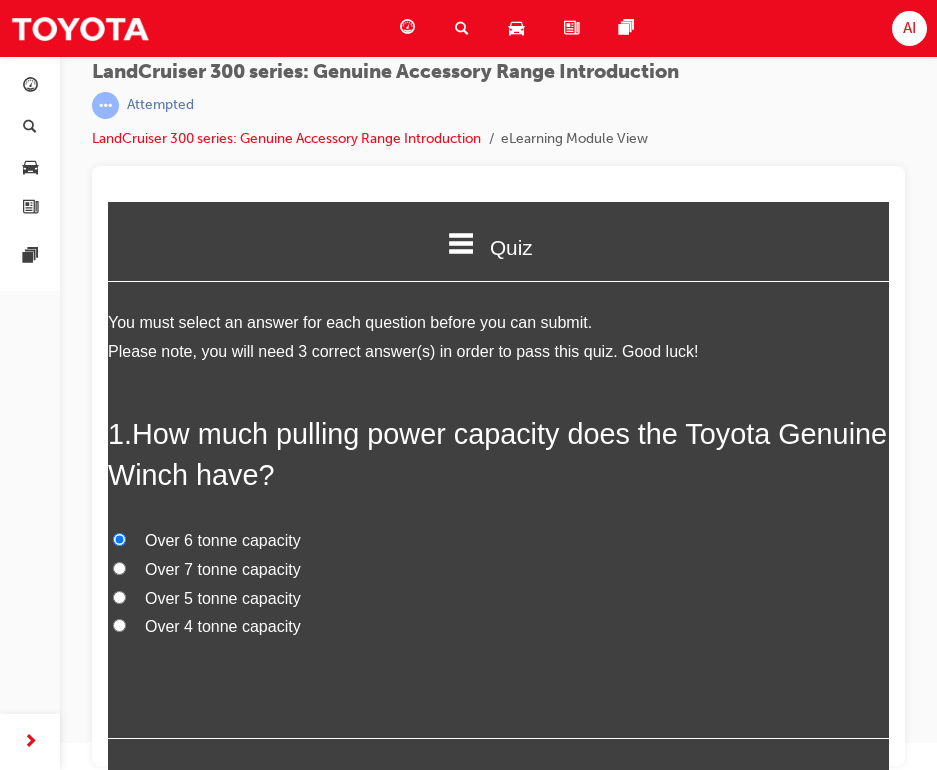 radio on "true" 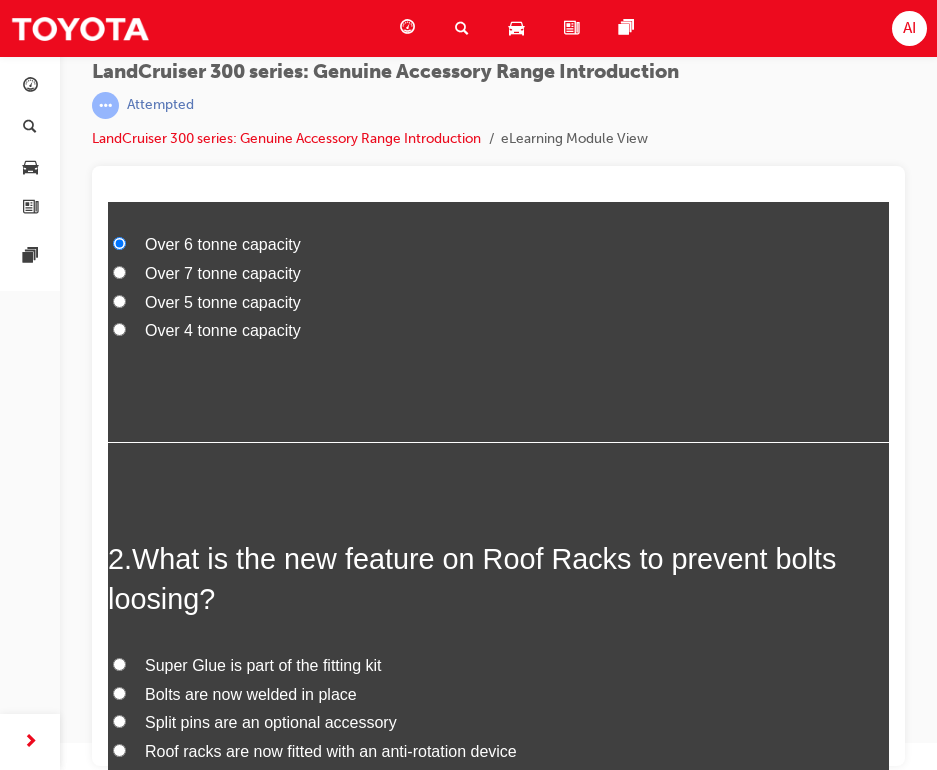 scroll, scrollTop: 400, scrollLeft: 0, axis: vertical 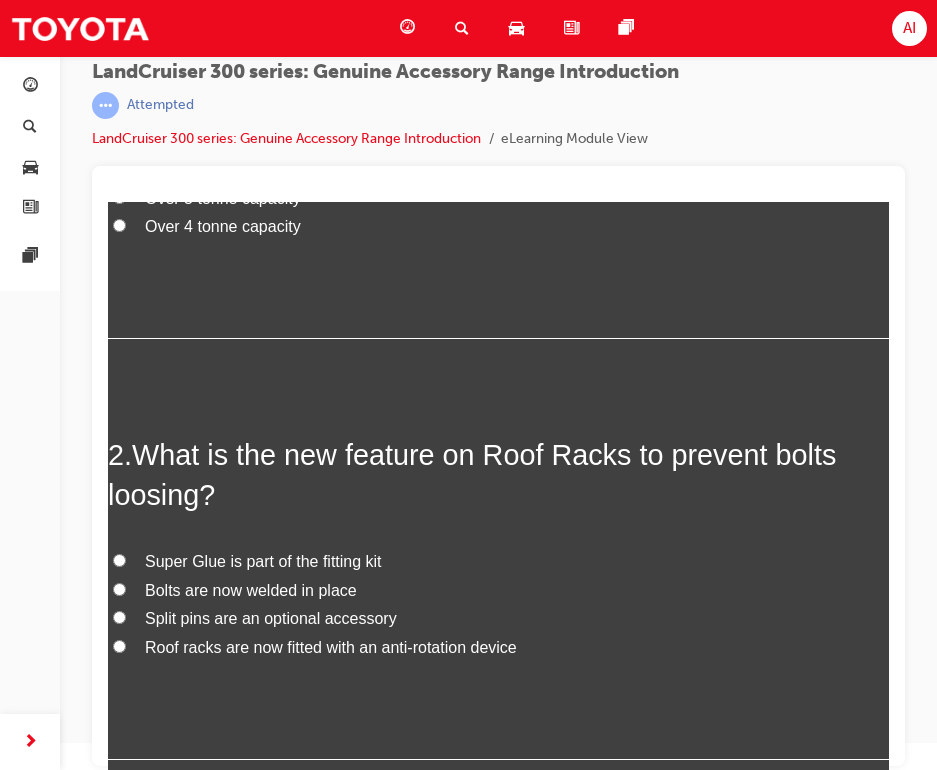 click on "Super Glue is part of the fitting kit" at bounding box center (263, 561) 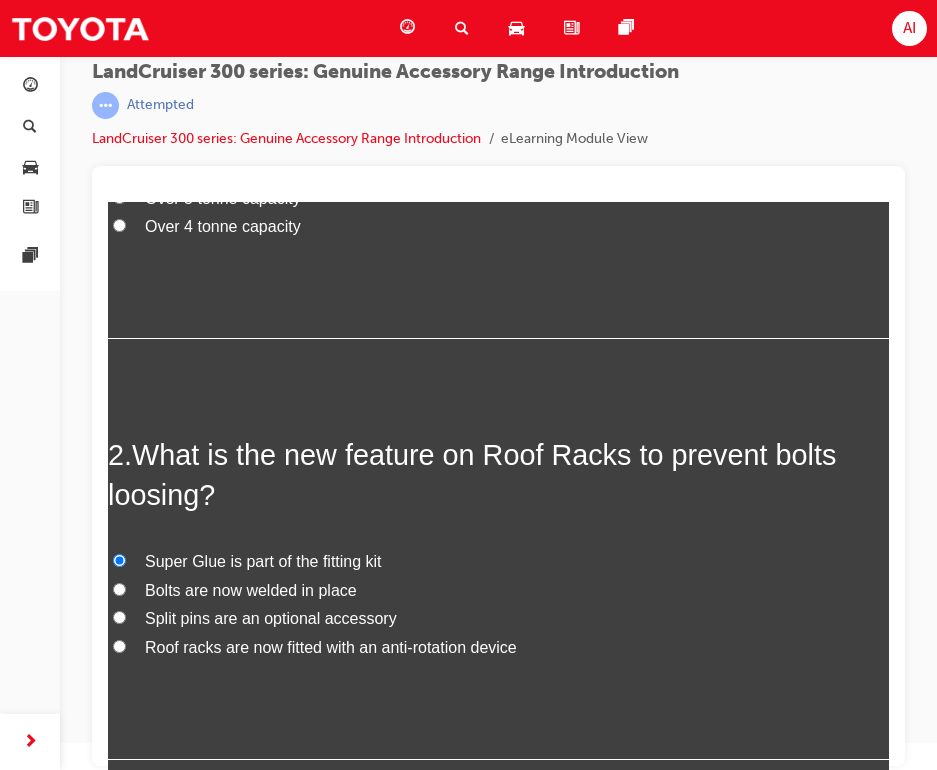 radio on "true" 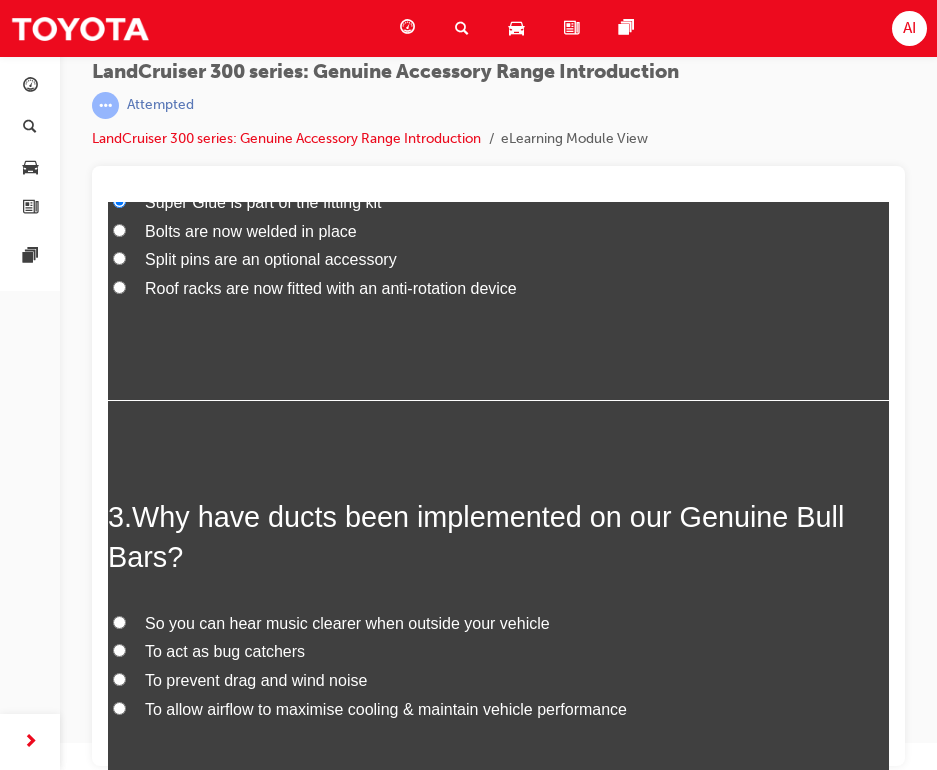 scroll, scrollTop: 900, scrollLeft: 0, axis: vertical 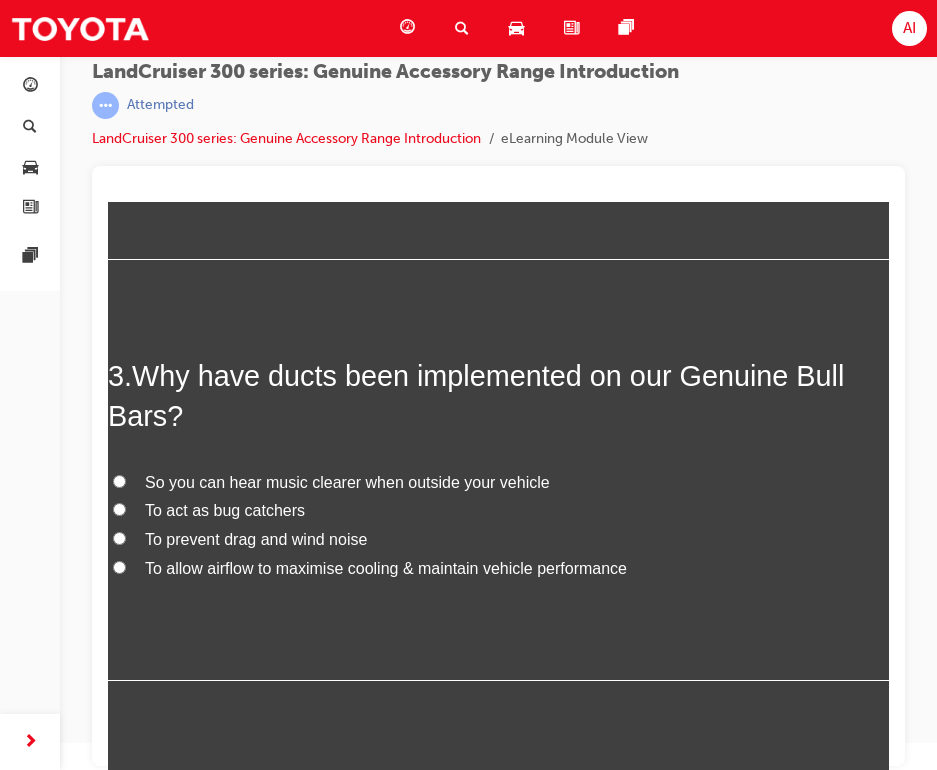 click on "So you can hear music clearer when outside your vehicle" at bounding box center (347, 482) 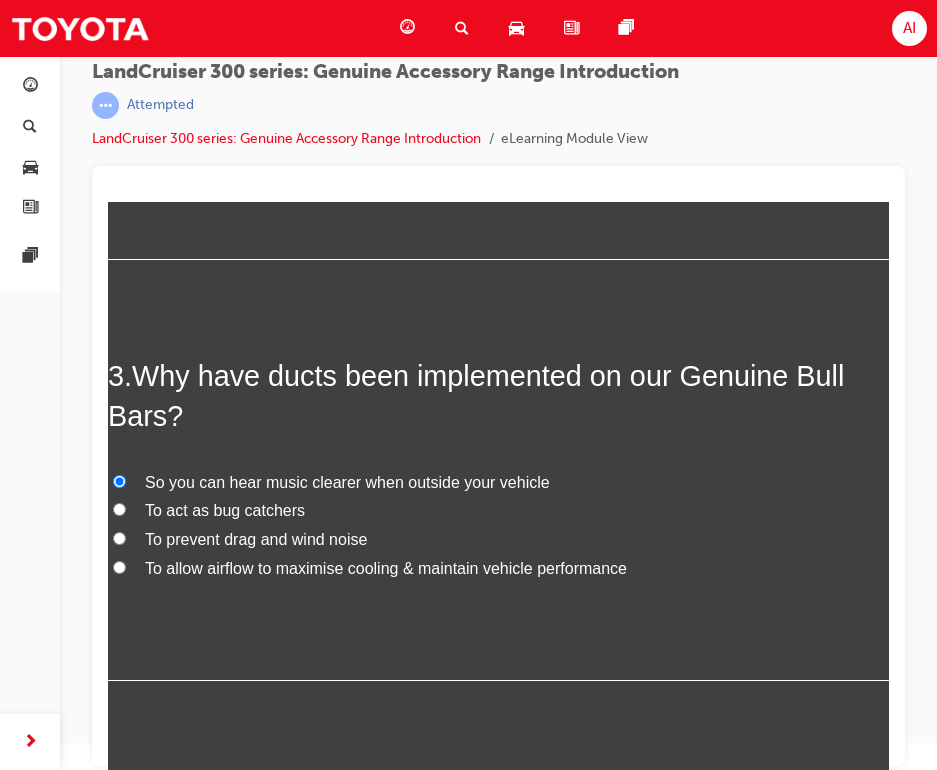 radio on "true" 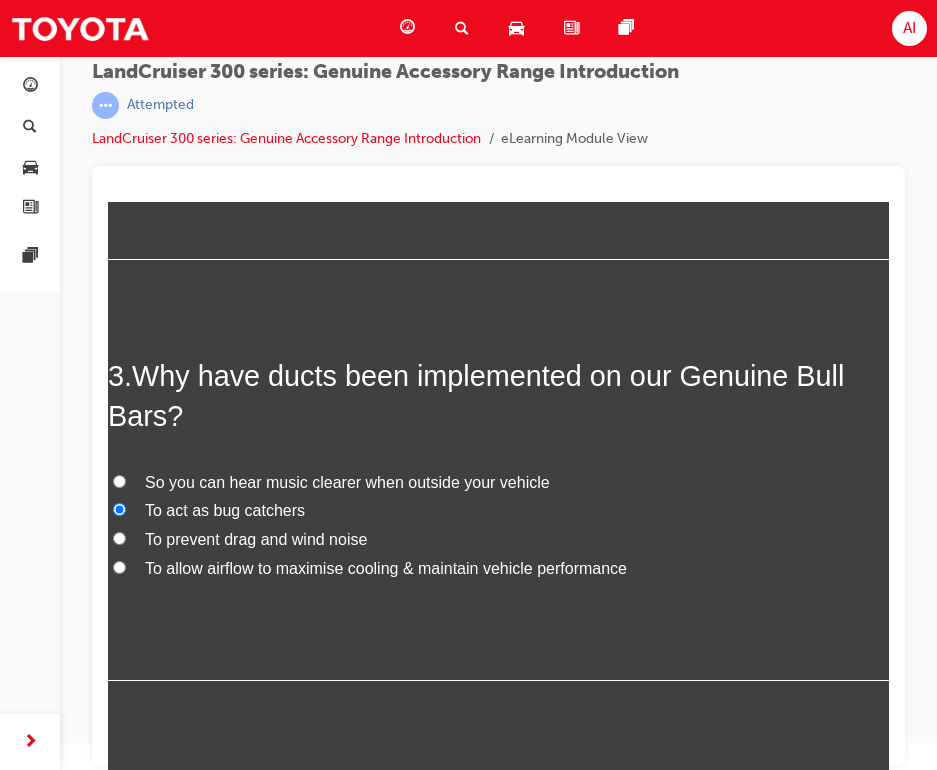 click on "To prevent drag and wind noise" at bounding box center (498, 540) 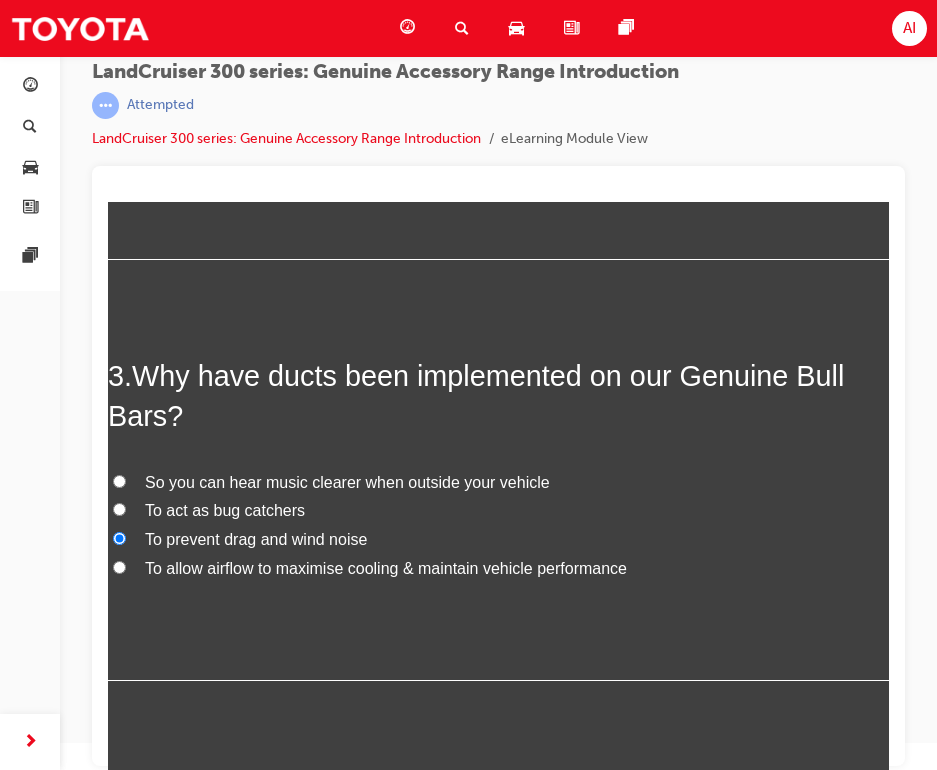 click on "To allow airflow to maximise cooling & maintain vehicle performance" at bounding box center (386, 568) 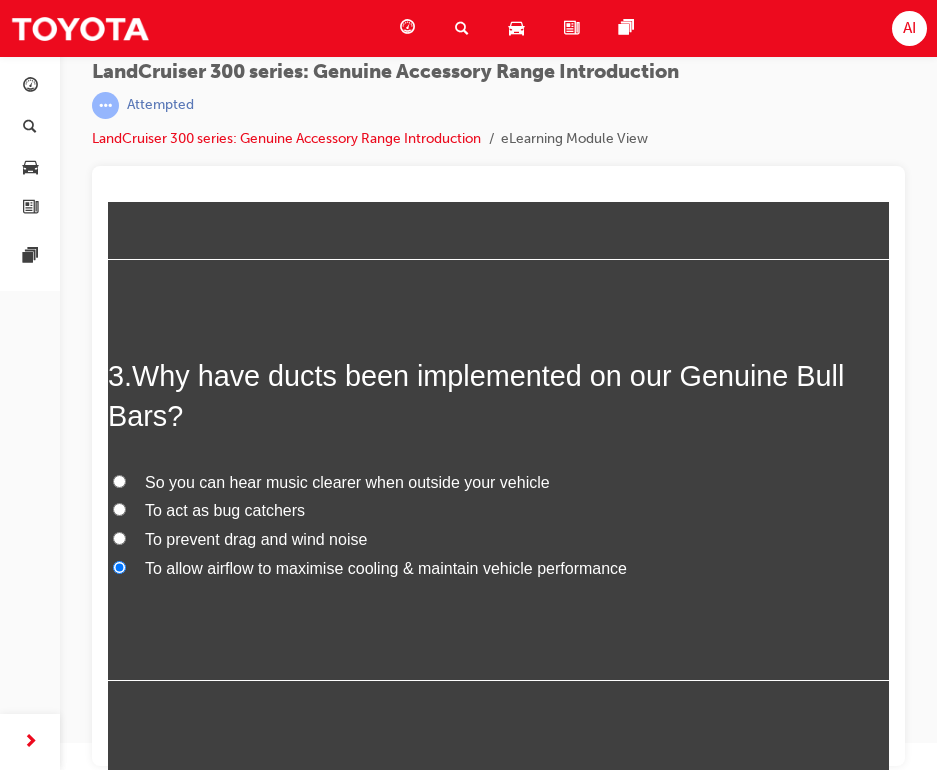click on "To prevent drag and wind noise" at bounding box center [256, 539] 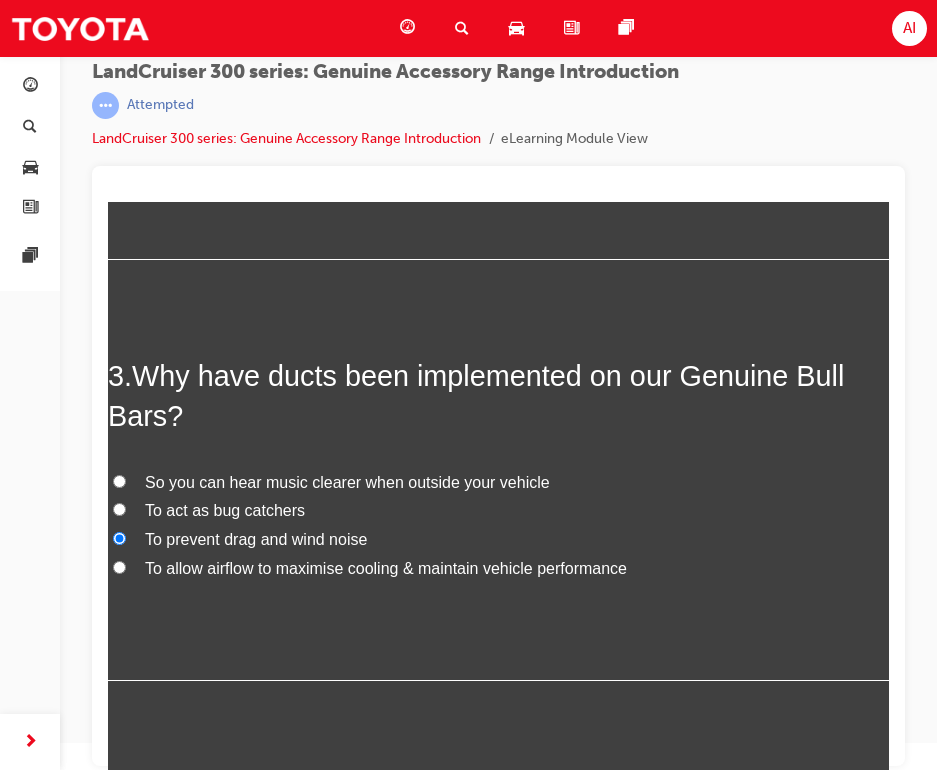 click on "To act as bug catchers" at bounding box center (225, 510) 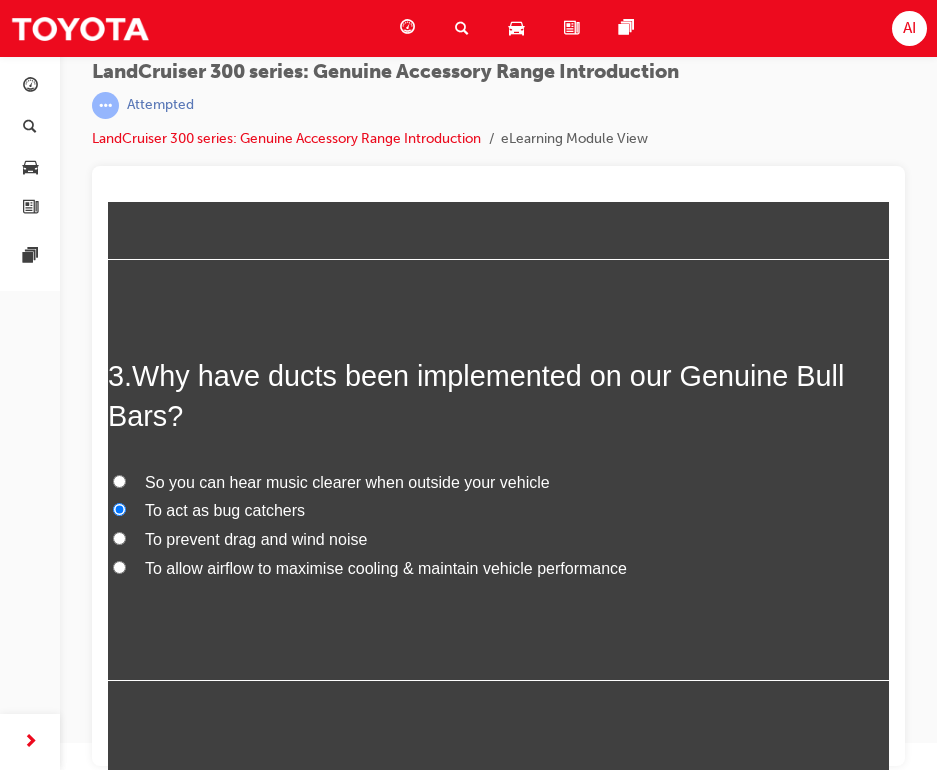 click on "So you can hear music clearer when outside your vehicle" at bounding box center [347, 482] 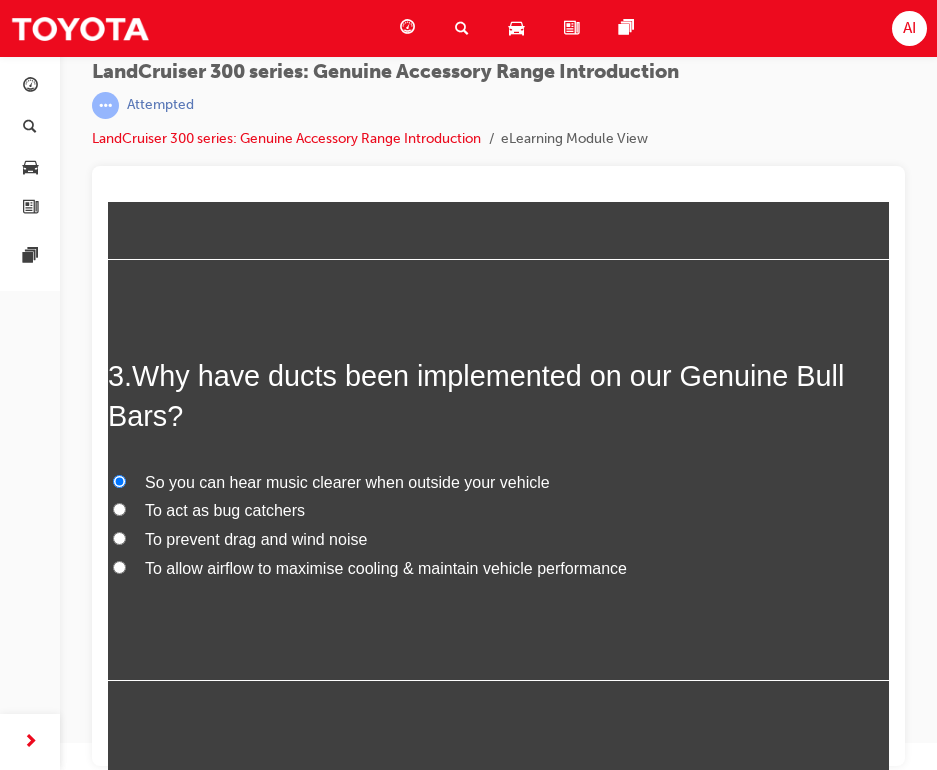 click on "To prevent drag and wind noise" at bounding box center [256, 539] 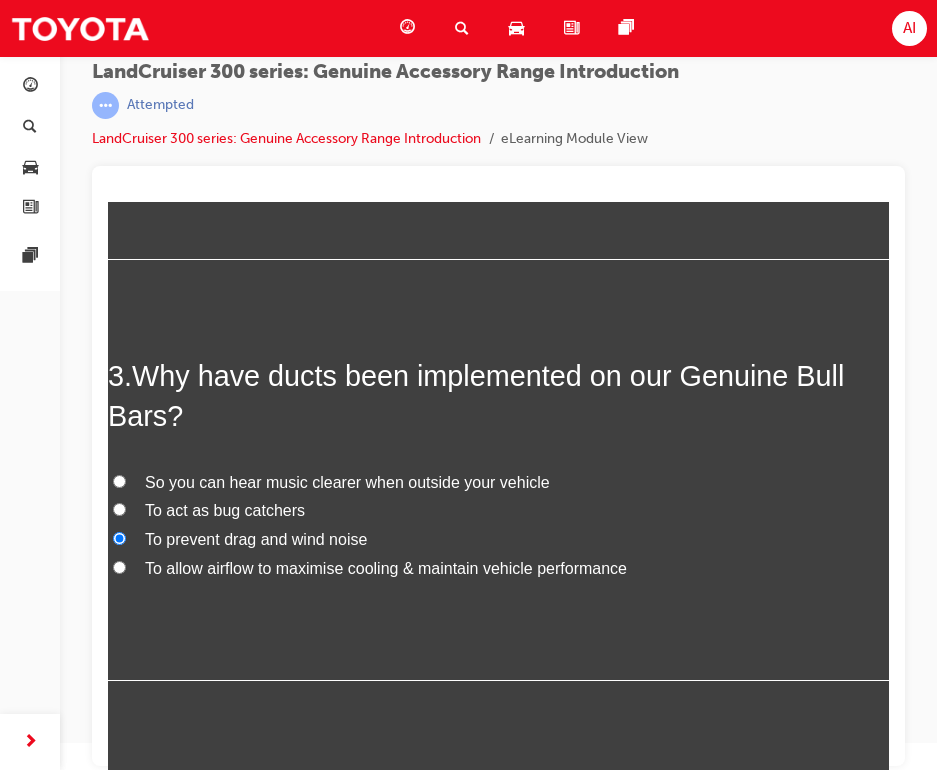 click on "So you can hear music clearer when outside your vehicle" at bounding box center (347, 482) 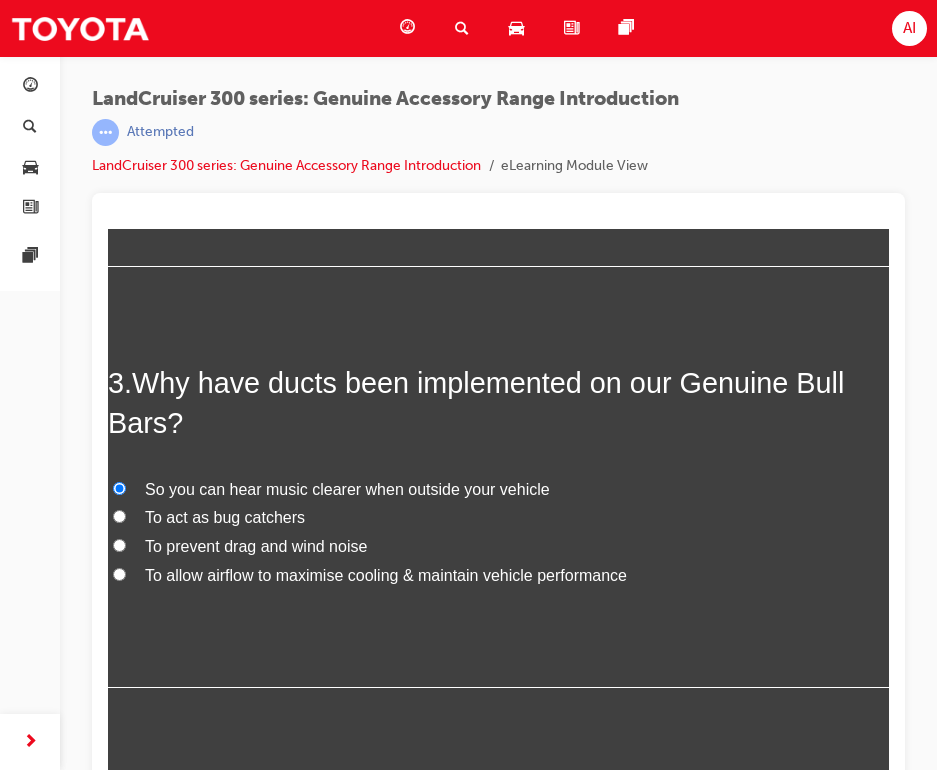 scroll, scrollTop: 962, scrollLeft: 0, axis: vertical 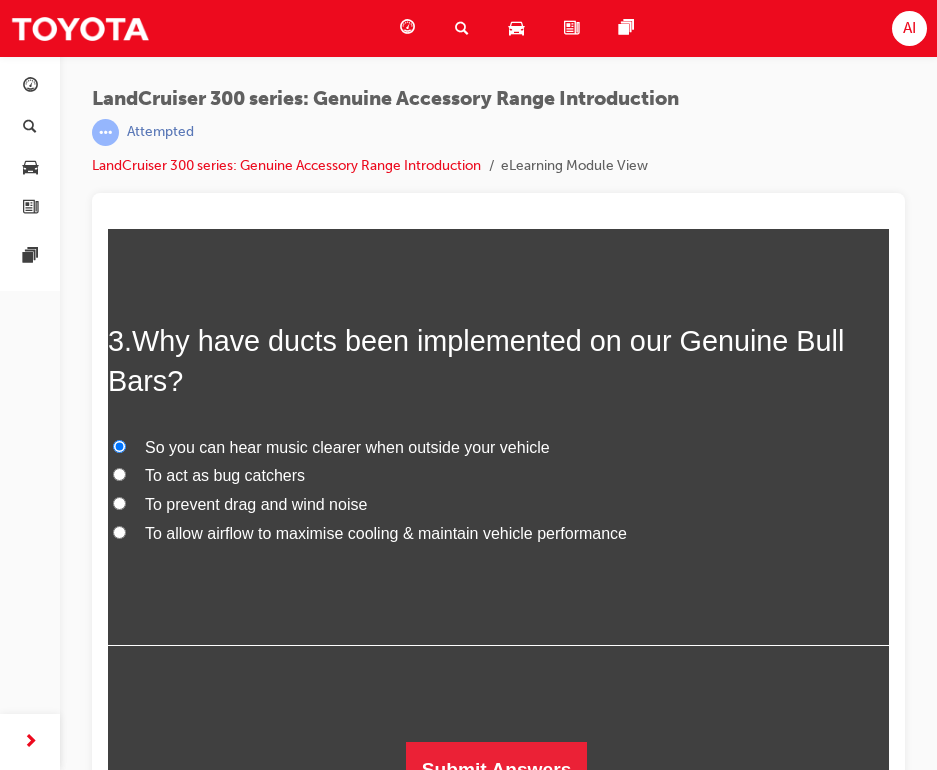 click on "To allow airflow to maximise cooling & maintain vehicle performance" at bounding box center [386, 533] 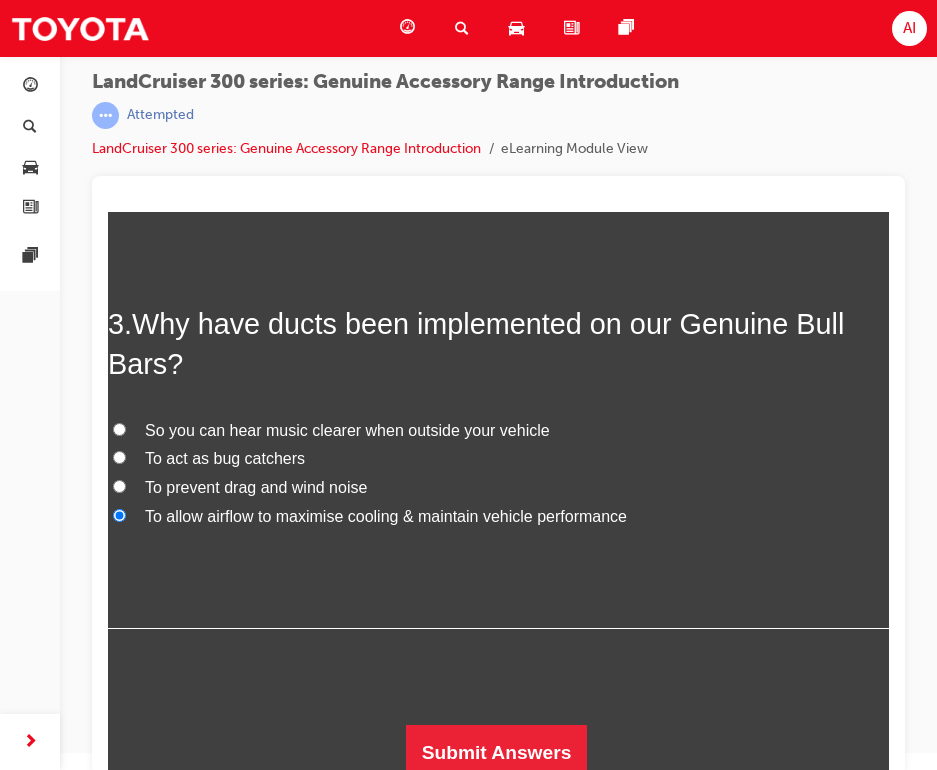 scroll, scrollTop: 27, scrollLeft: 0, axis: vertical 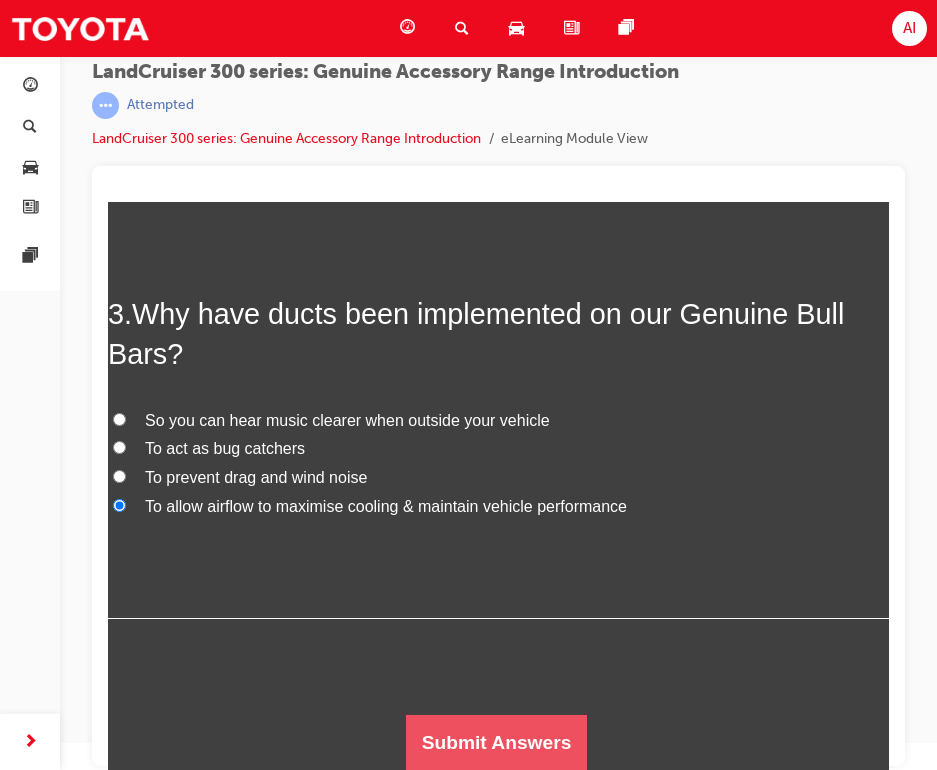 click on "Submit Answers" at bounding box center [497, 743] 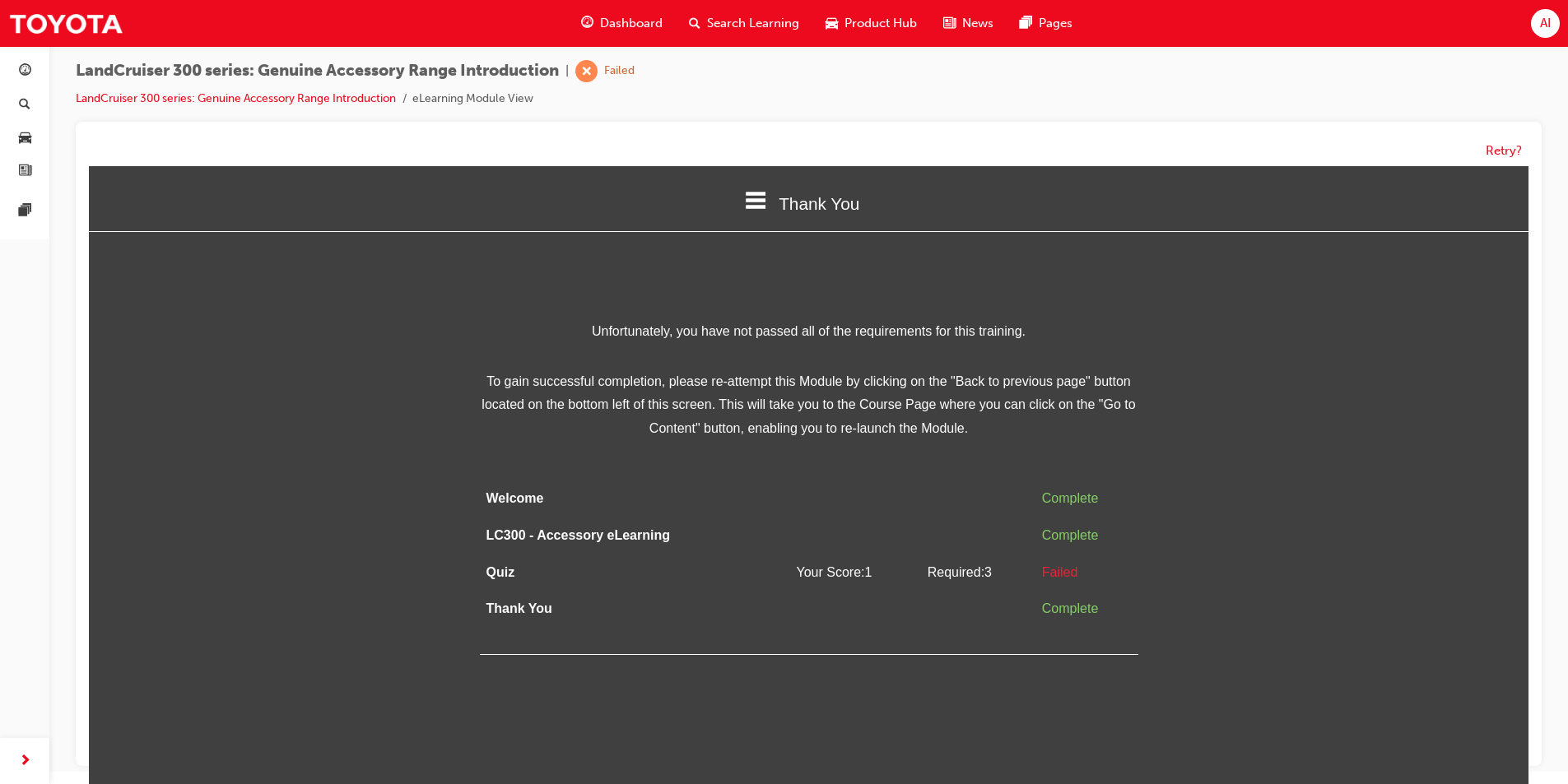 scroll, scrollTop: 0, scrollLeft: 0, axis: both 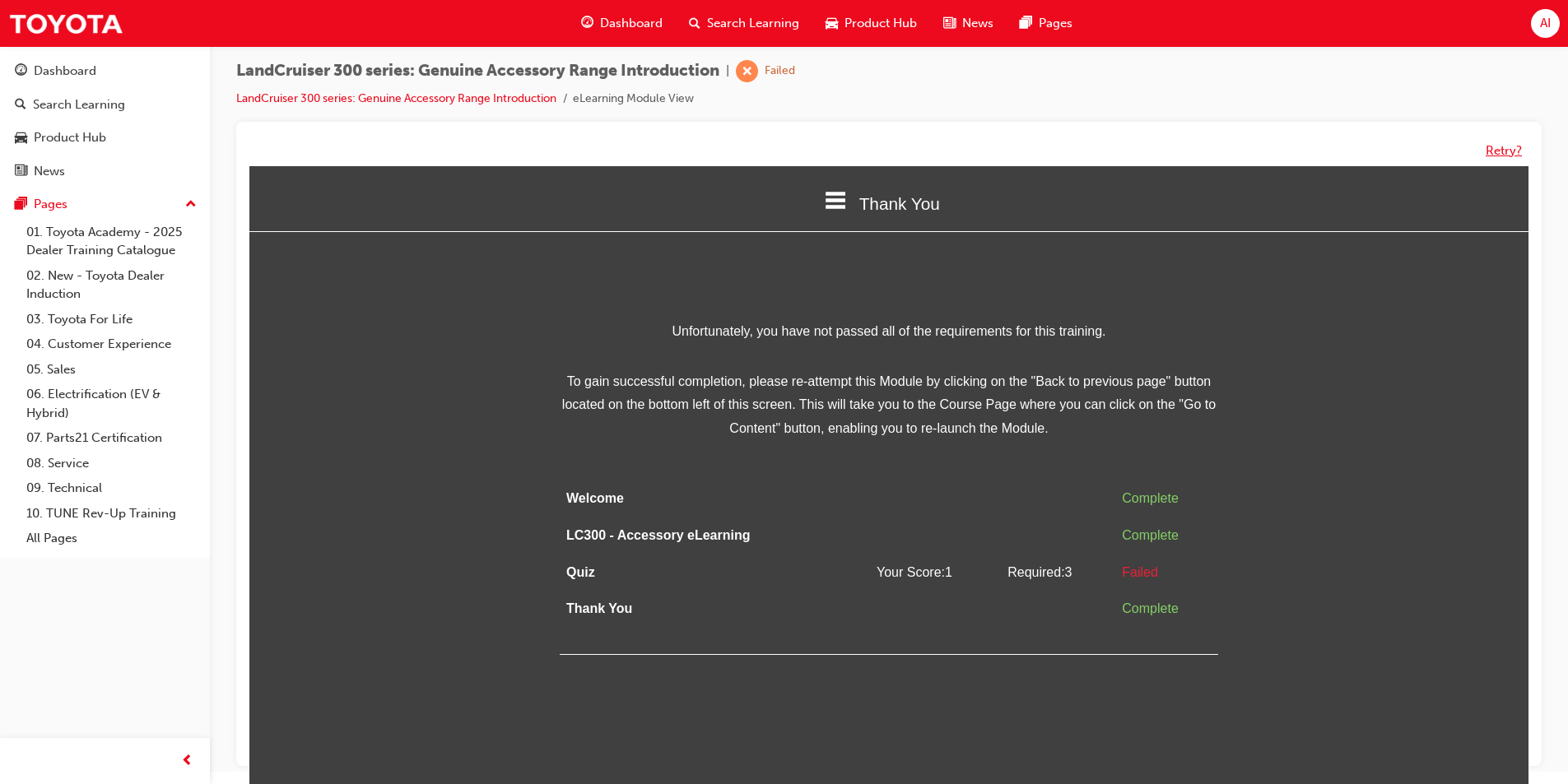 click on "Retry?" at bounding box center (1504, 151) 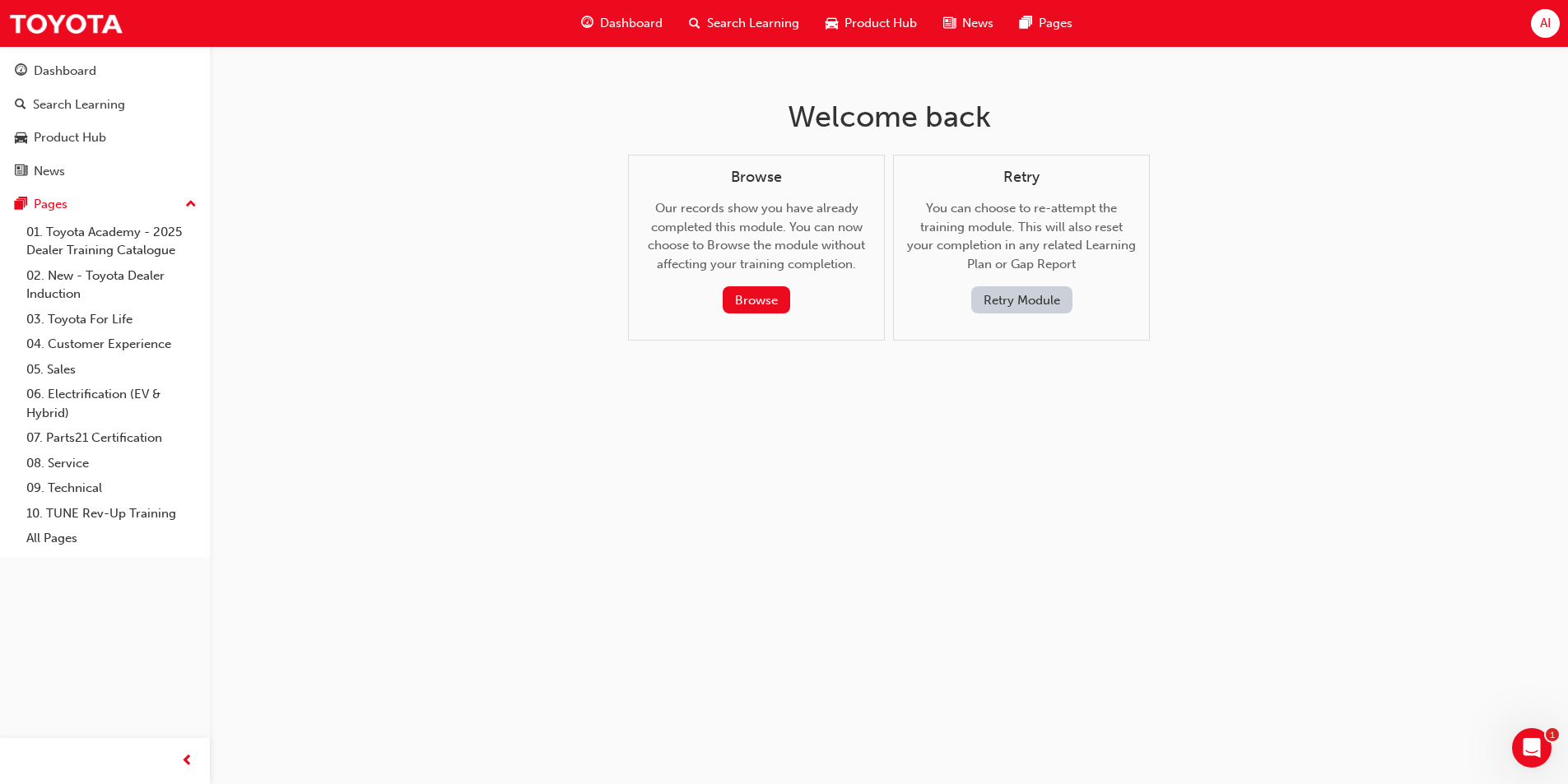scroll, scrollTop: 0, scrollLeft: 0, axis: both 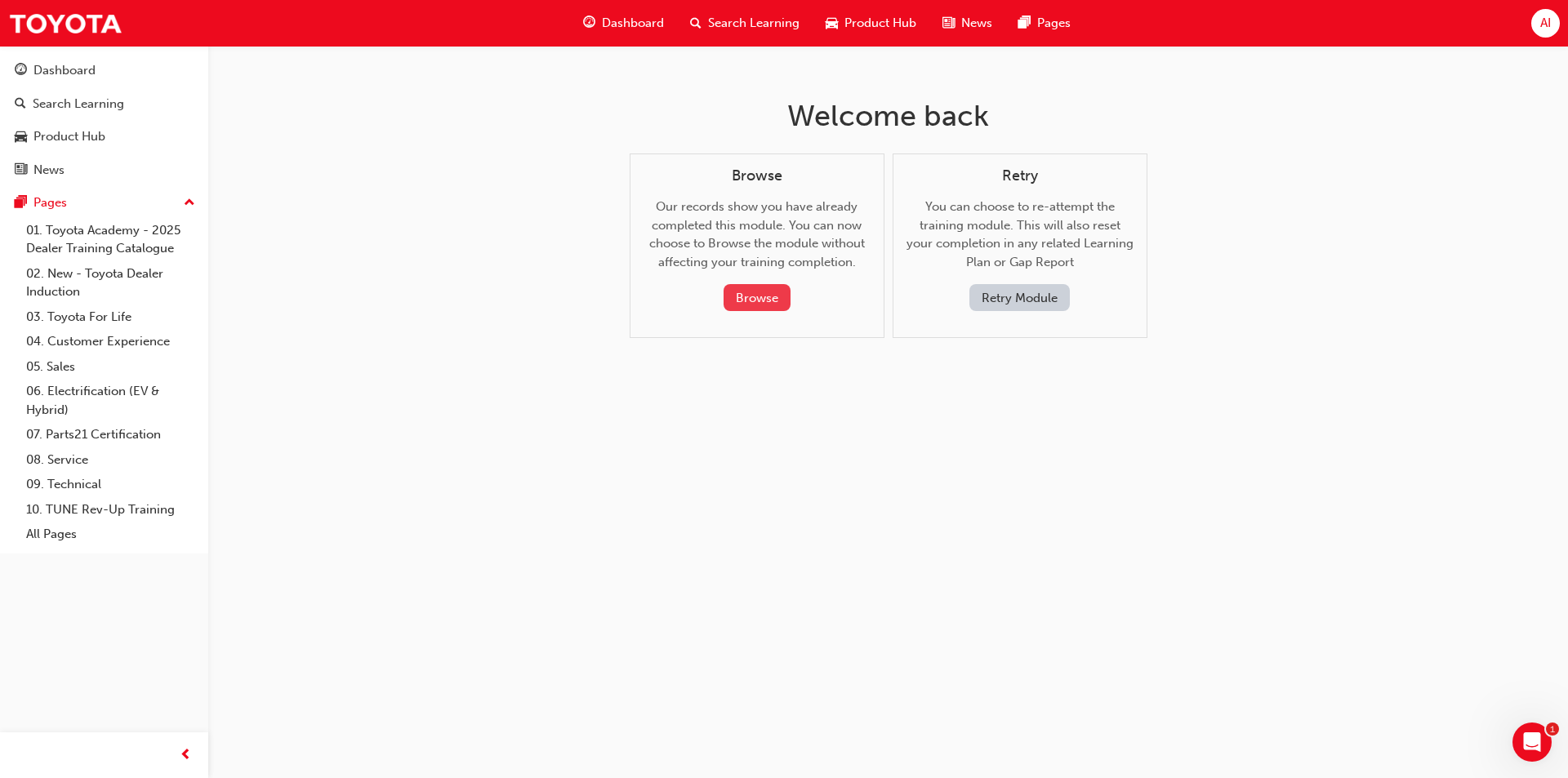 click on "Browse" at bounding box center (757, 297) 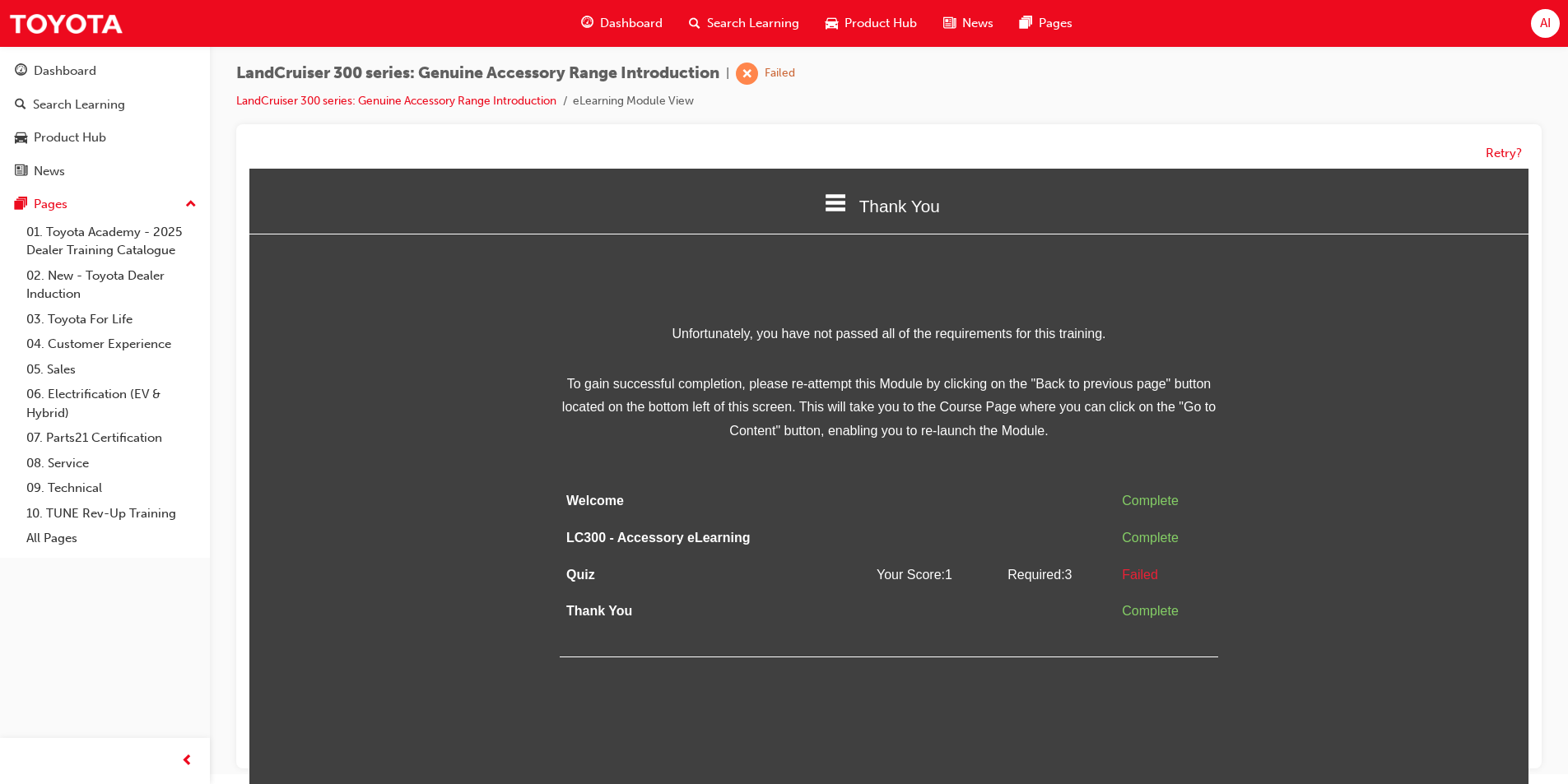 scroll, scrollTop: 12, scrollLeft: 0, axis: vertical 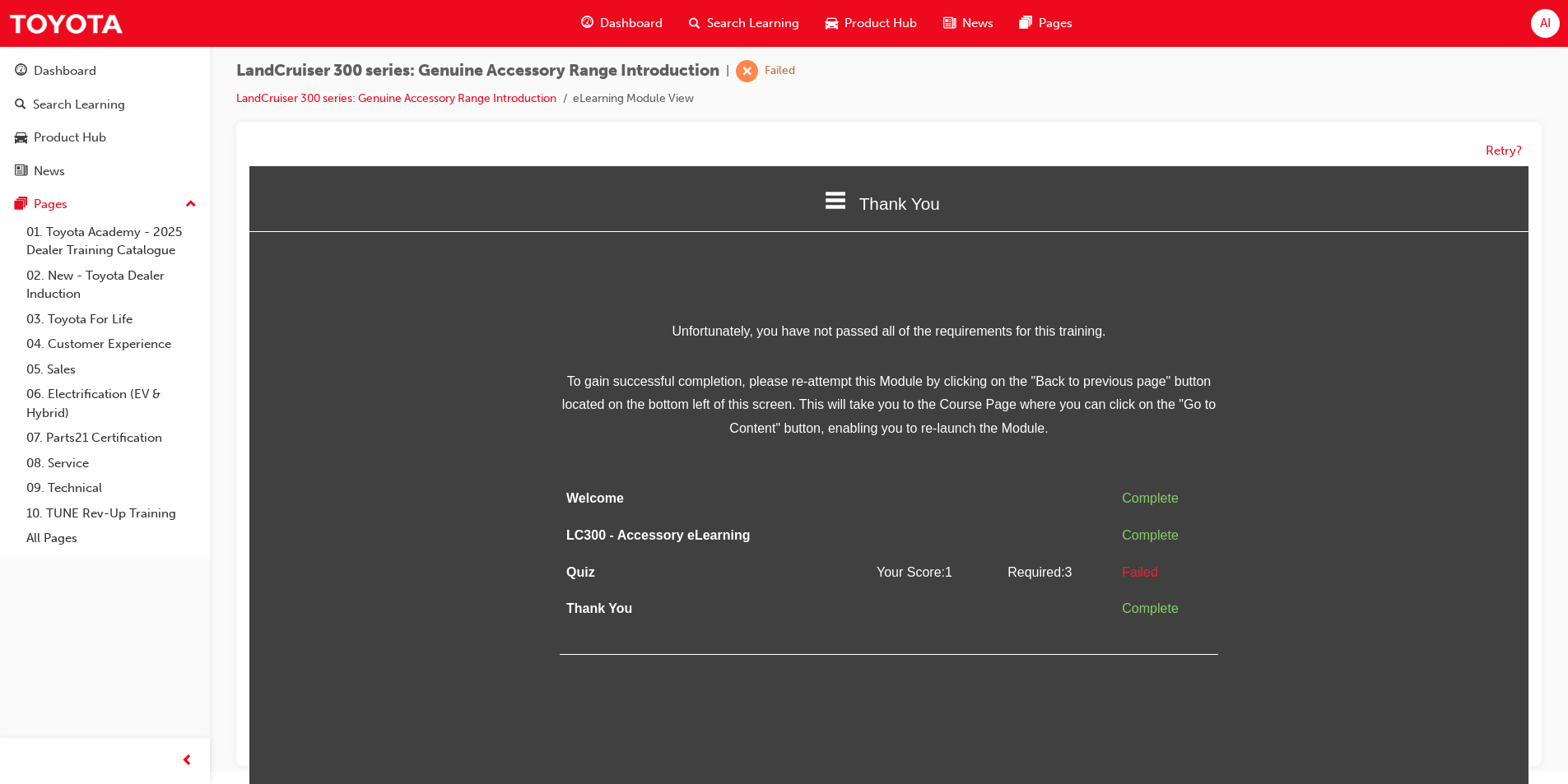 click on "Failed" at bounding box center (1166, 573) 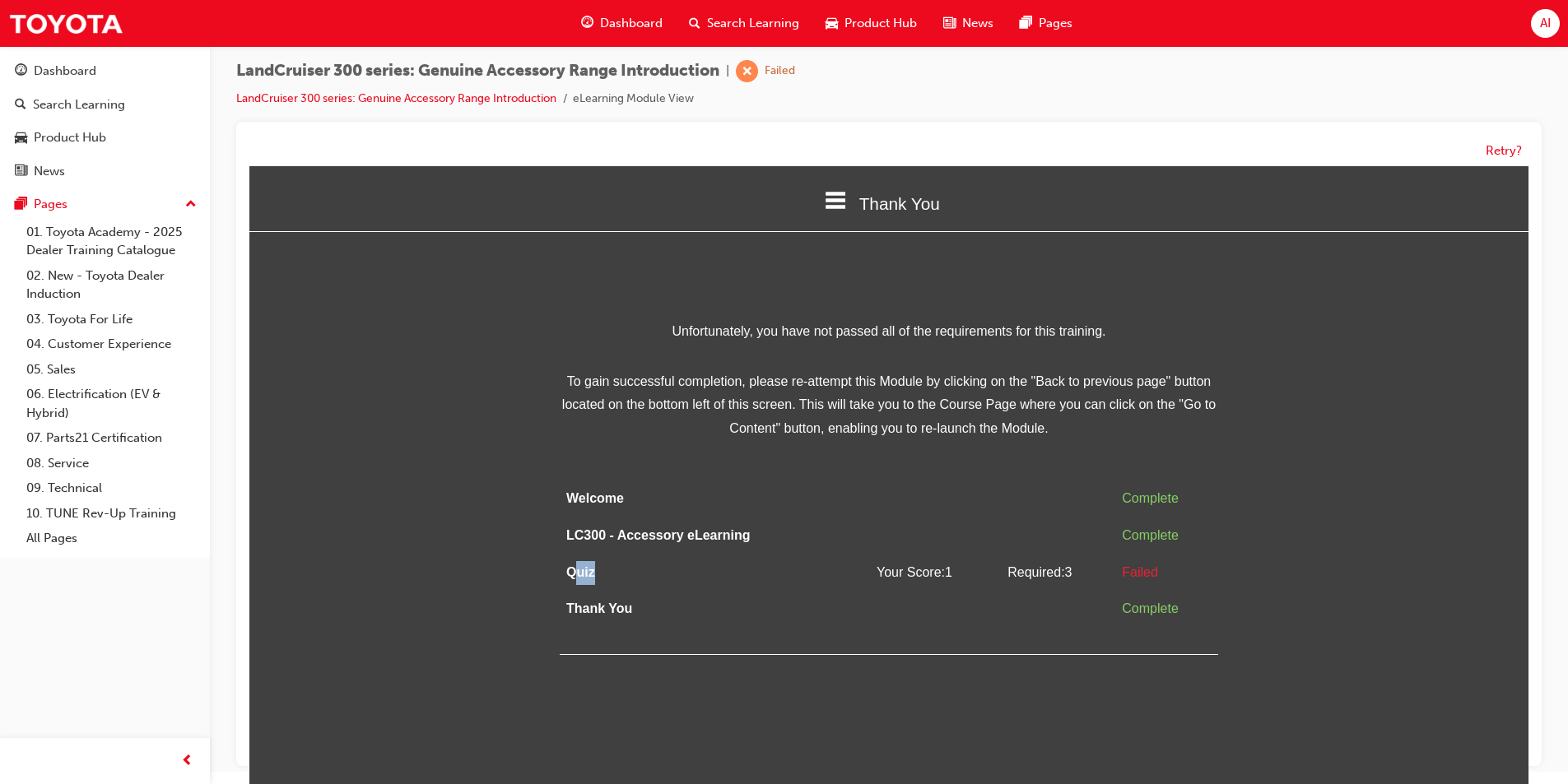 drag, startPoint x: 579, startPoint y: 570, endPoint x: 833, endPoint y: 578, distance: 254.12595 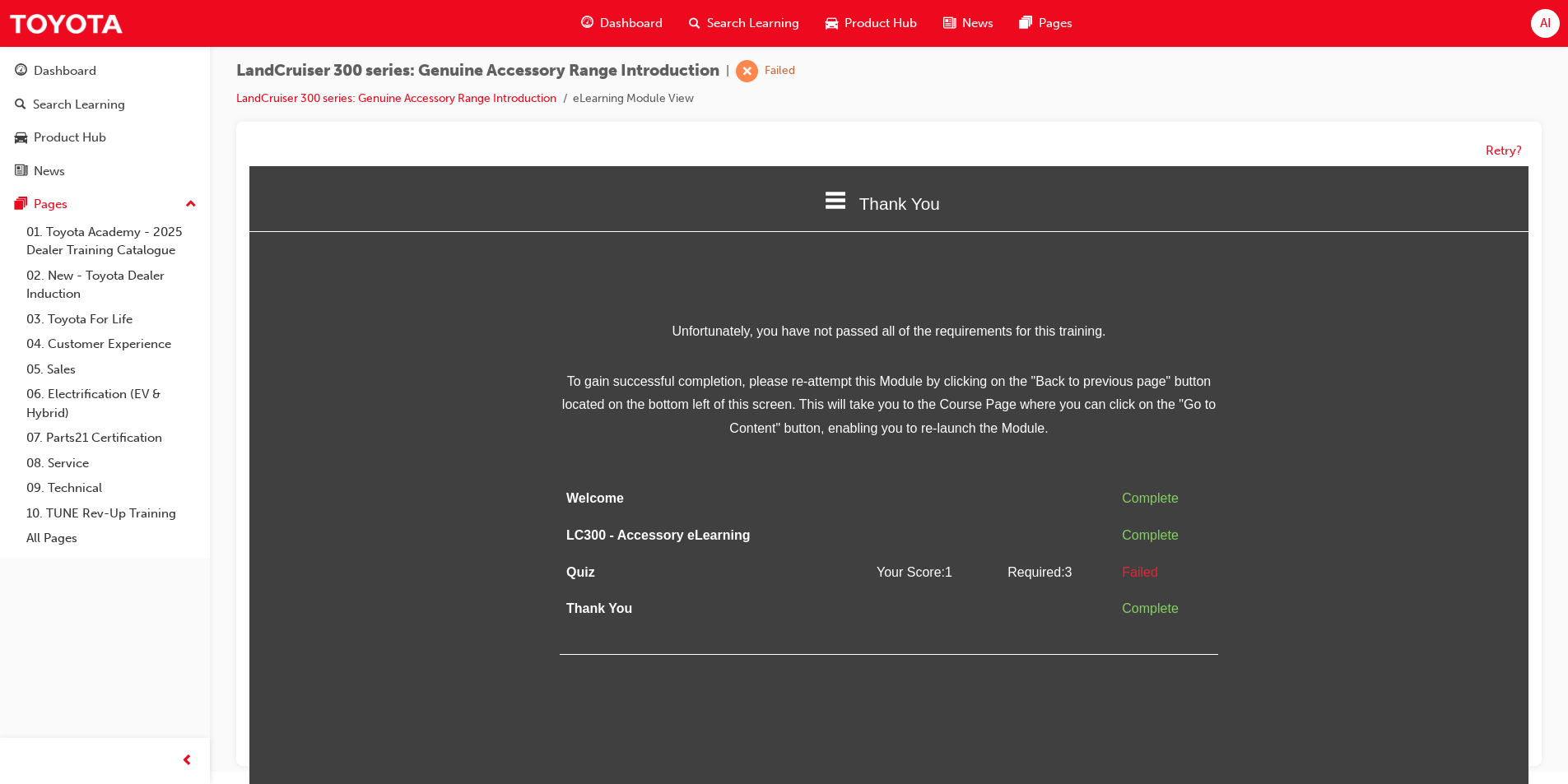 click on "Thank You" at bounding box center [705, 609] 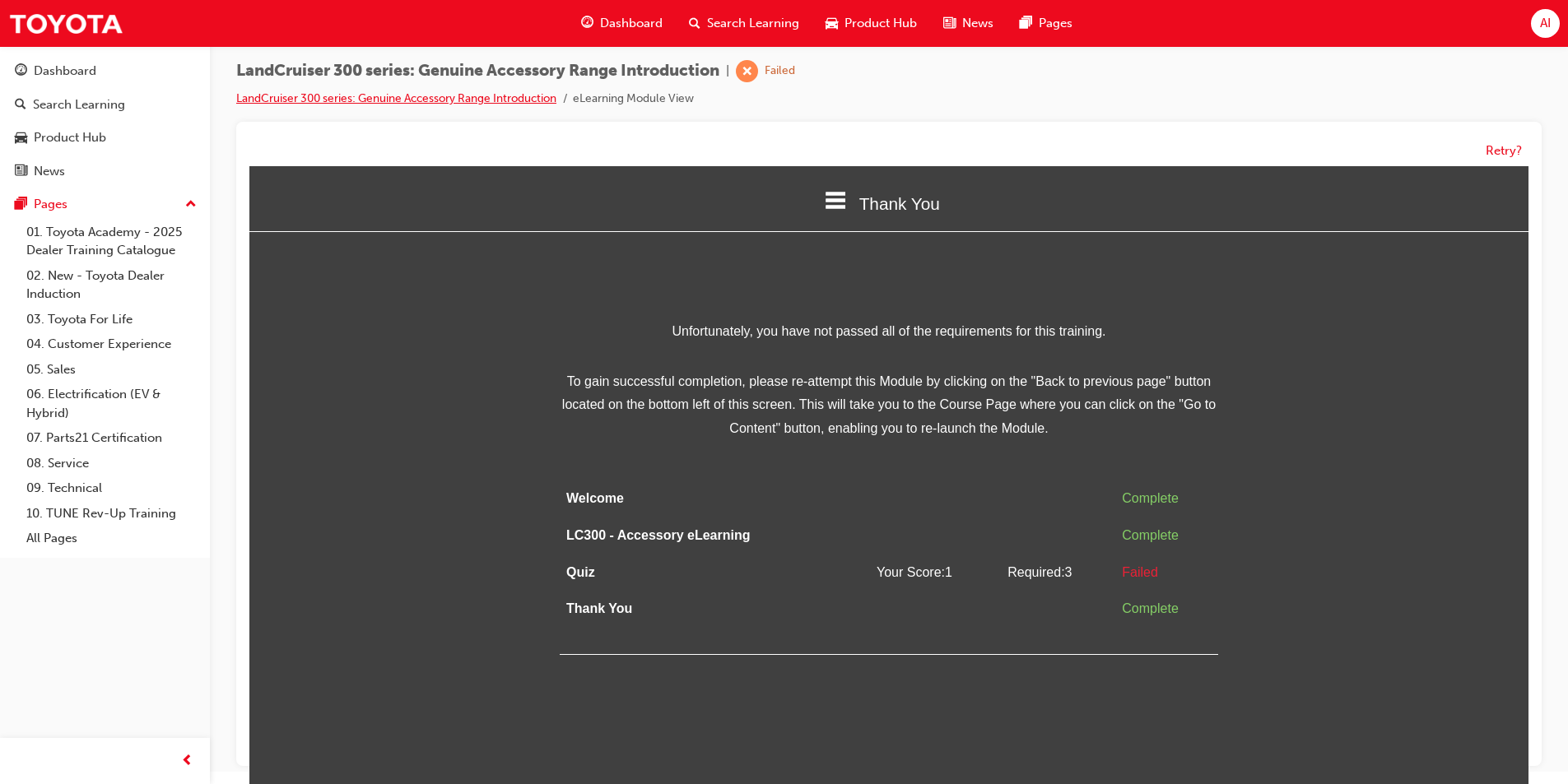 click on "LandCruiser 300 series: Genuine Accessory Range Introduction" at bounding box center (396, 98) 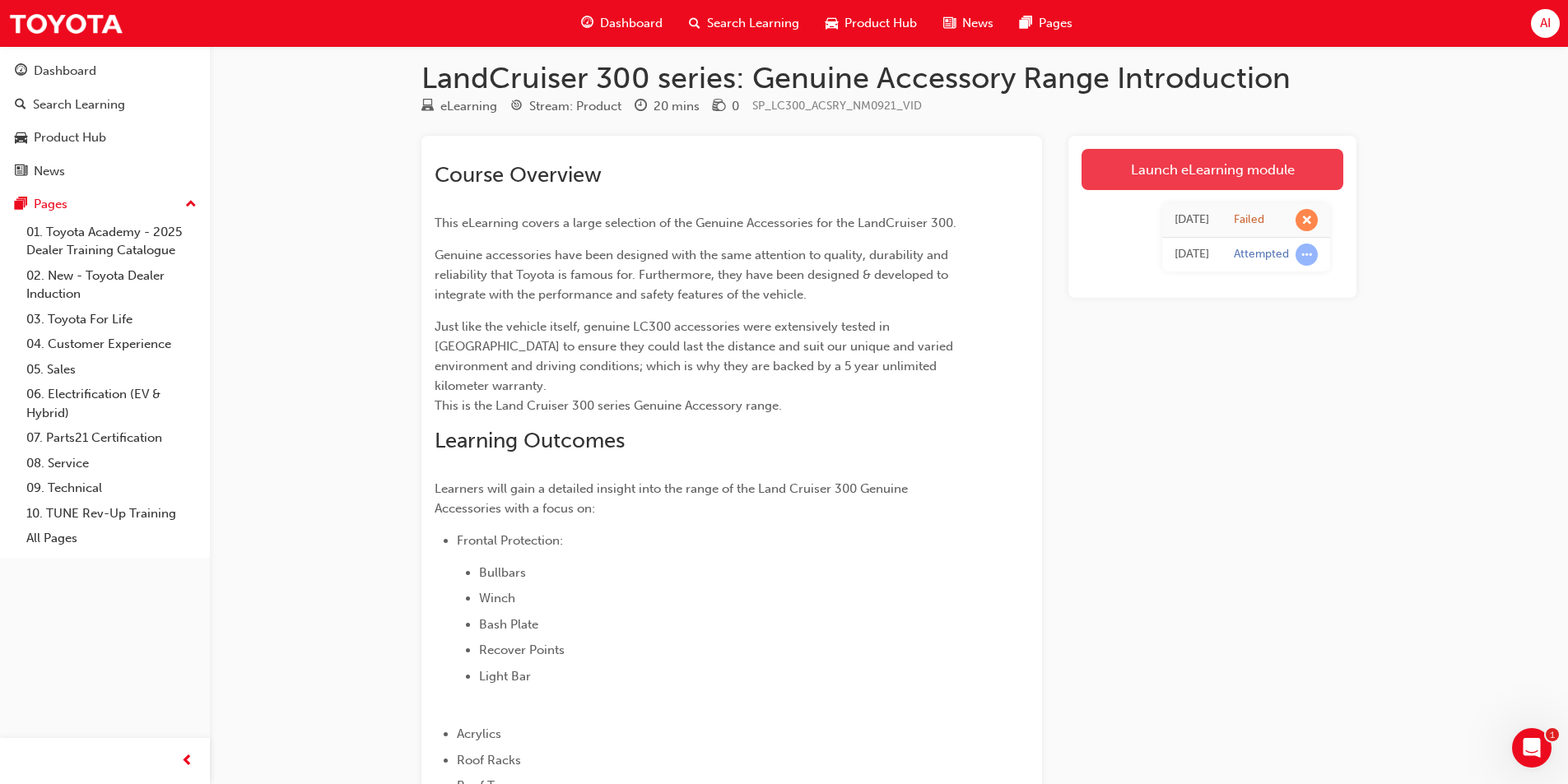 click on "Launch eLearning module" at bounding box center [1212, 169] 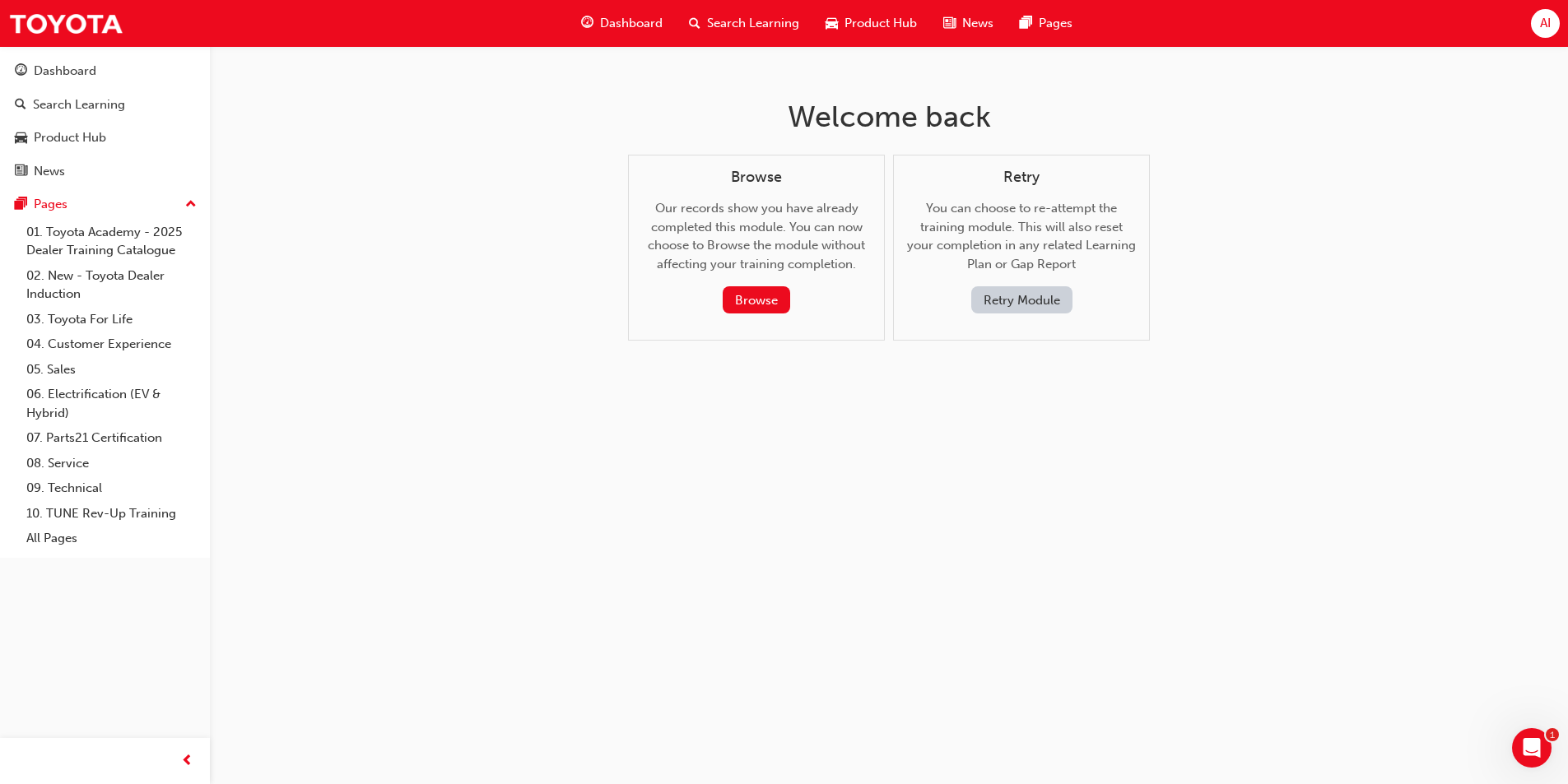 scroll, scrollTop: 0, scrollLeft: 0, axis: both 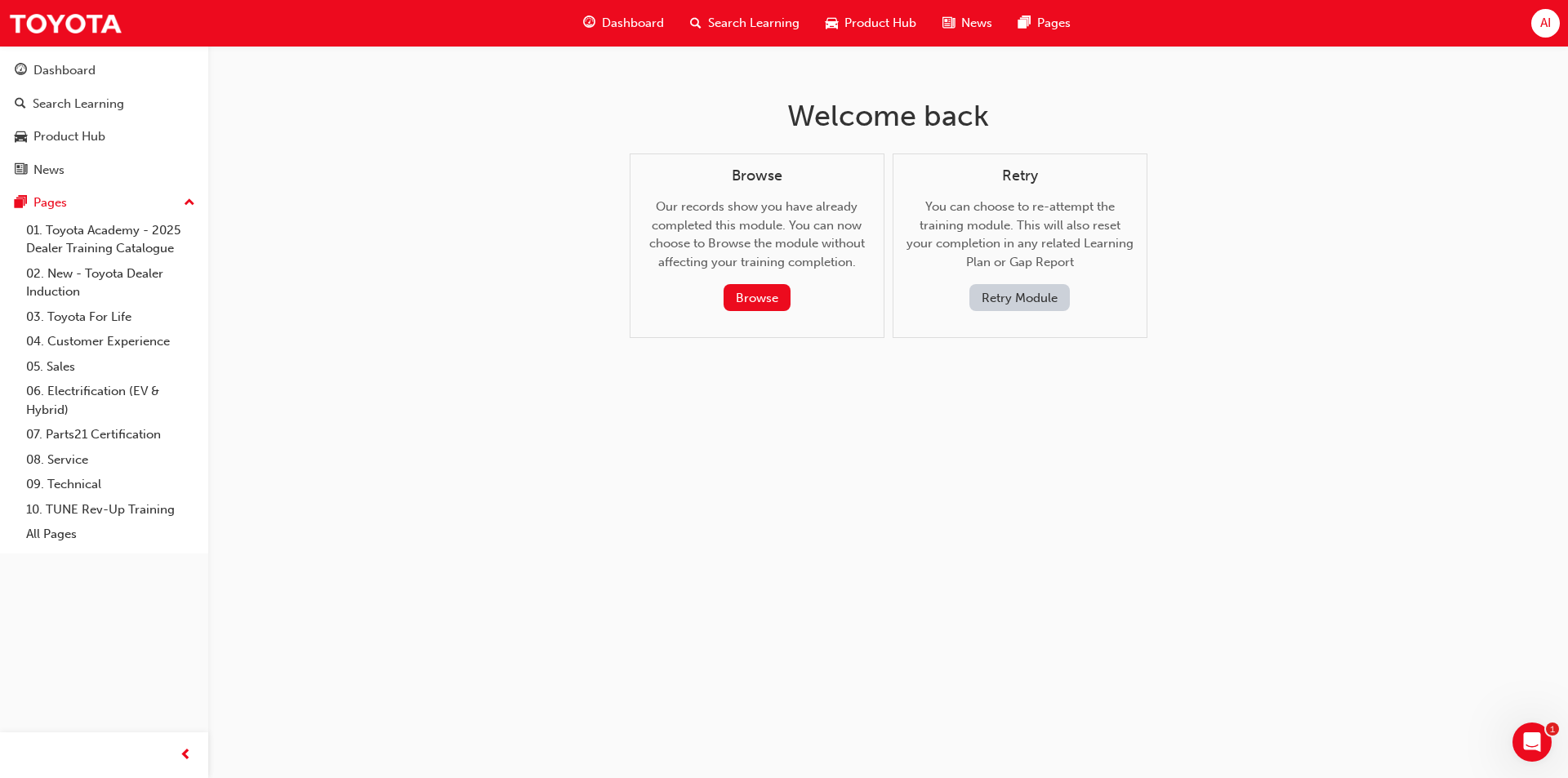 click on "Retry Module" at bounding box center [1019, 297] 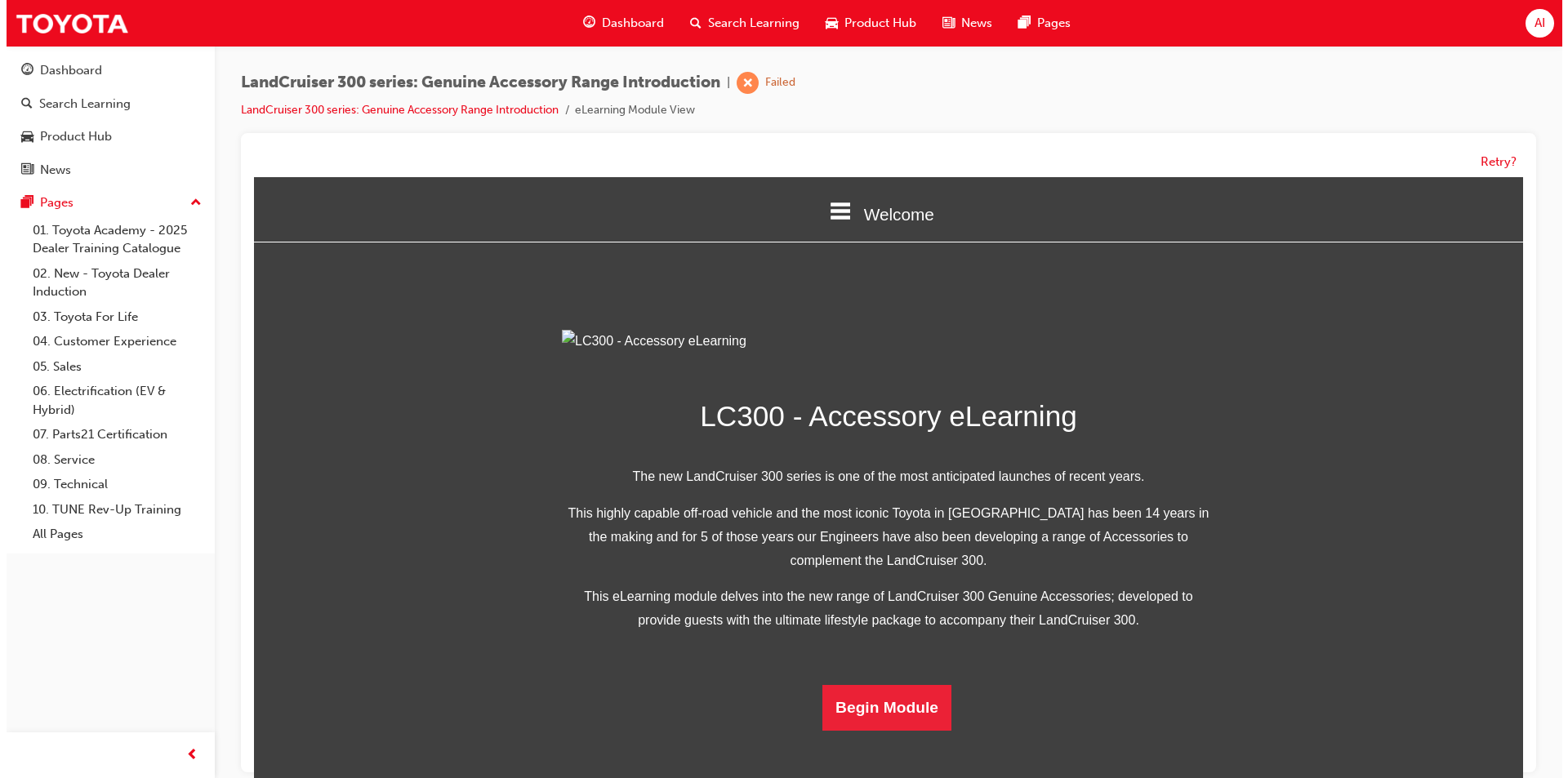 scroll, scrollTop: 284, scrollLeft: 0, axis: vertical 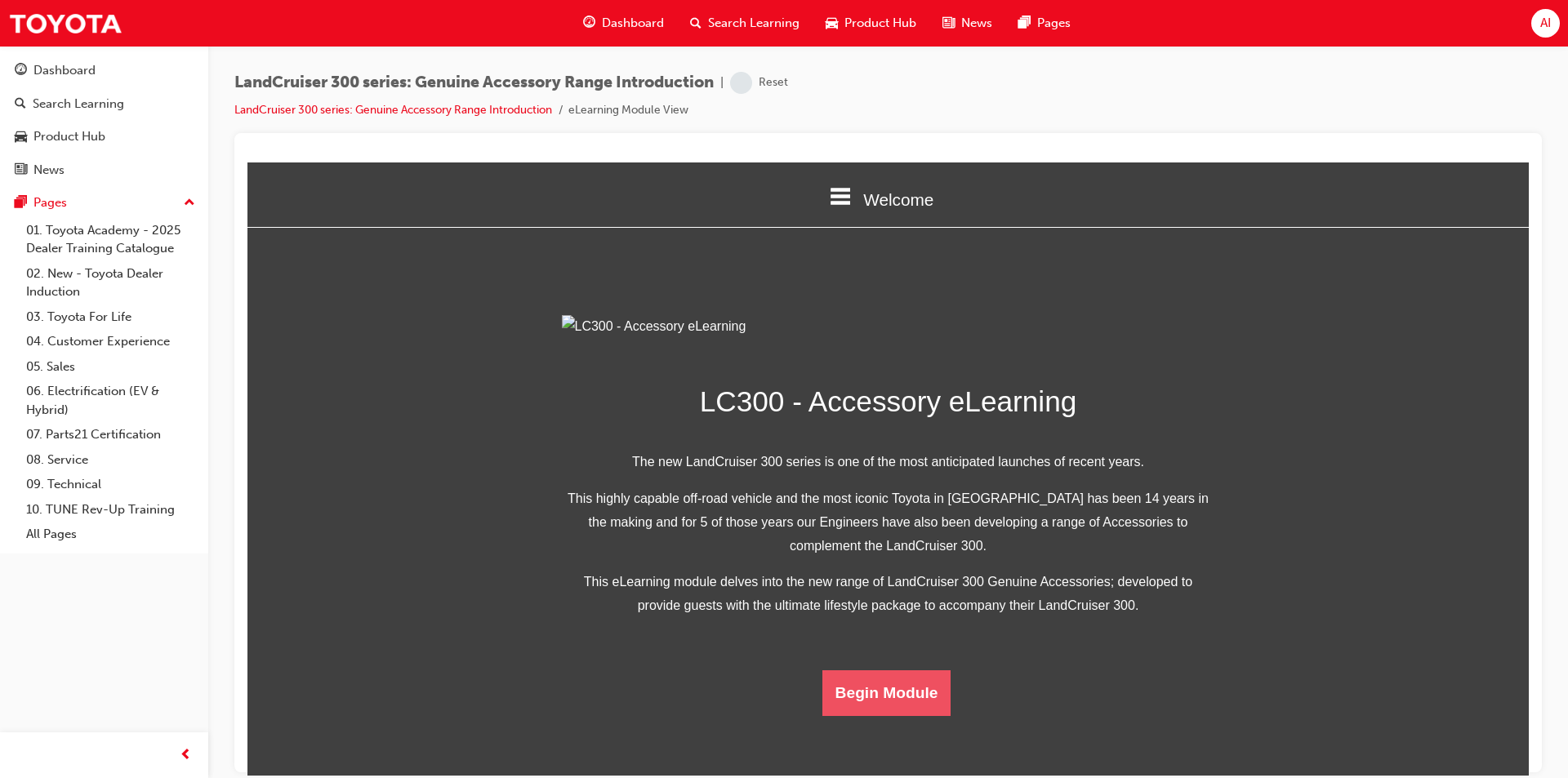 click on "Begin Module" at bounding box center [887, 692] 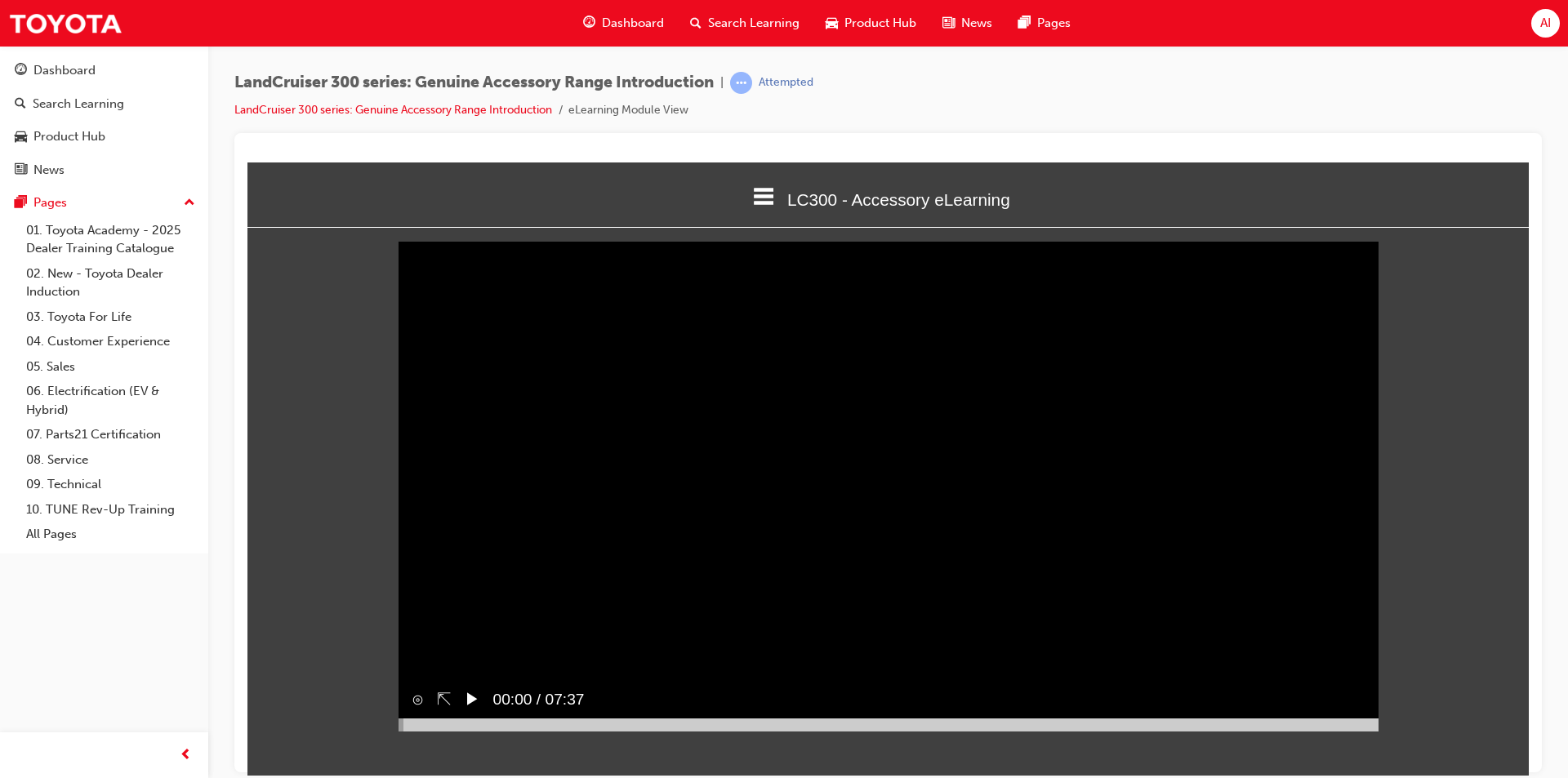 click on "▶︎" at bounding box center [472, 699] 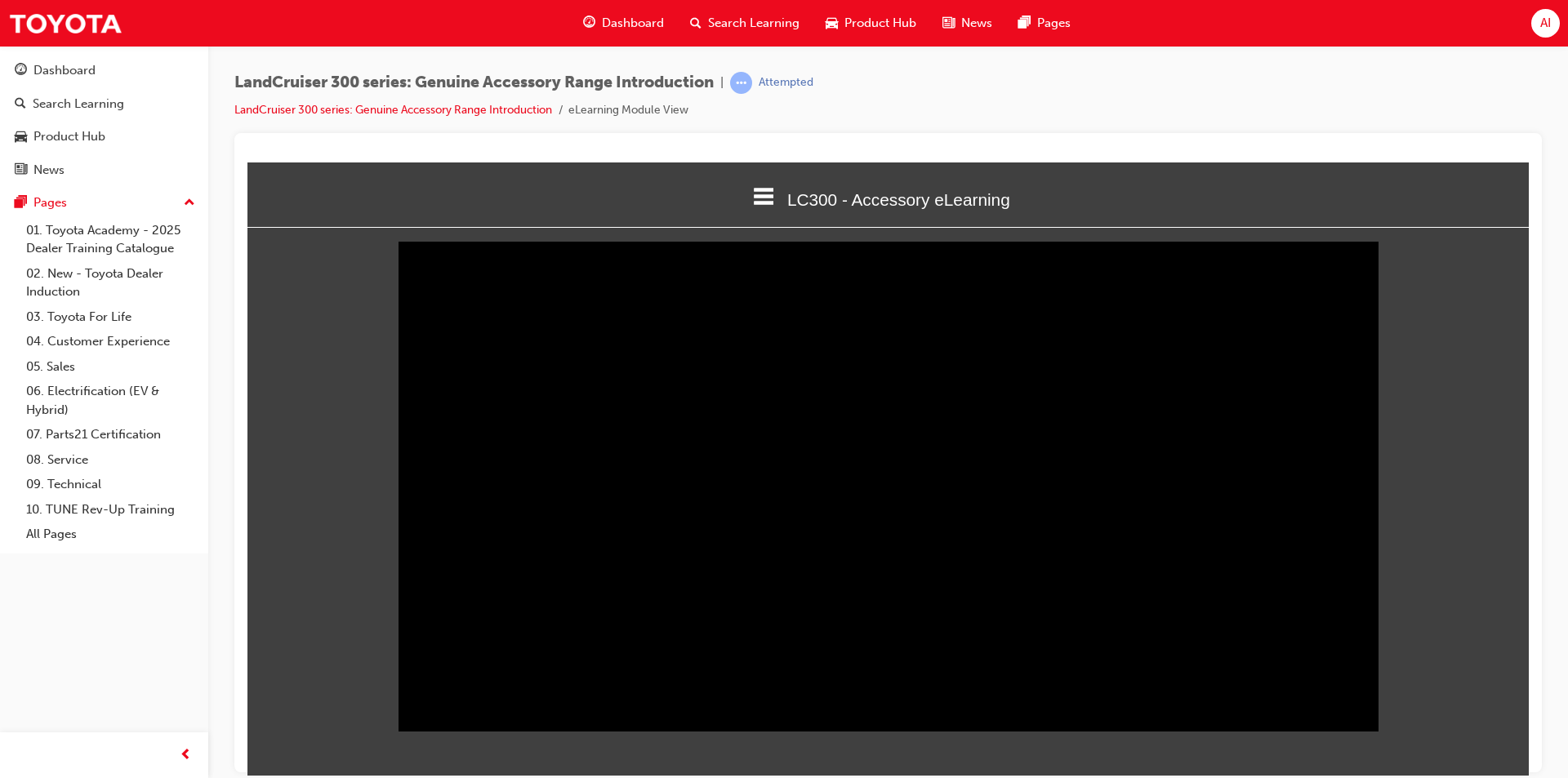 drag, startPoint x: 428, startPoint y: 756, endPoint x: 1462, endPoint y: 741, distance: 1034.1088 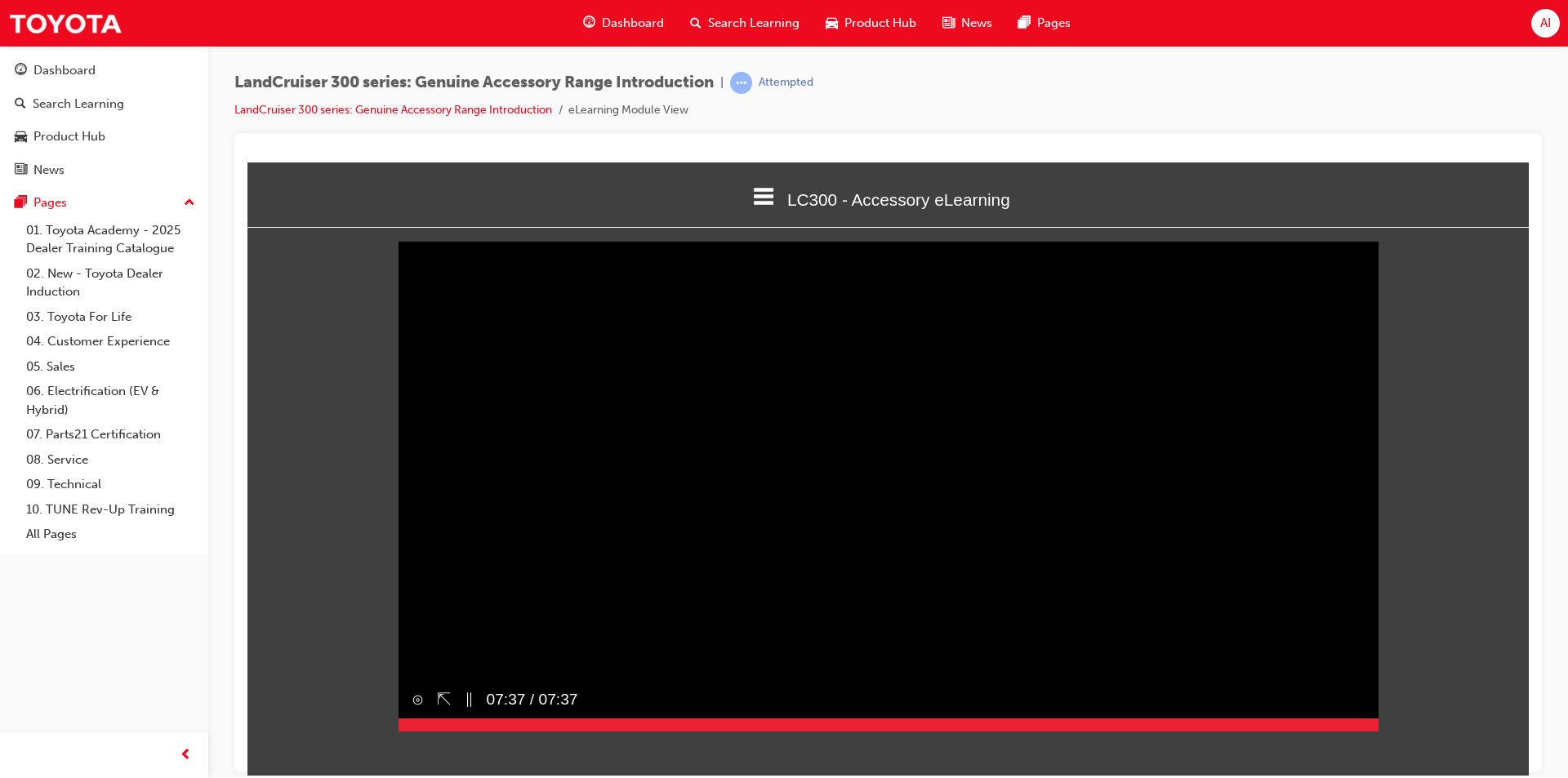 click on "⊙ ⇱ ‖ 07:37 / 07:37" at bounding box center [889, 705] 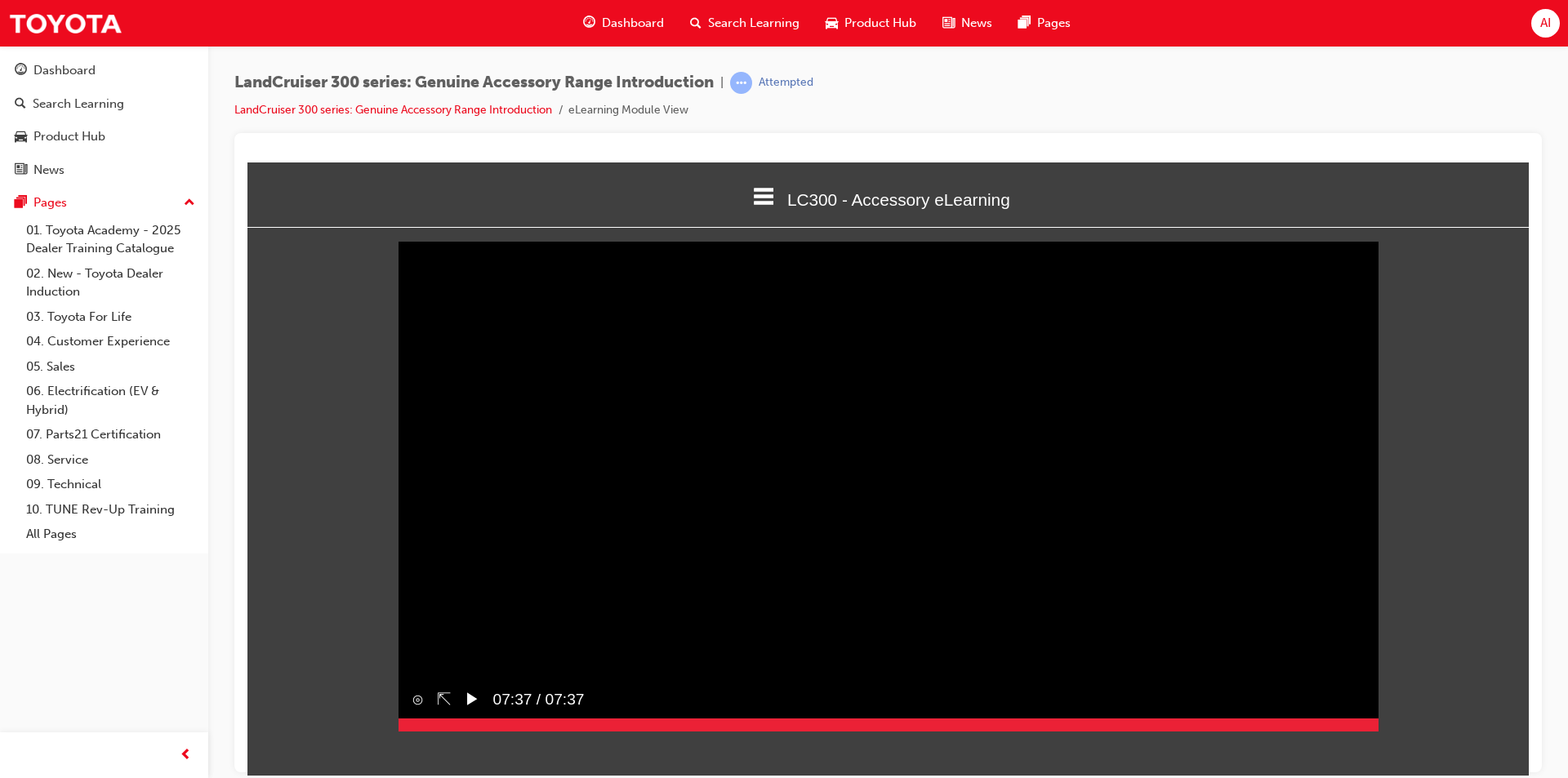 click on "▶︎" at bounding box center (472, 699) 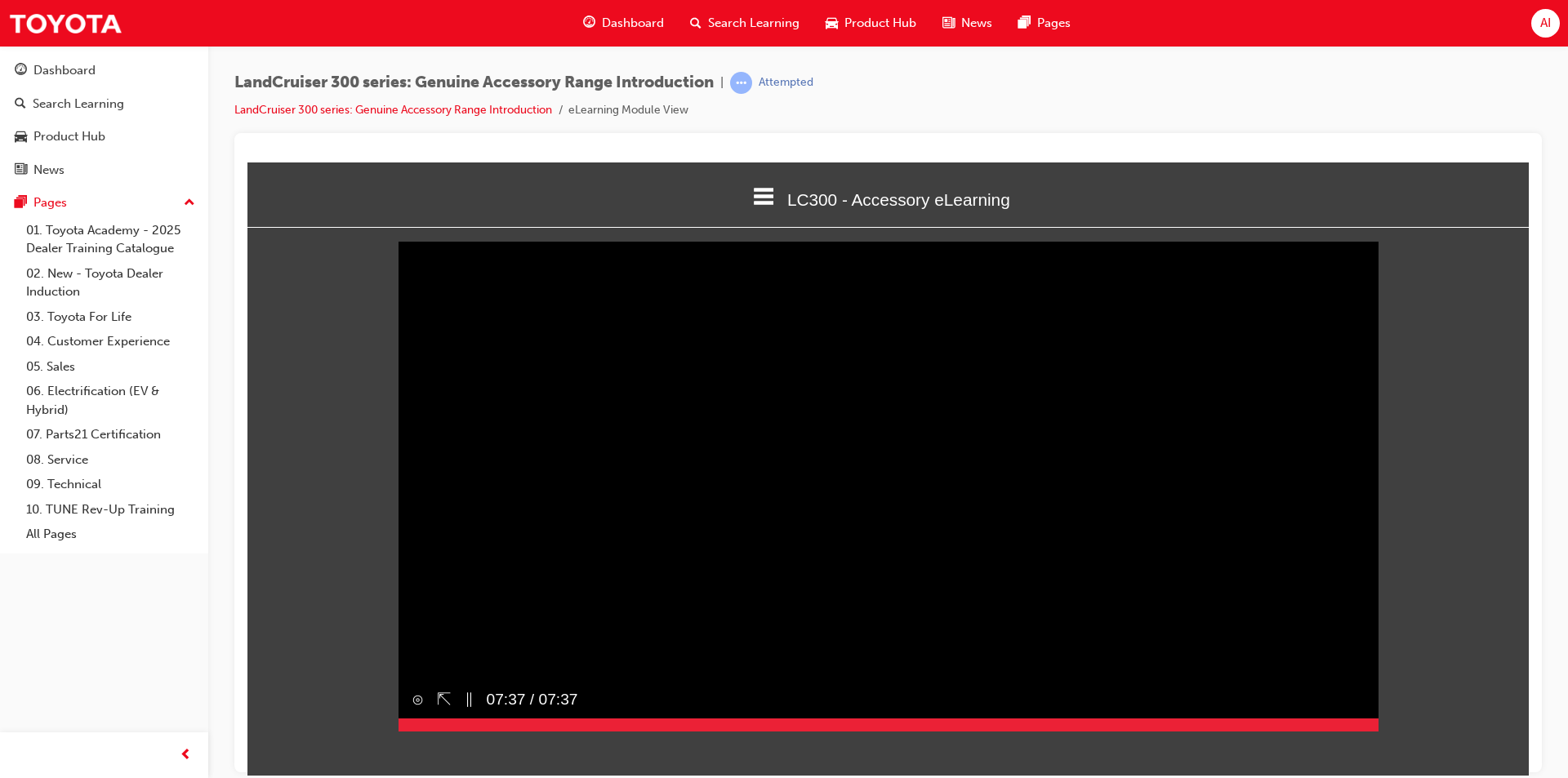 click on "⊙" at bounding box center (417, 699) 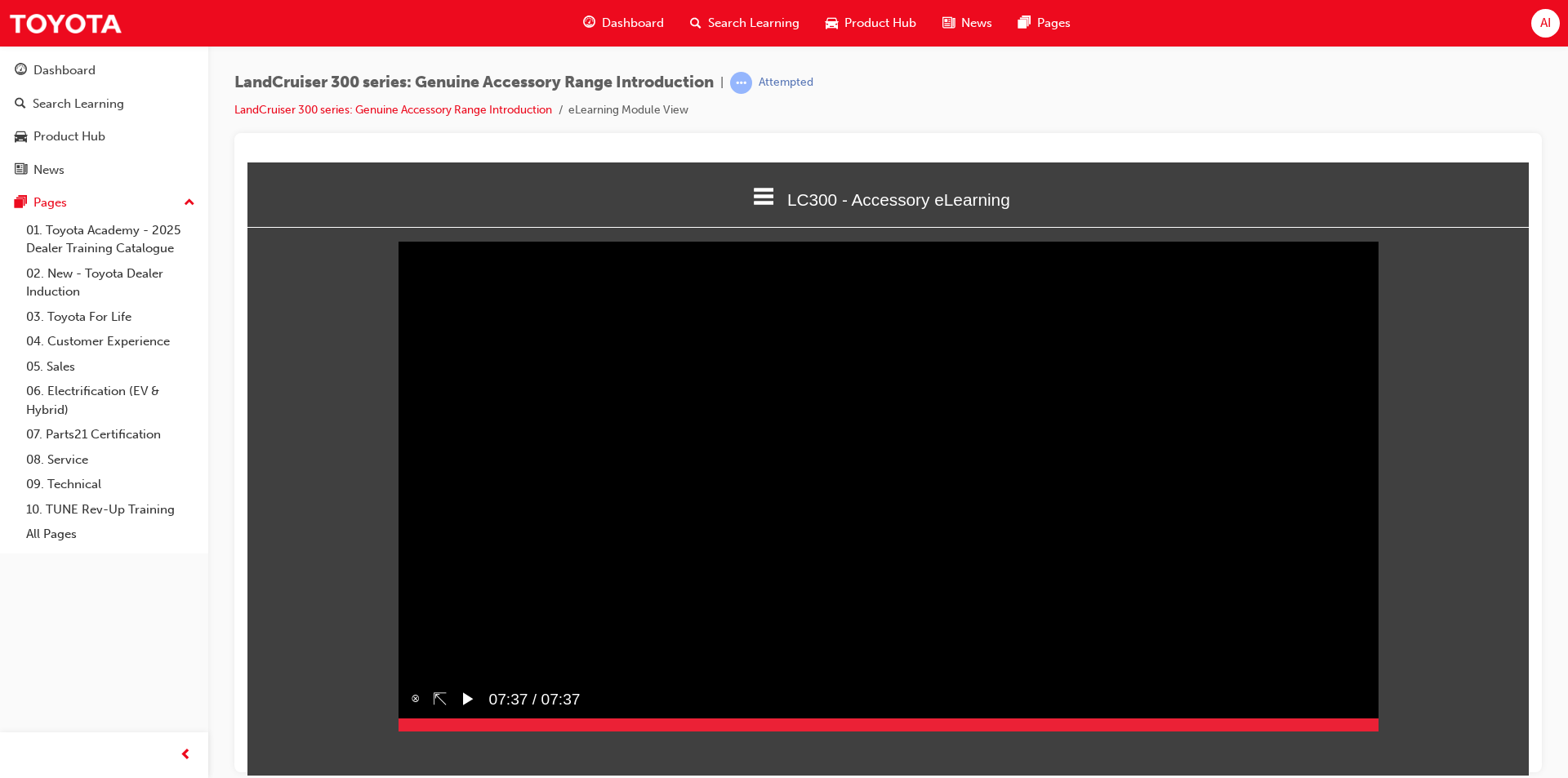 click on "⊗" at bounding box center (416, 699) 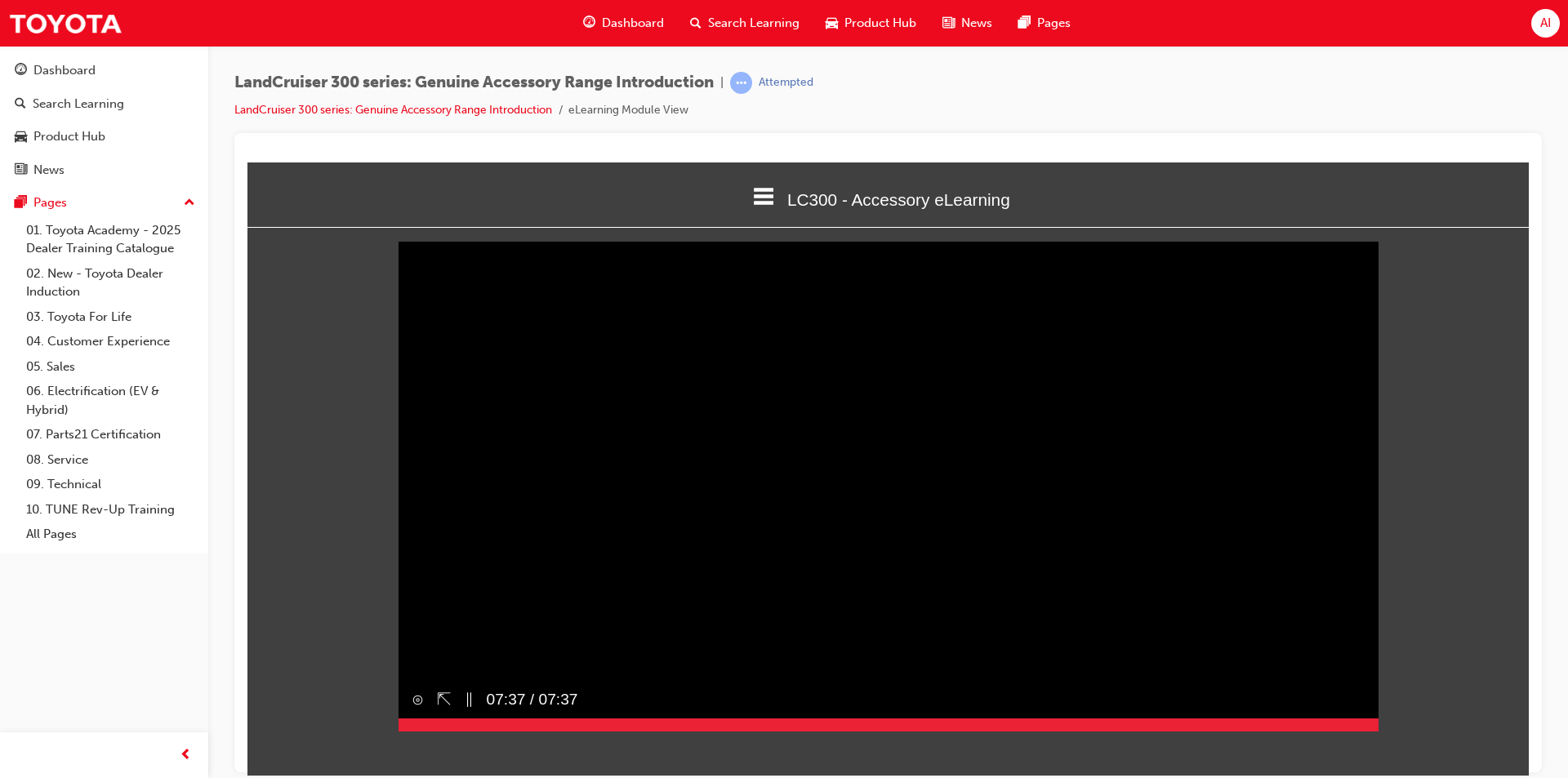 click on "⊙" at bounding box center (417, 699) 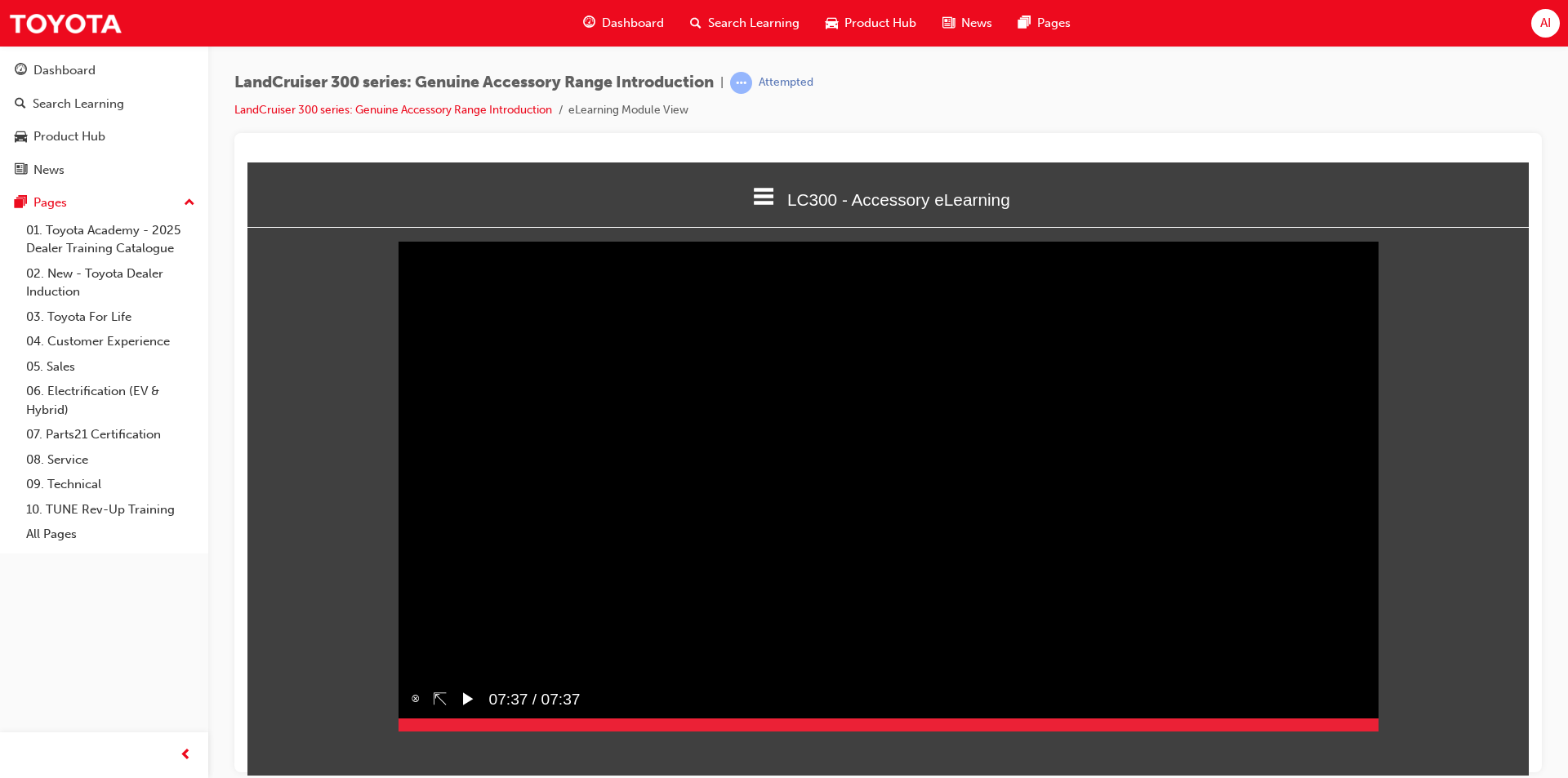 click on "▶︎" at bounding box center [468, 699] 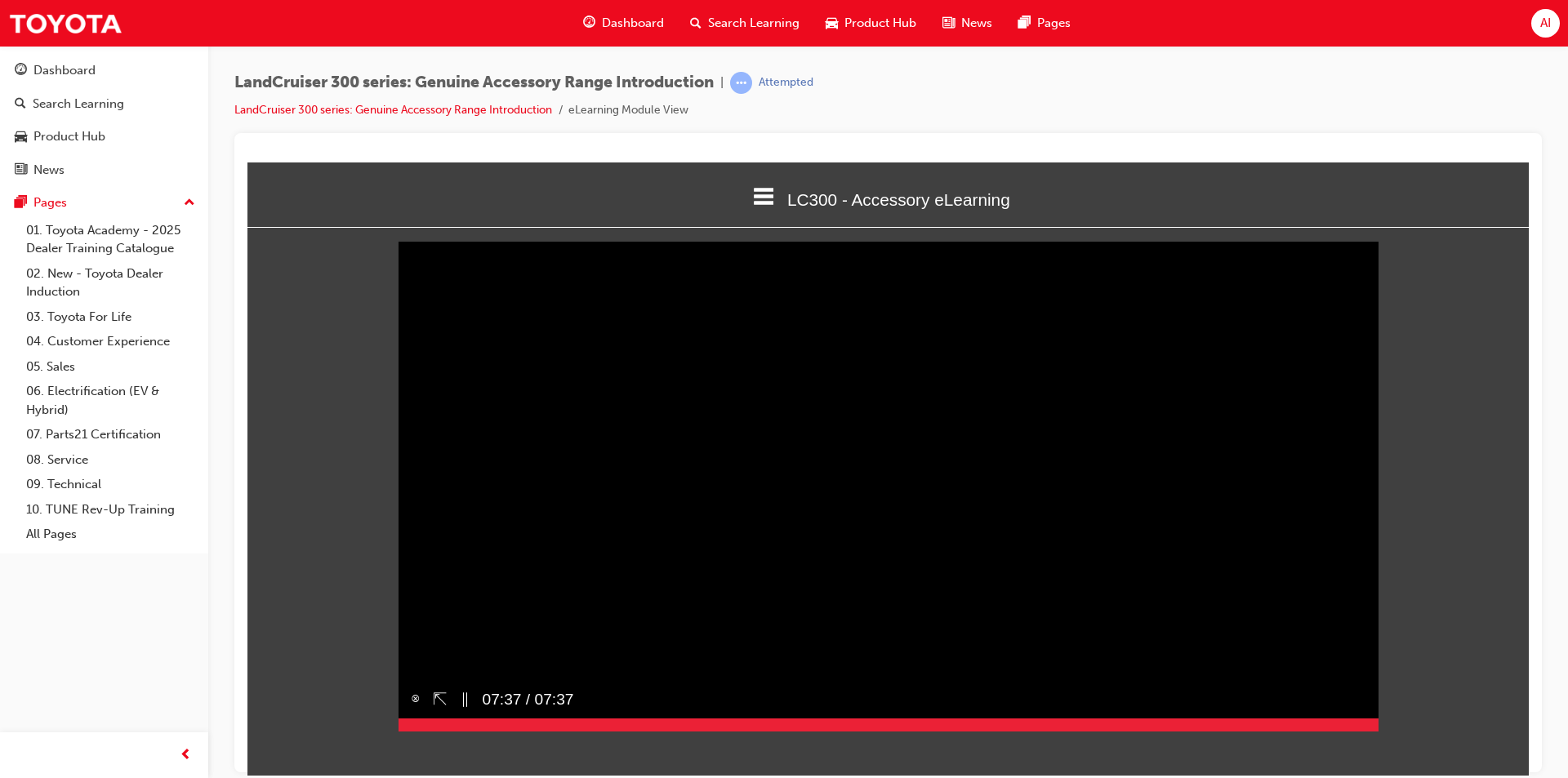 click on "Sorry, your browser does not support embedded videos.  Download Instead" at bounding box center (889, 486) 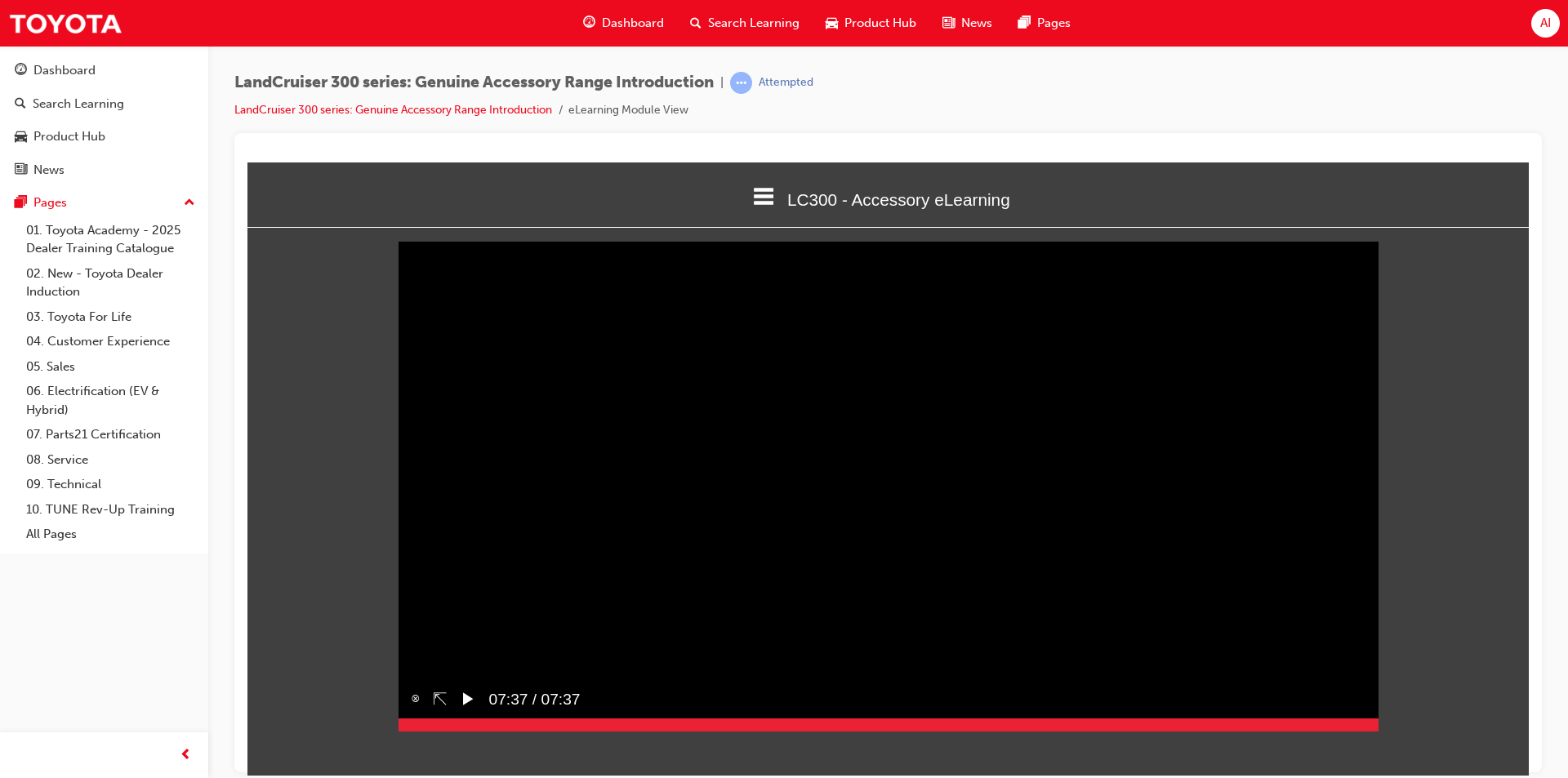 click on "Sorry, your browser does not support embedded videos.  Download Instead" at bounding box center (889, 486) 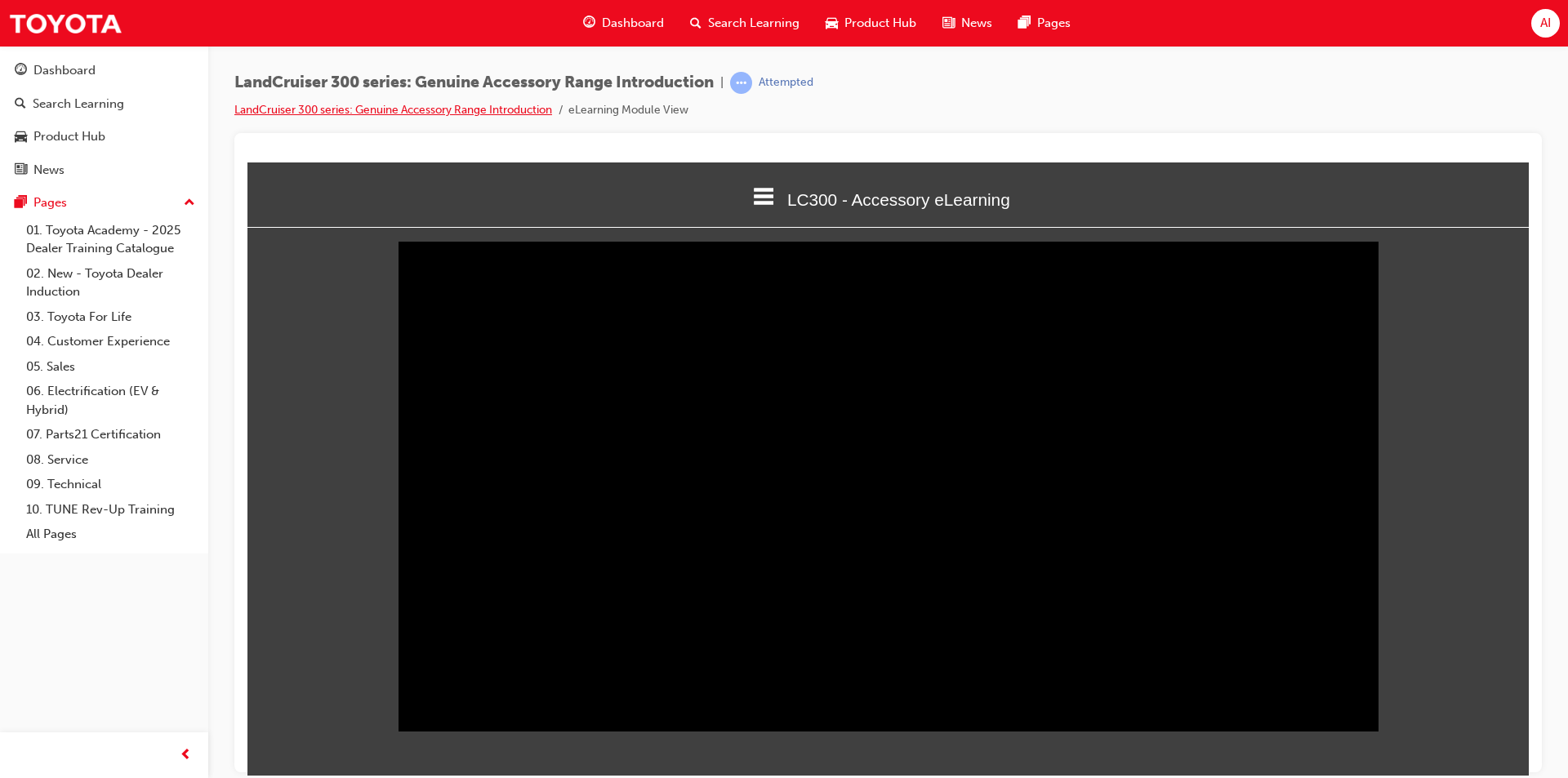 click on "LandCruiser 300 series: Genuine Accessory Range Introduction" at bounding box center (393, 109) 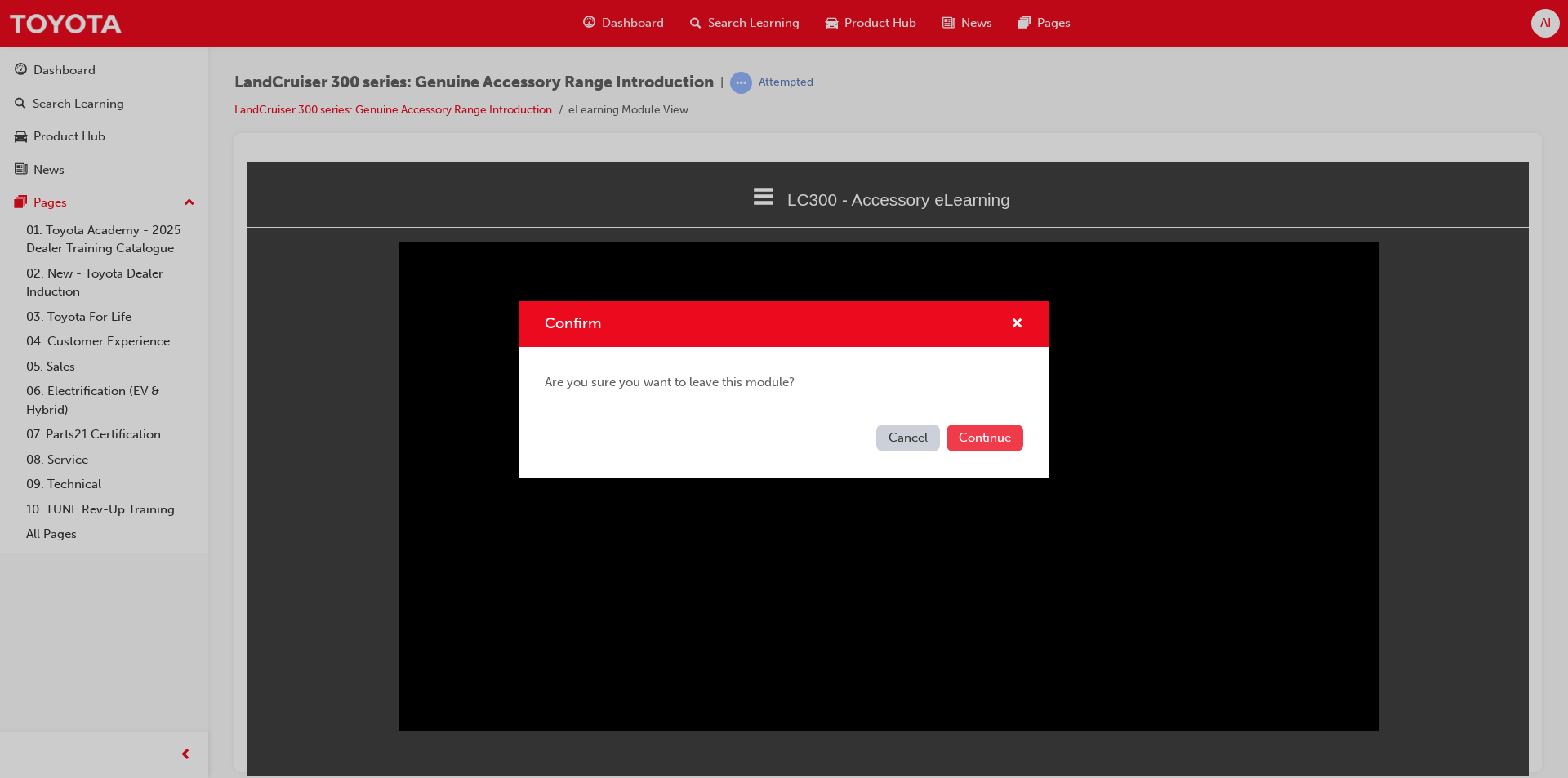 click on "Continue" at bounding box center [985, 438] 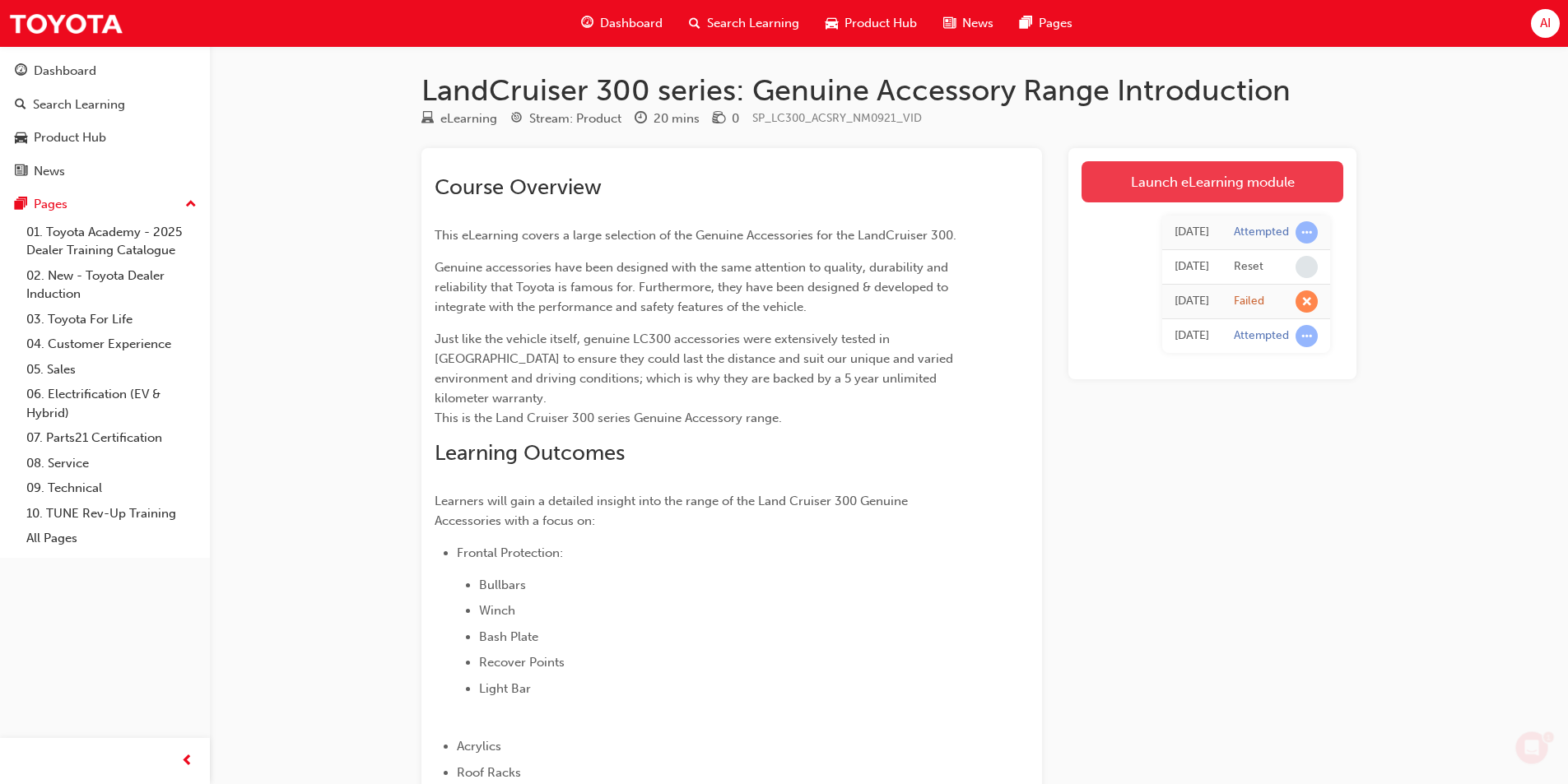 click on "Launch eLearning module" at bounding box center [1212, 182] 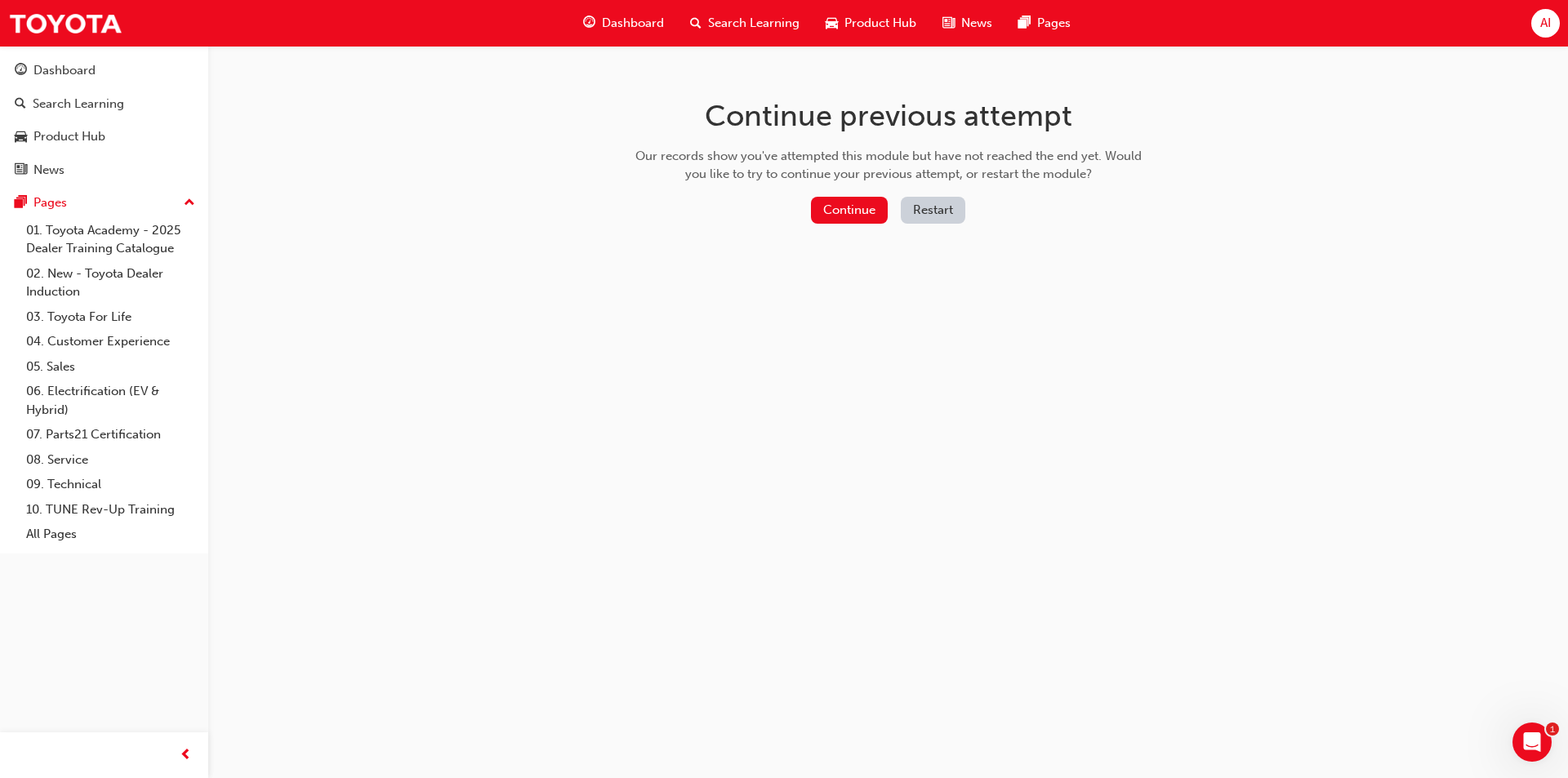 click on "Restart" at bounding box center [933, 210] 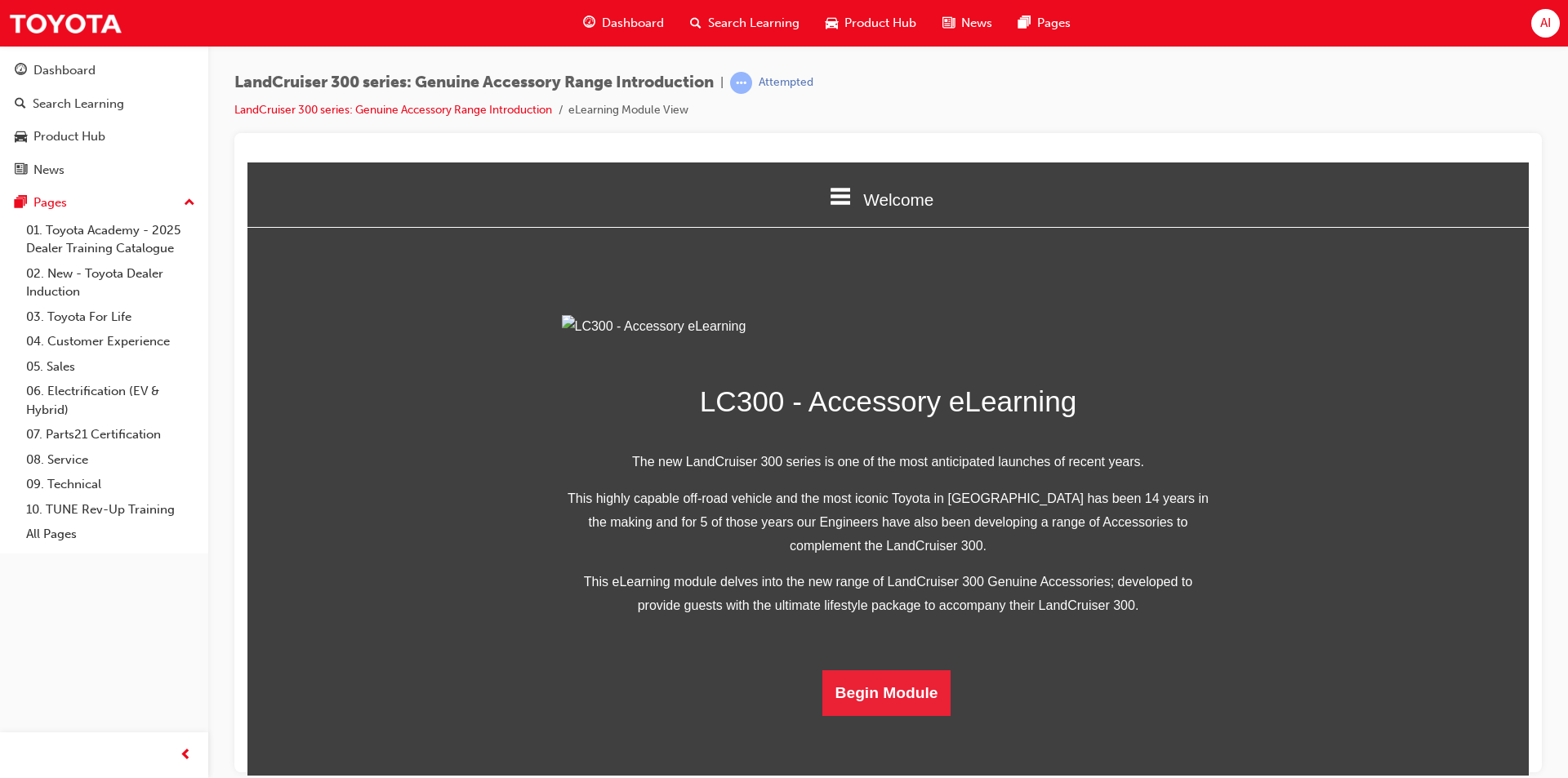 scroll, scrollTop: 284, scrollLeft: 0, axis: vertical 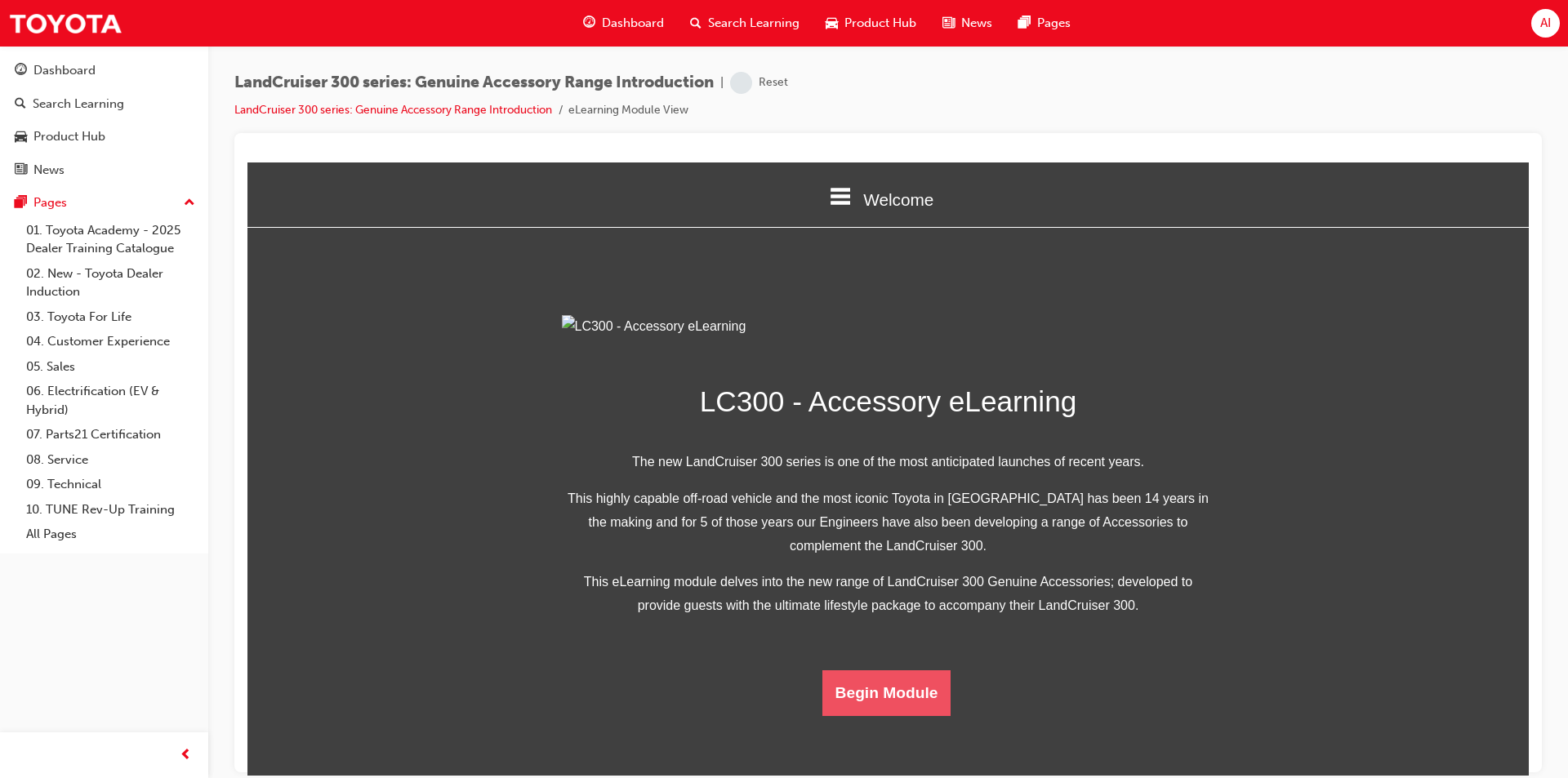 click on "Begin Module" at bounding box center (887, 692) 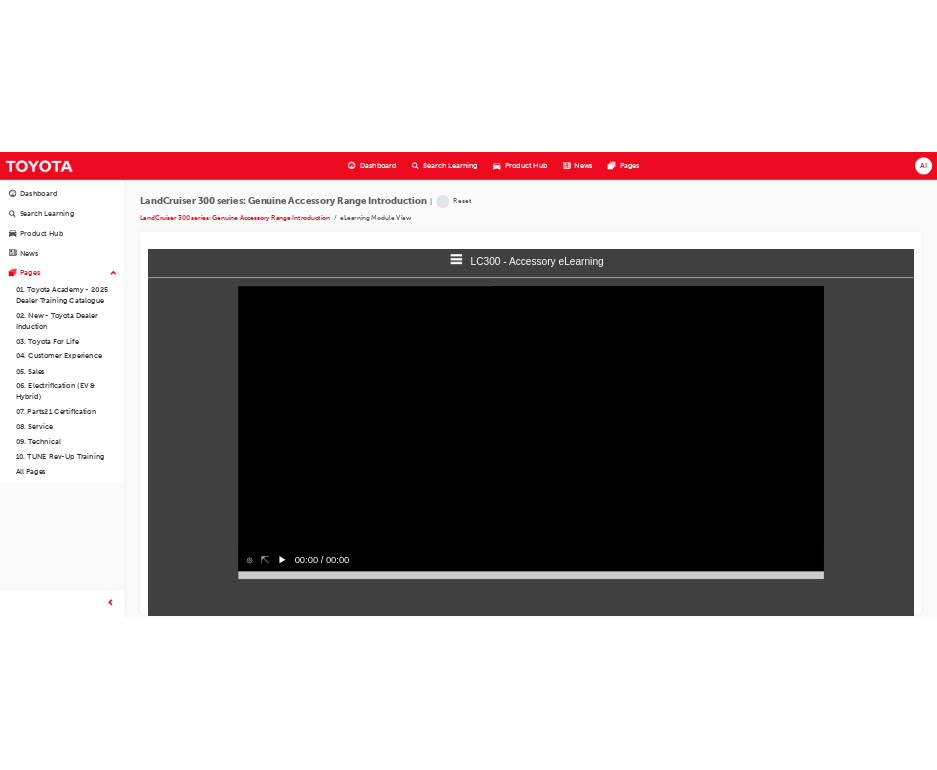scroll, scrollTop: 0, scrollLeft: 0, axis: both 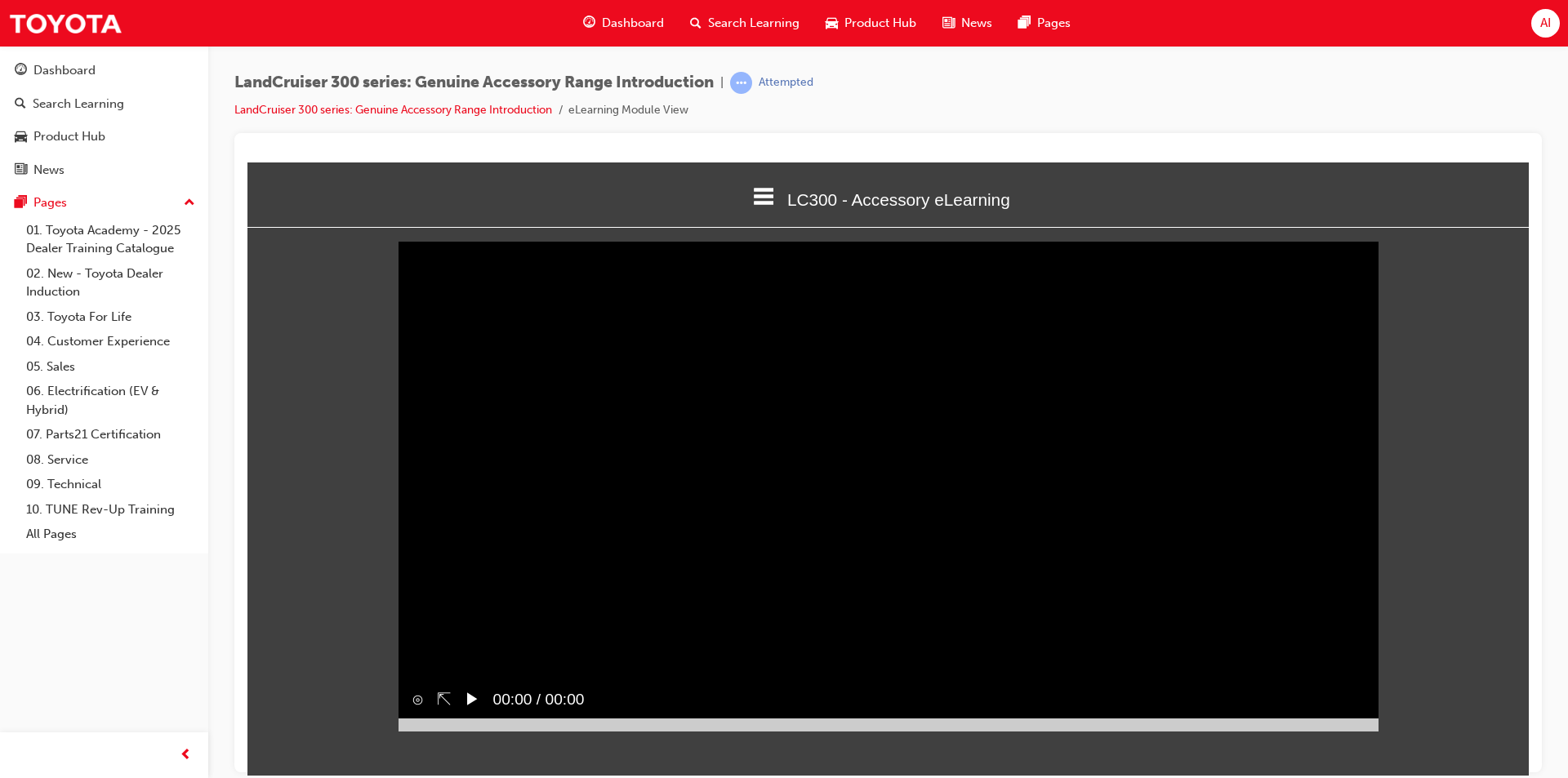 click on "▶︎" at bounding box center (472, 699) 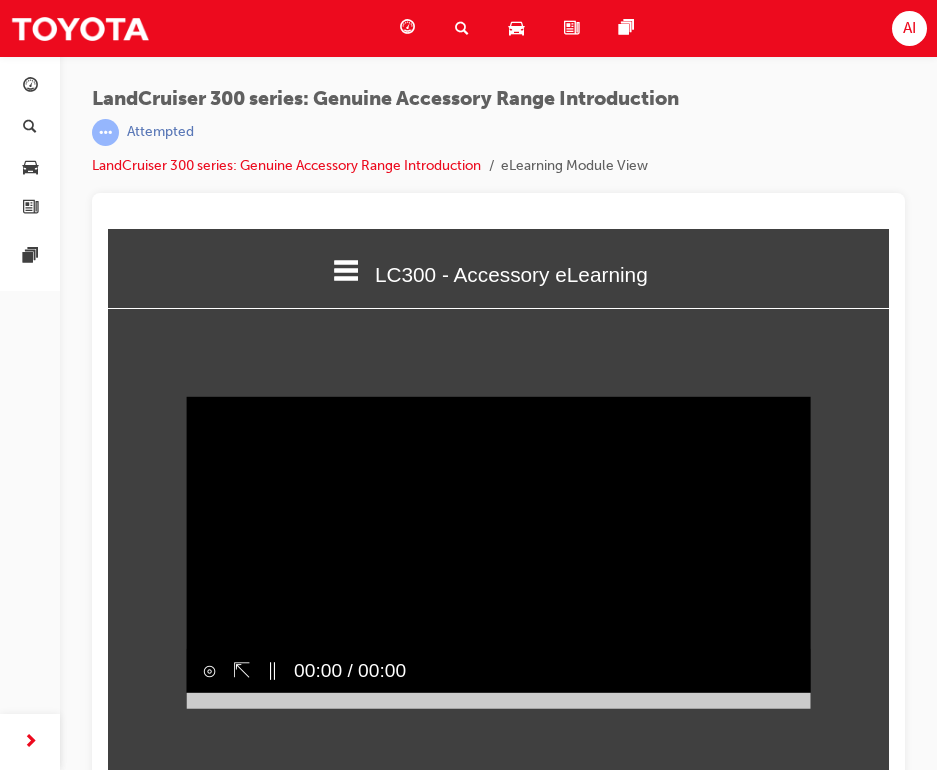 scroll, scrollTop: 27, scrollLeft: 0, axis: vertical 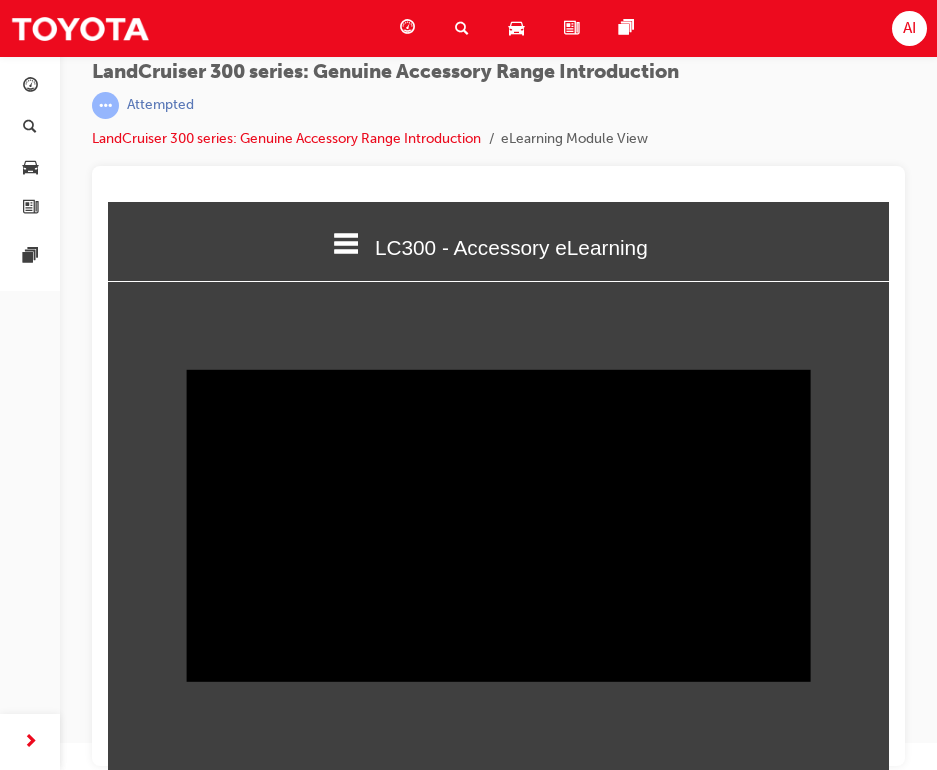 click on "‖" at bounding box center [272, 643] 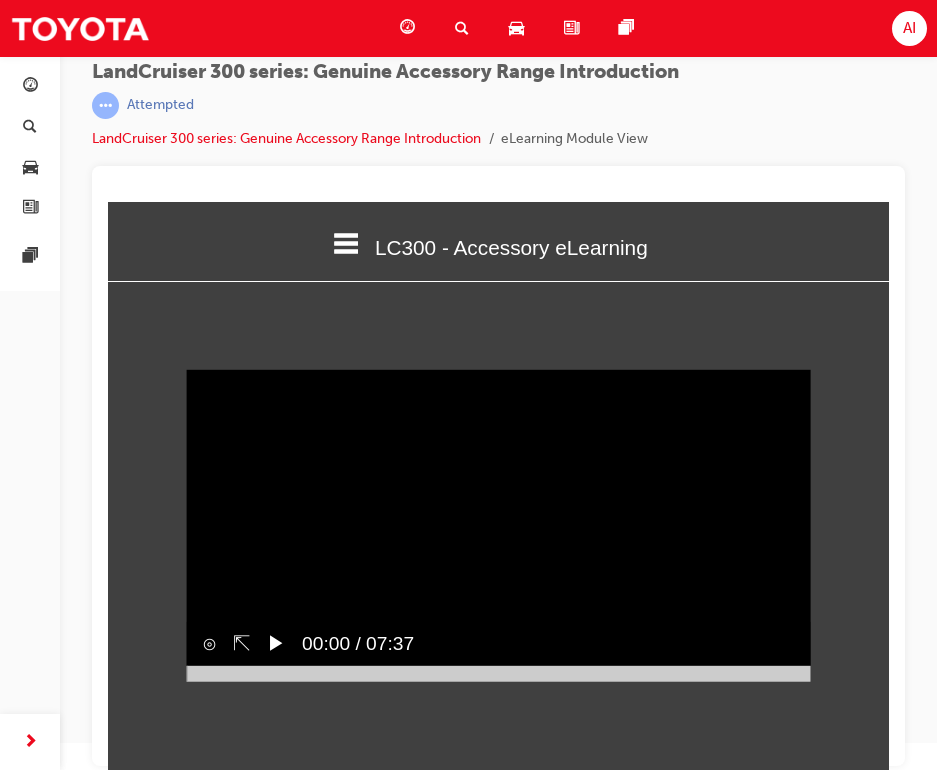 click on "▶︎" at bounding box center (276, 643) 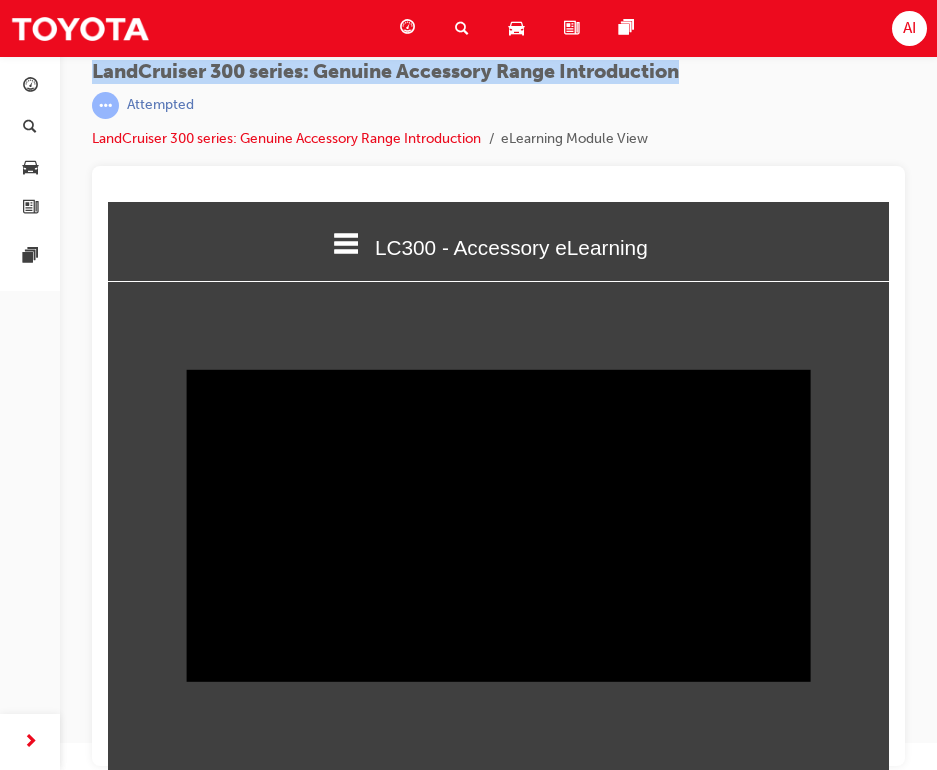 drag, startPoint x: 91, startPoint y: 68, endPoint x: 705, endPoint y: 76, distance: 614.0521 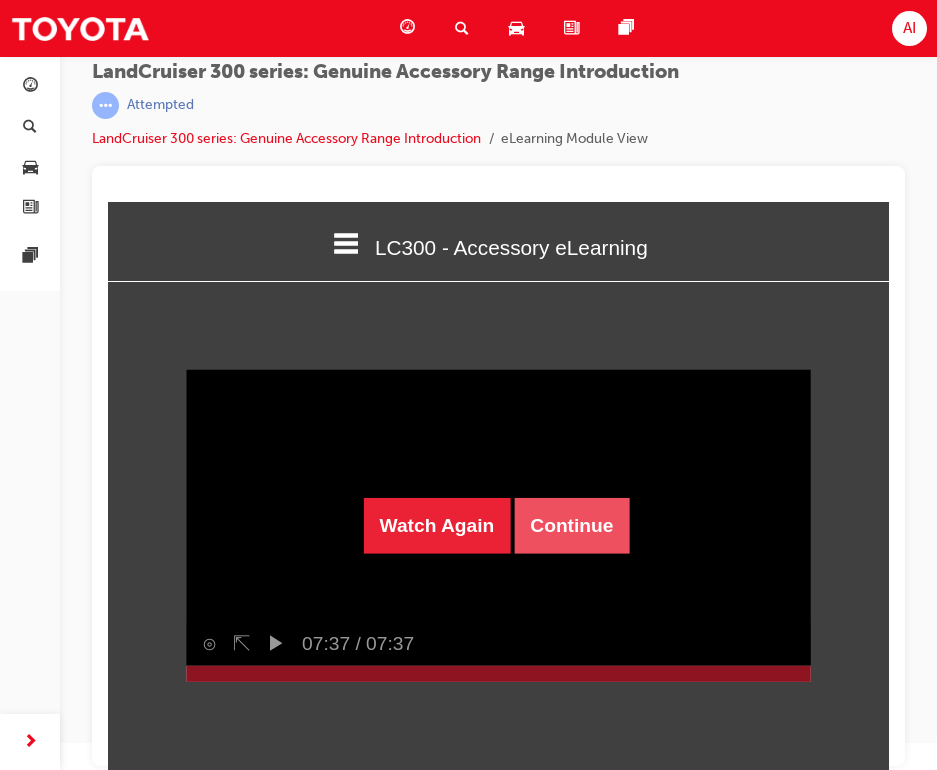 click on "Continue" at bounding box center [571, 526] 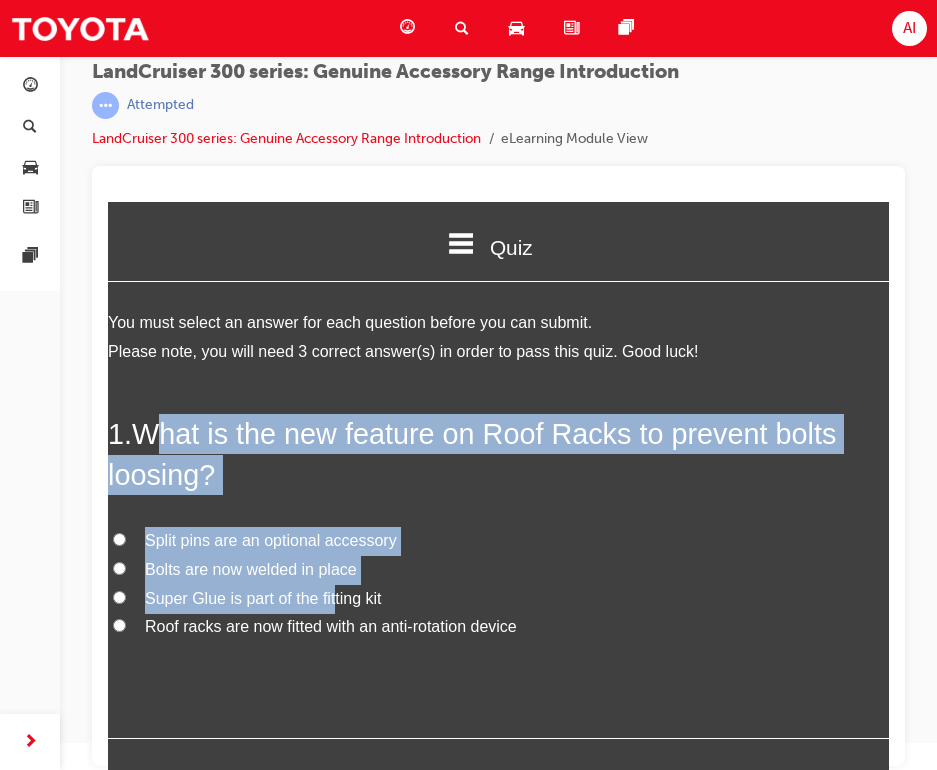 drag, startPoint x: 172, startPoint y: 437, endPoint x: 330, endPoint y: 607, distance: 232.0862 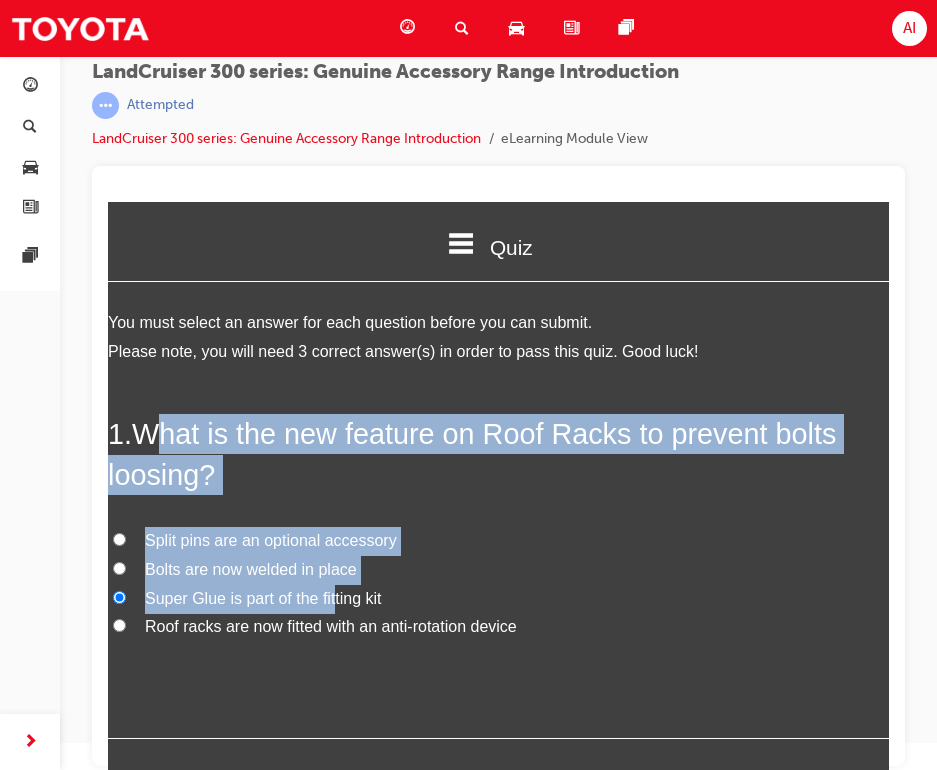 radio on "true" 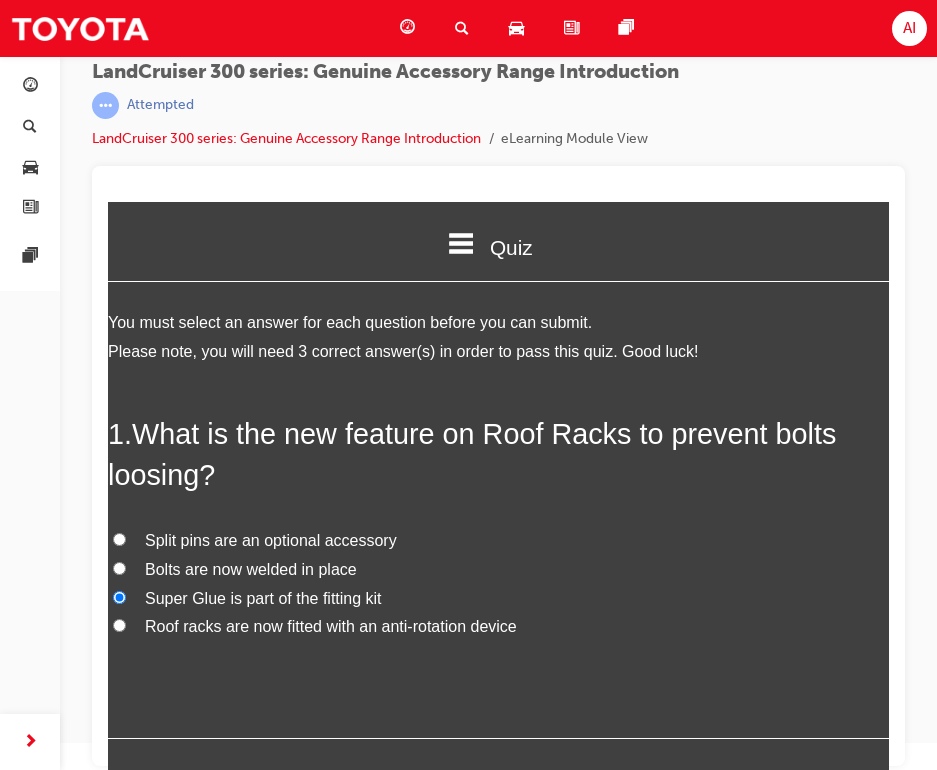 click on "Roof racks are now fitted with an anti-rotation device" at bounding box center [331, 626] 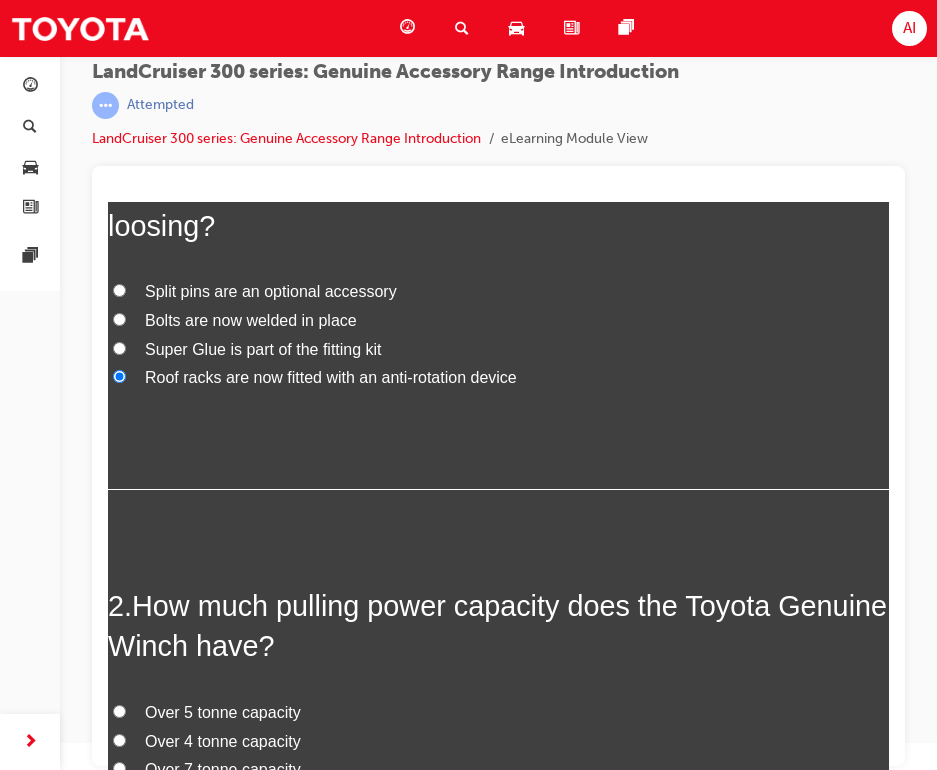 scroll, scrollTop: 200, scrollLeft: 0, axis: vertical 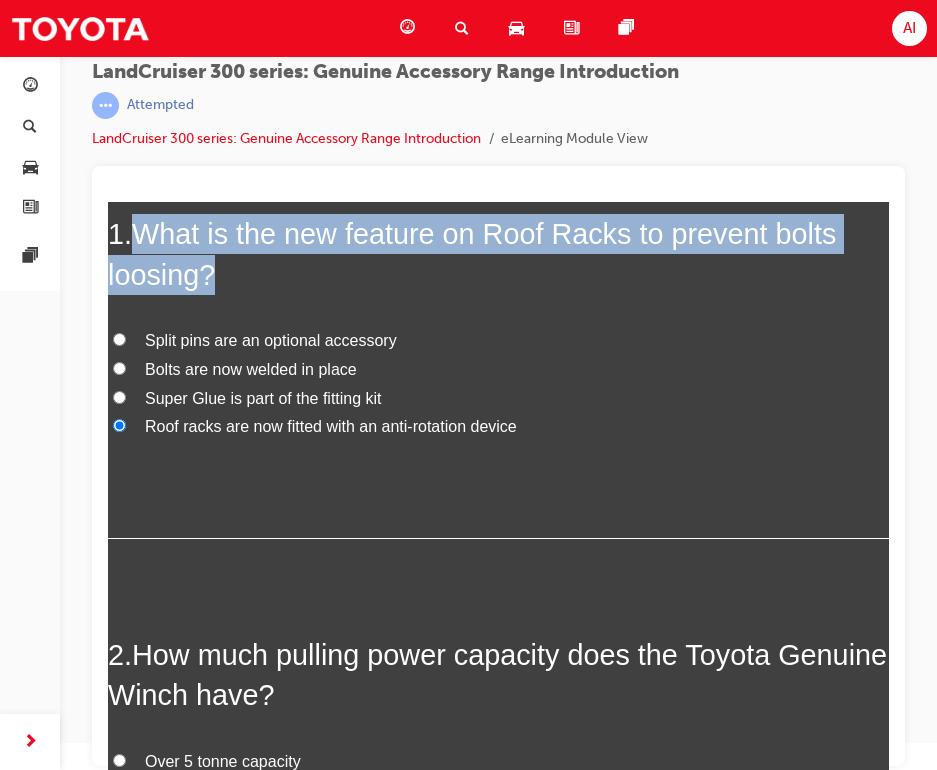drag, startPoint x: 139, startPoint y: 228, endPoint x: 234, endPoint y: 284, distance: 110.276924 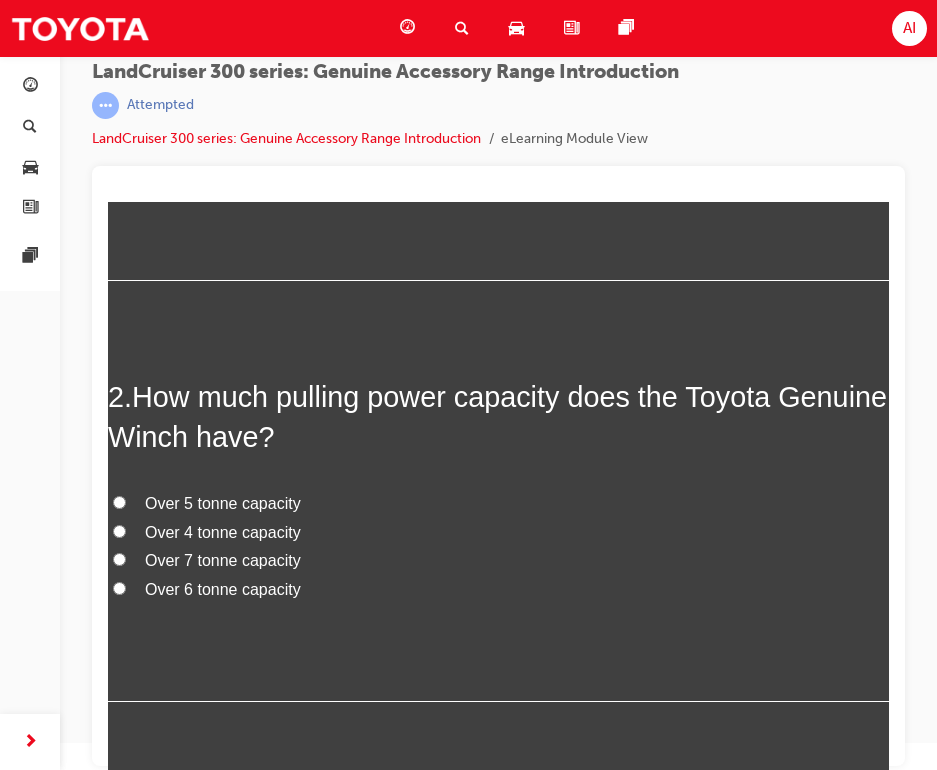 scroll, scrollTop: 500, scrollLeft: 0, axis: vertical 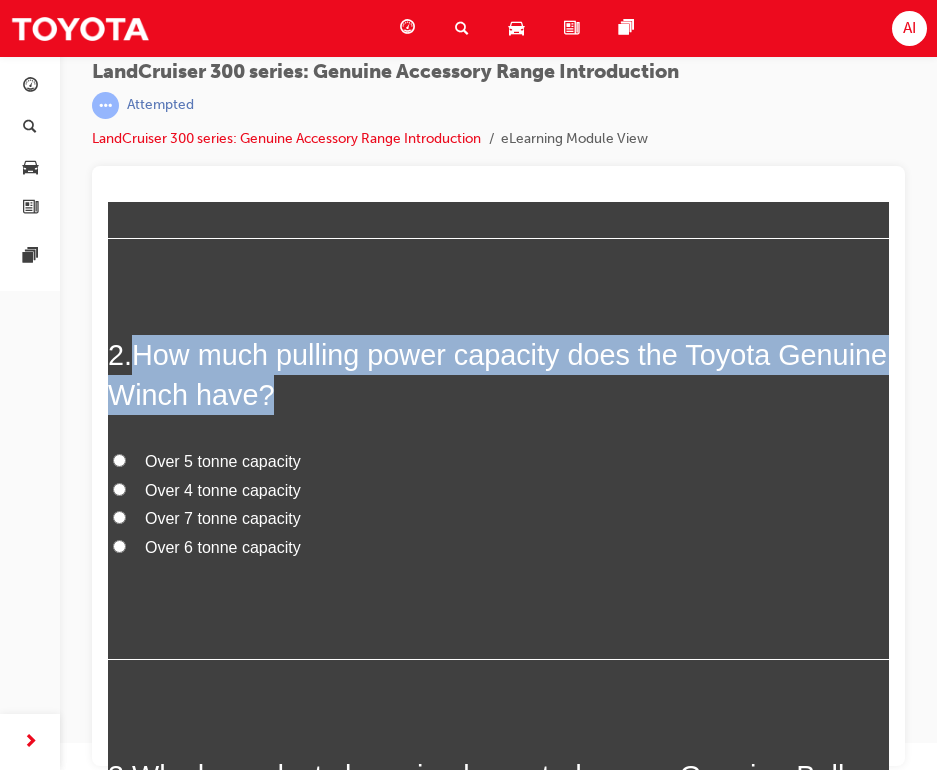 drag, startPoint x: 143, startPoint y: 355, endPoint x: 389, endPoint y: 402, distance: 250.4496 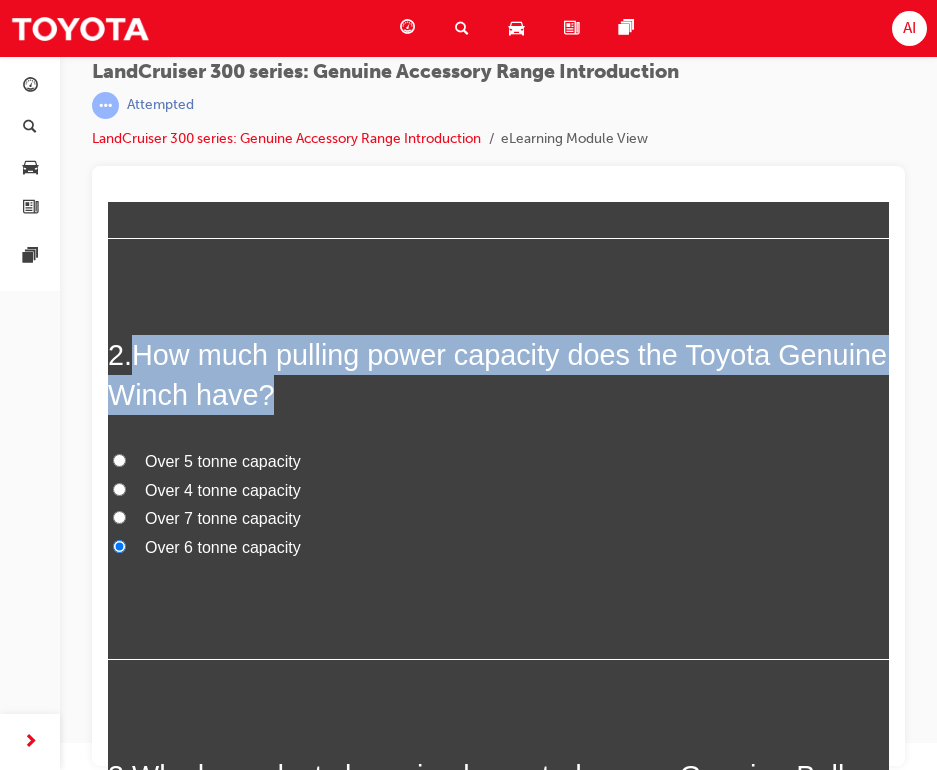 radio on "true" 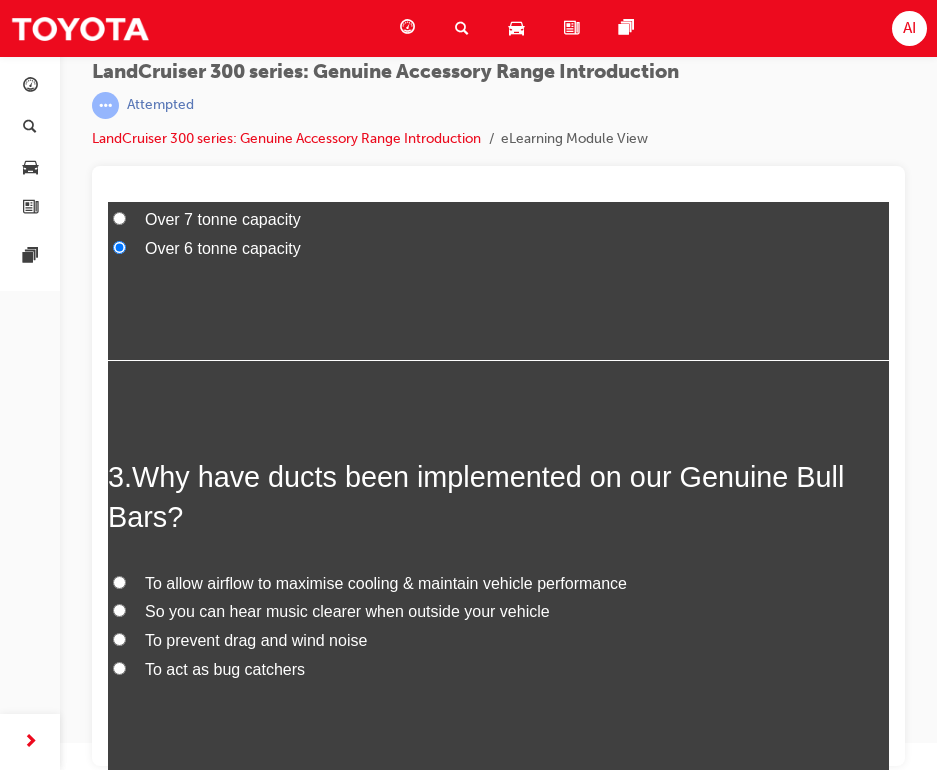 scroll, scrollTop: 800, scrollLeft: 0, axis: vertical 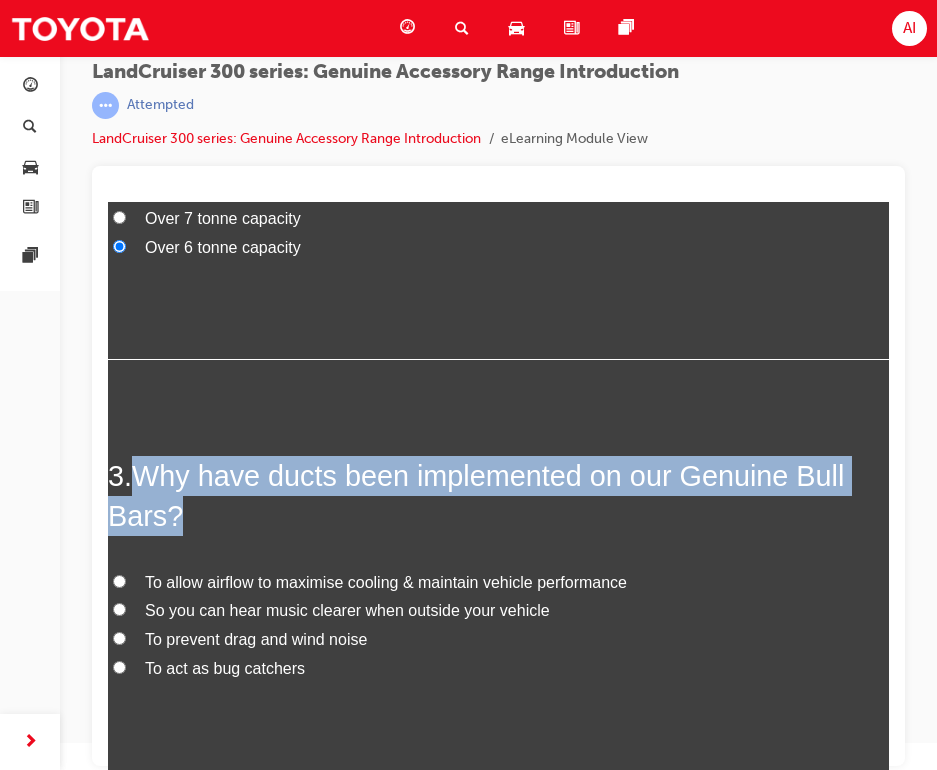 drag, startPoint x: 155, startPoint y: 484, endPoint x: 183, endPoint y: 513, distance: 40.311287 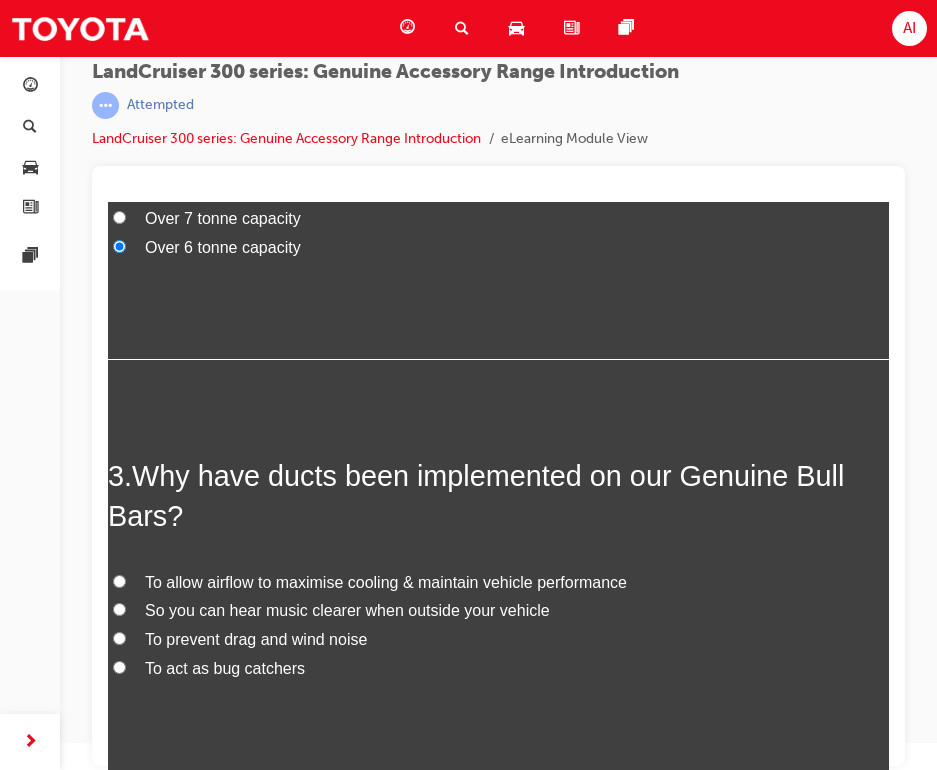 click on "To allow airflow to maximise cooling & maintain vehicle performance" at bounding box center (386, 582) 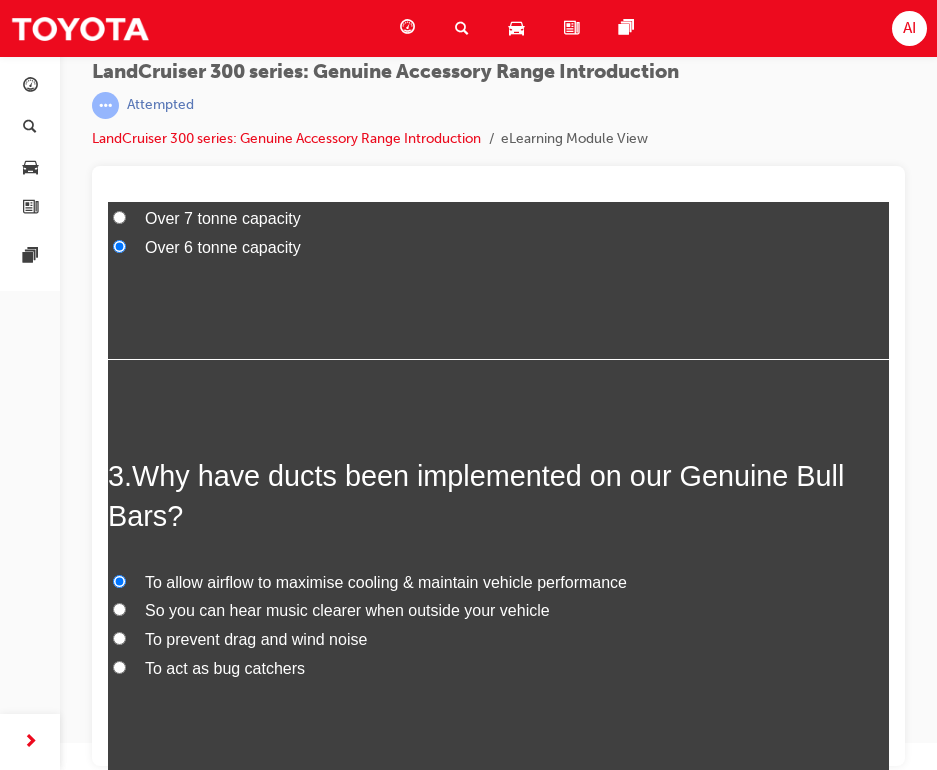radio on "true" 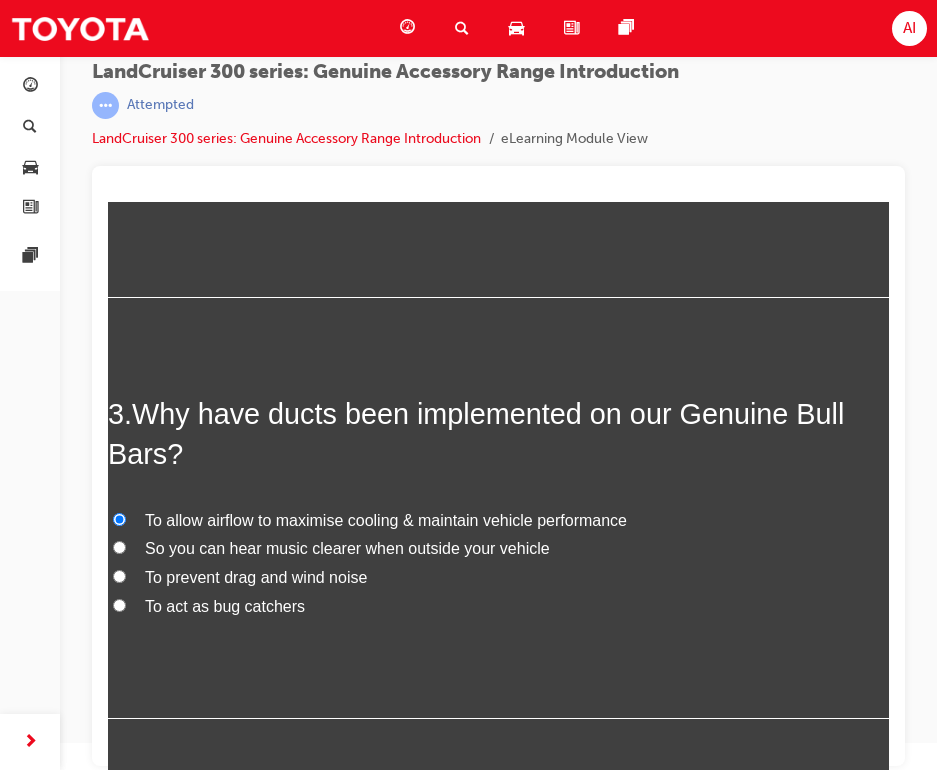 scroll, scrollTop: 962, scrollLeft: 0, axis: vertical 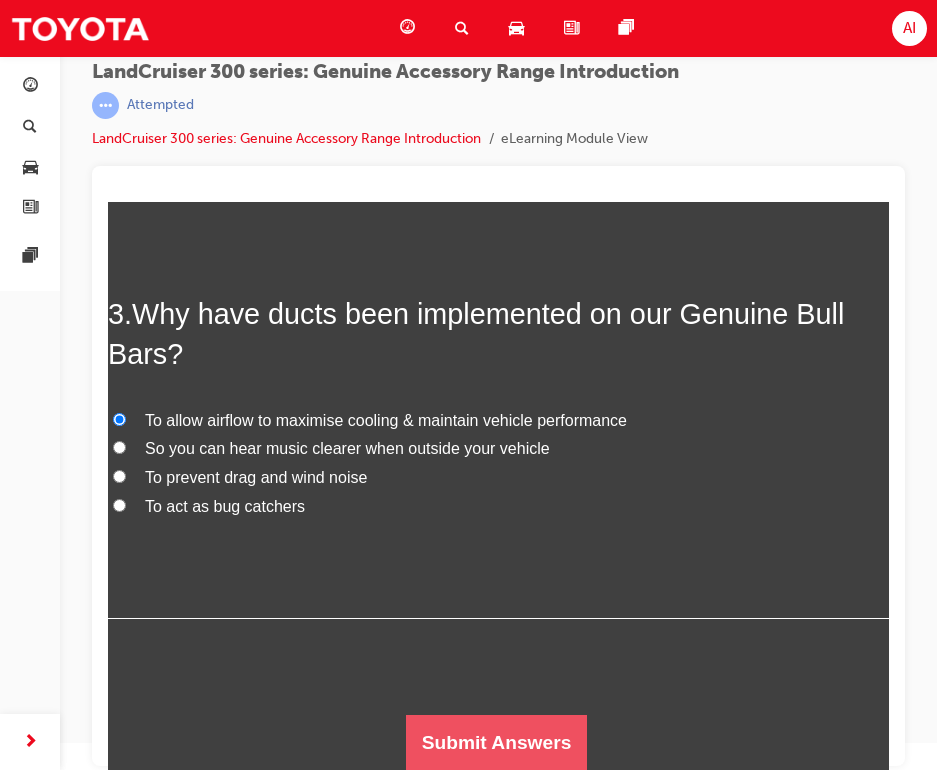 click on "Submit Answers" at bounding box center (497, 743) 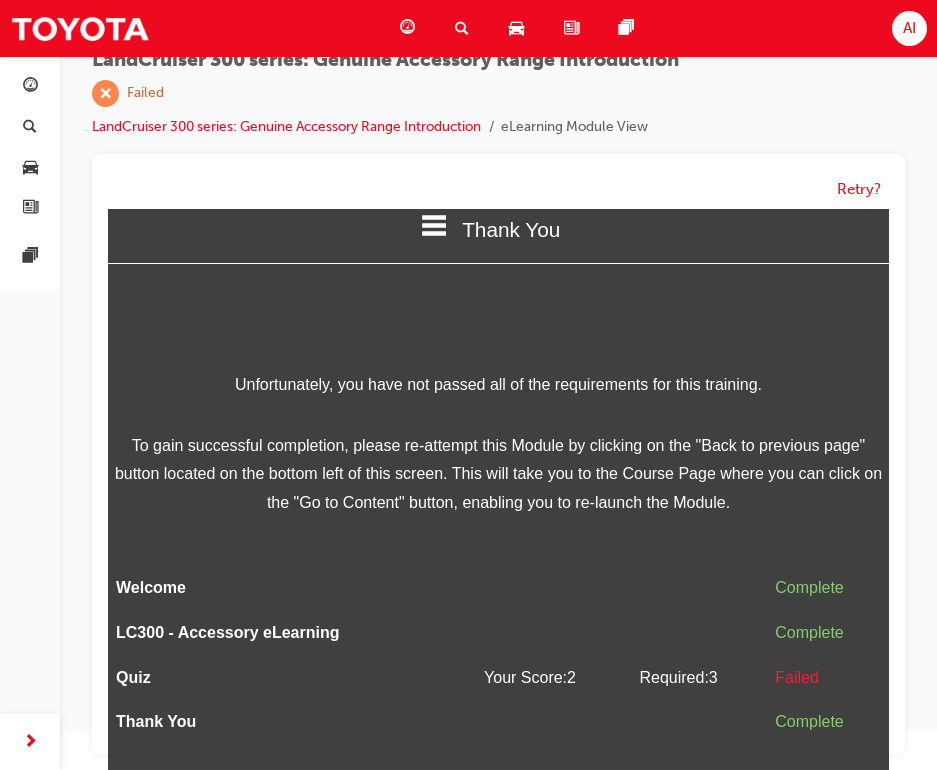 scroll, scrollTop: 46, scrollLeft: 0, axis: vertical 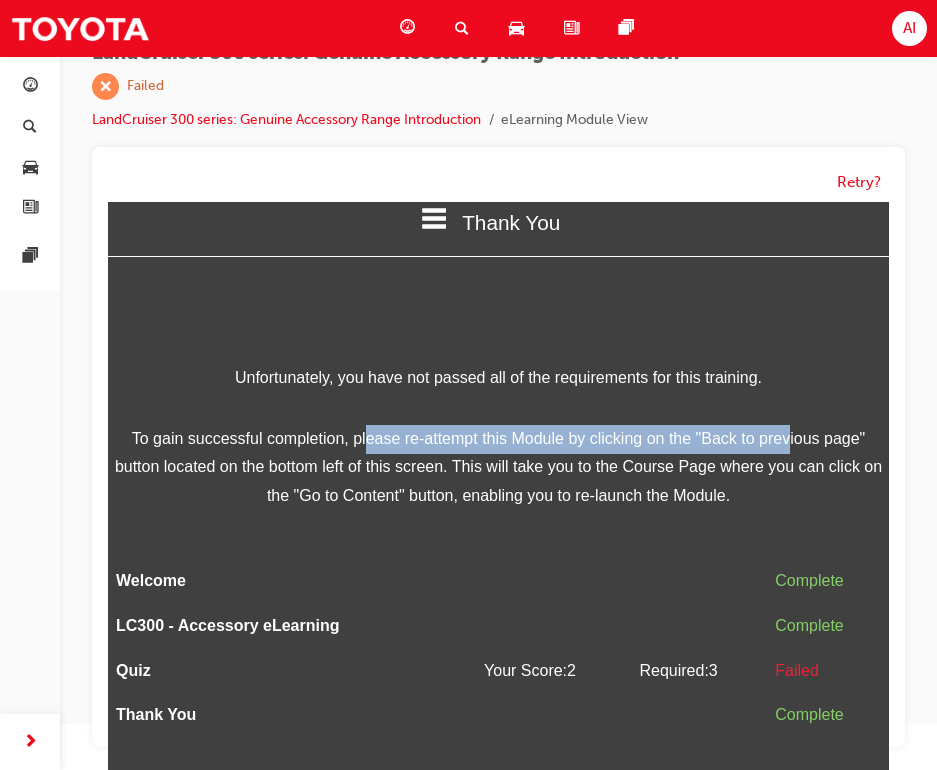 drag, startPoint x: 359, startPoint y: 439, endPoint x: 777, endPoint y: 440, distance: 418.0012 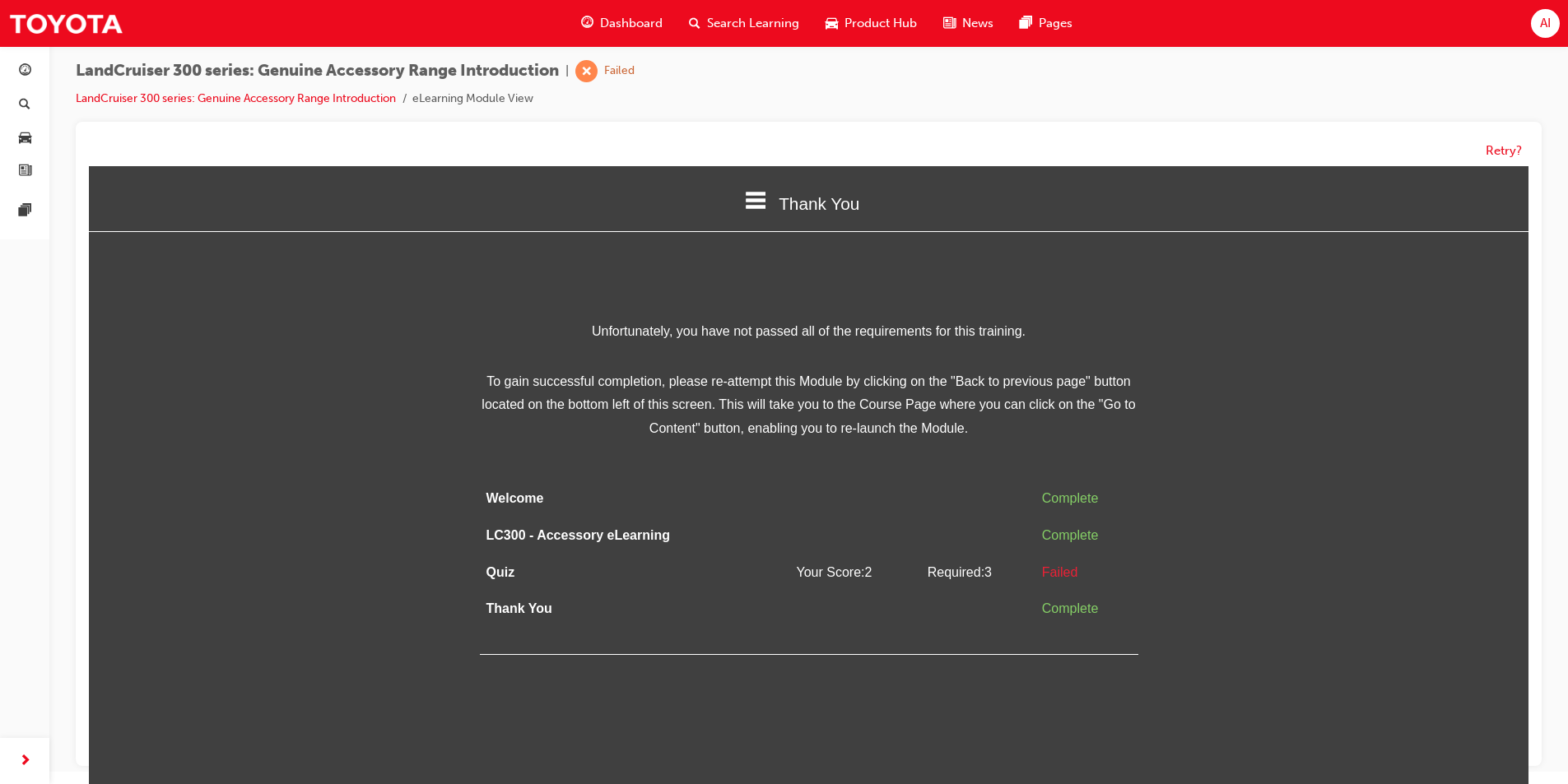 scroll, scrollTop: 0, scrollLeft: 0, axis: both 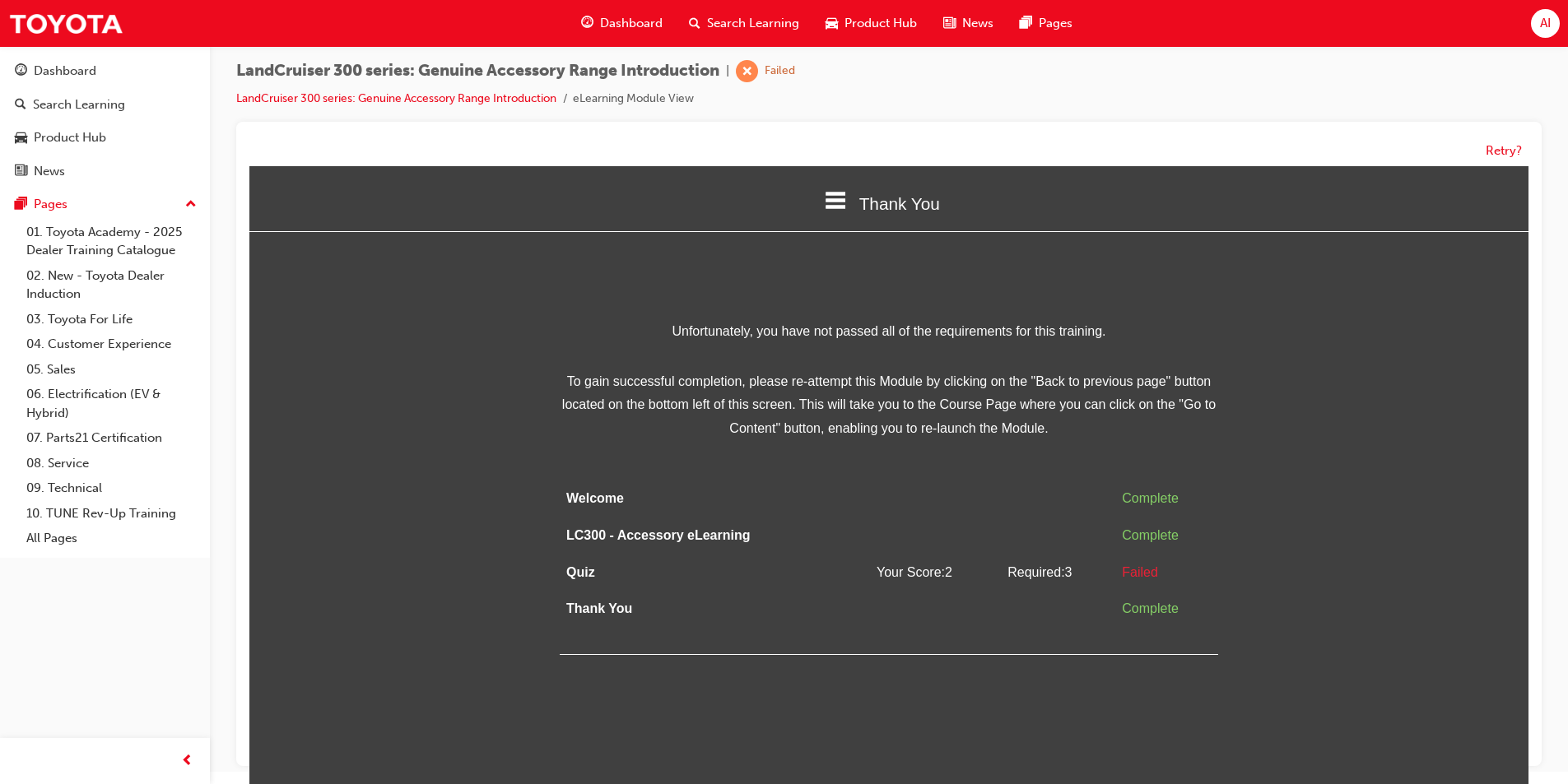 click on "Thank You" at bounding box center (900, 203) 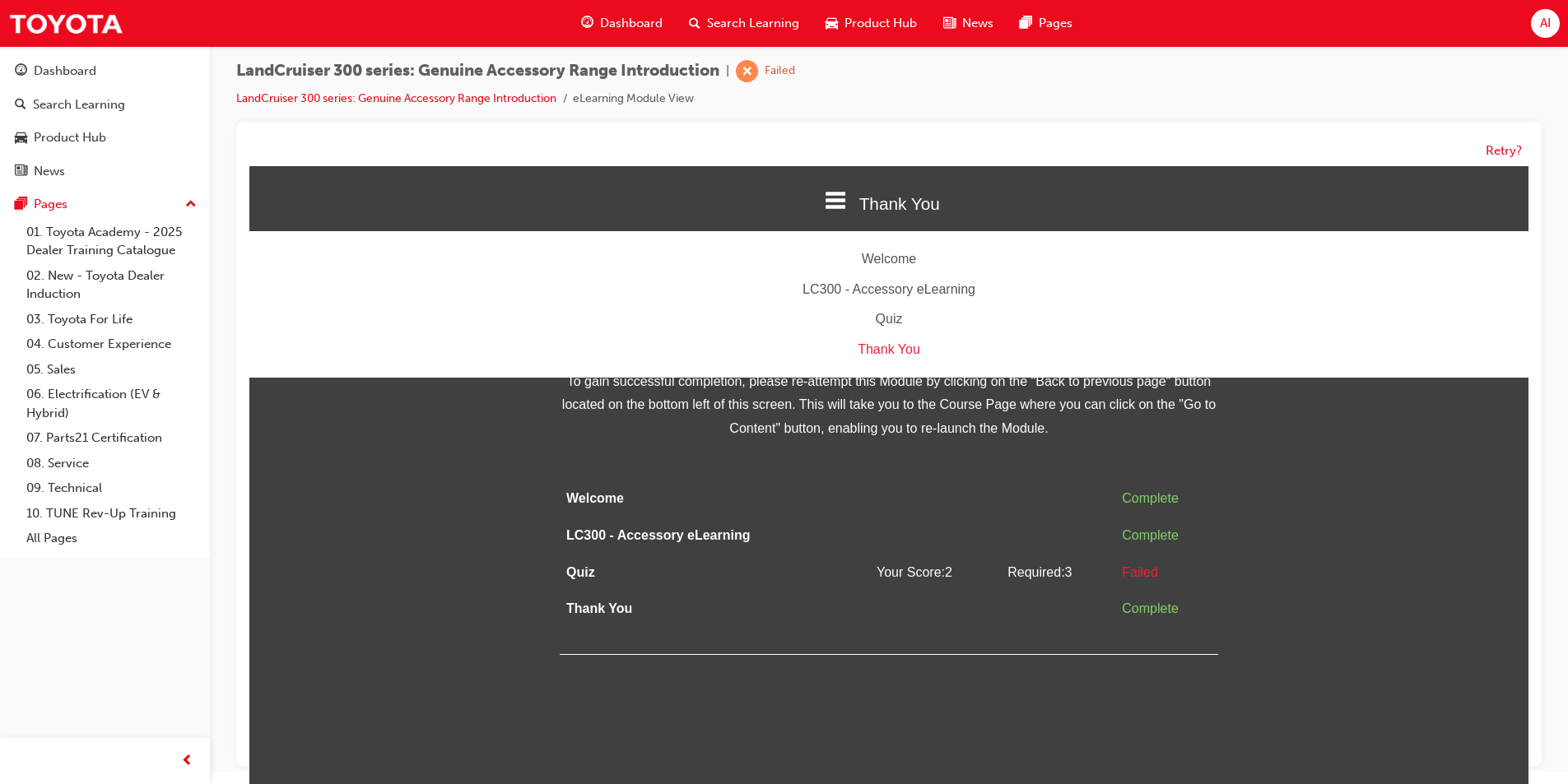 click on "Quiz" at bounding box center [889, 319] 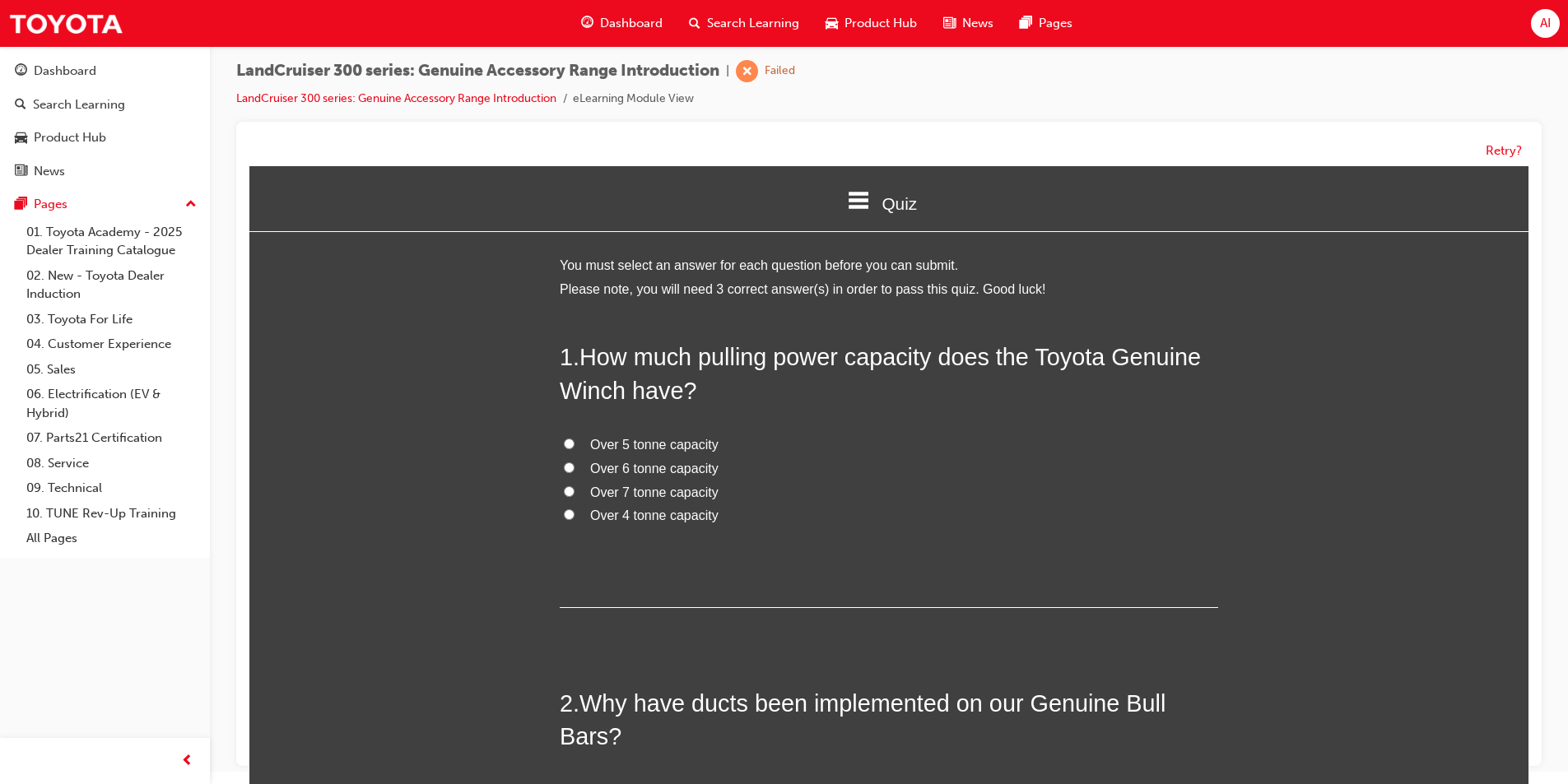 click on "Over 6 tonne capacity" at bounding box center (654, 468) 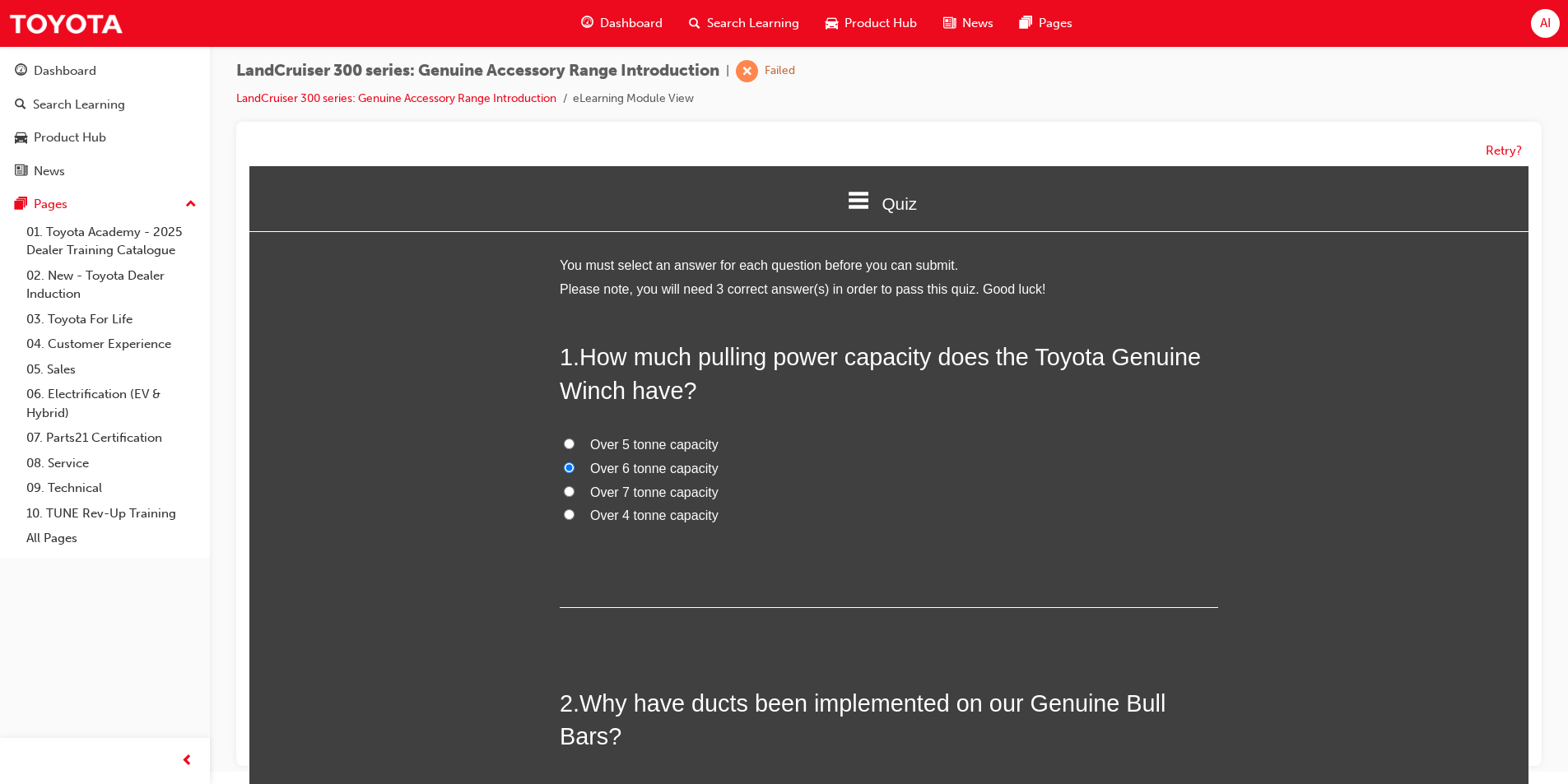 radio on "true" 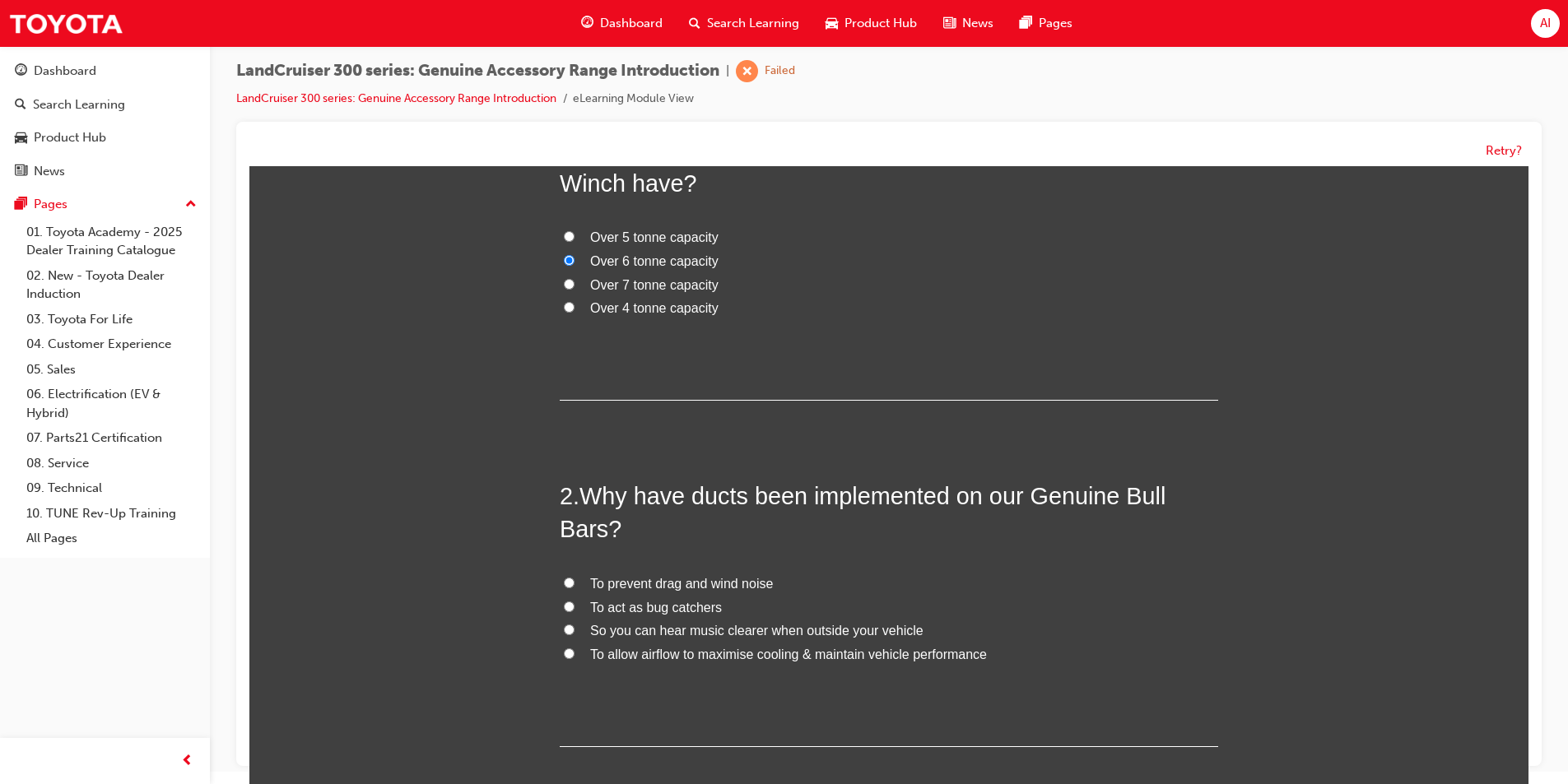 scroll, scrollTop: 247, scrollLeft: 0, axis: vertical 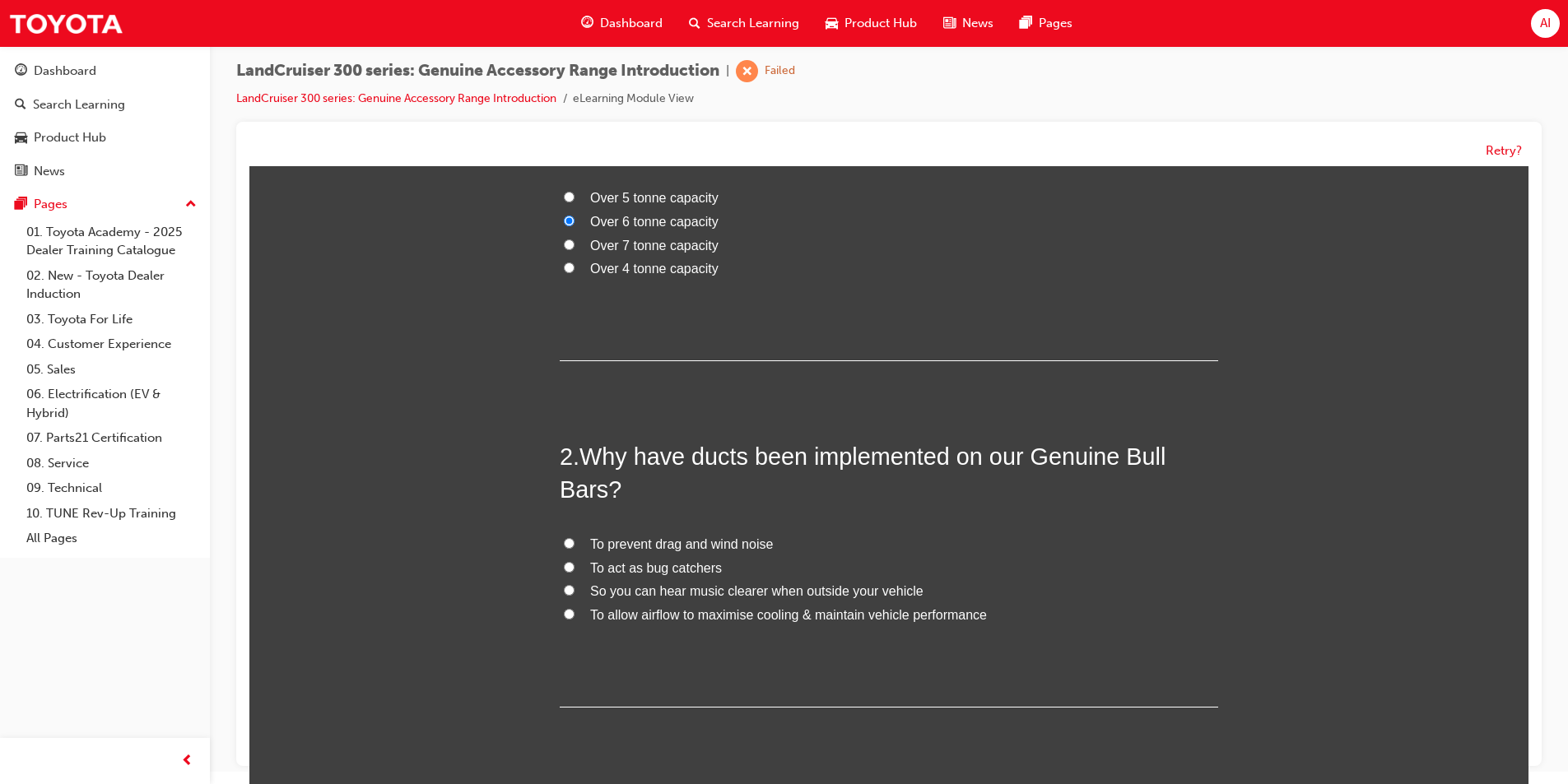 click on "To prevent drag and wind noise" at bounding box center [682, 544] 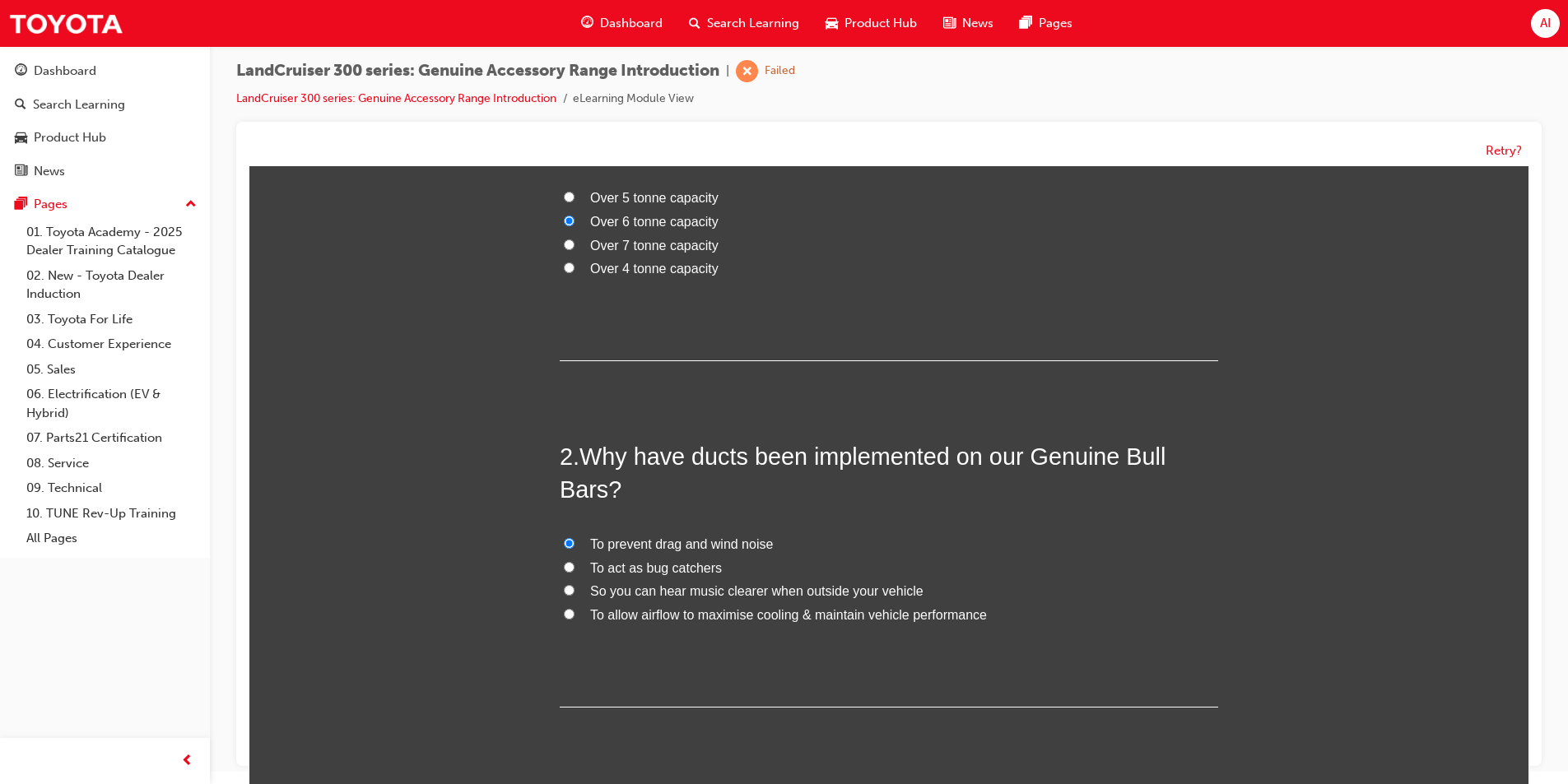 radio on "true" 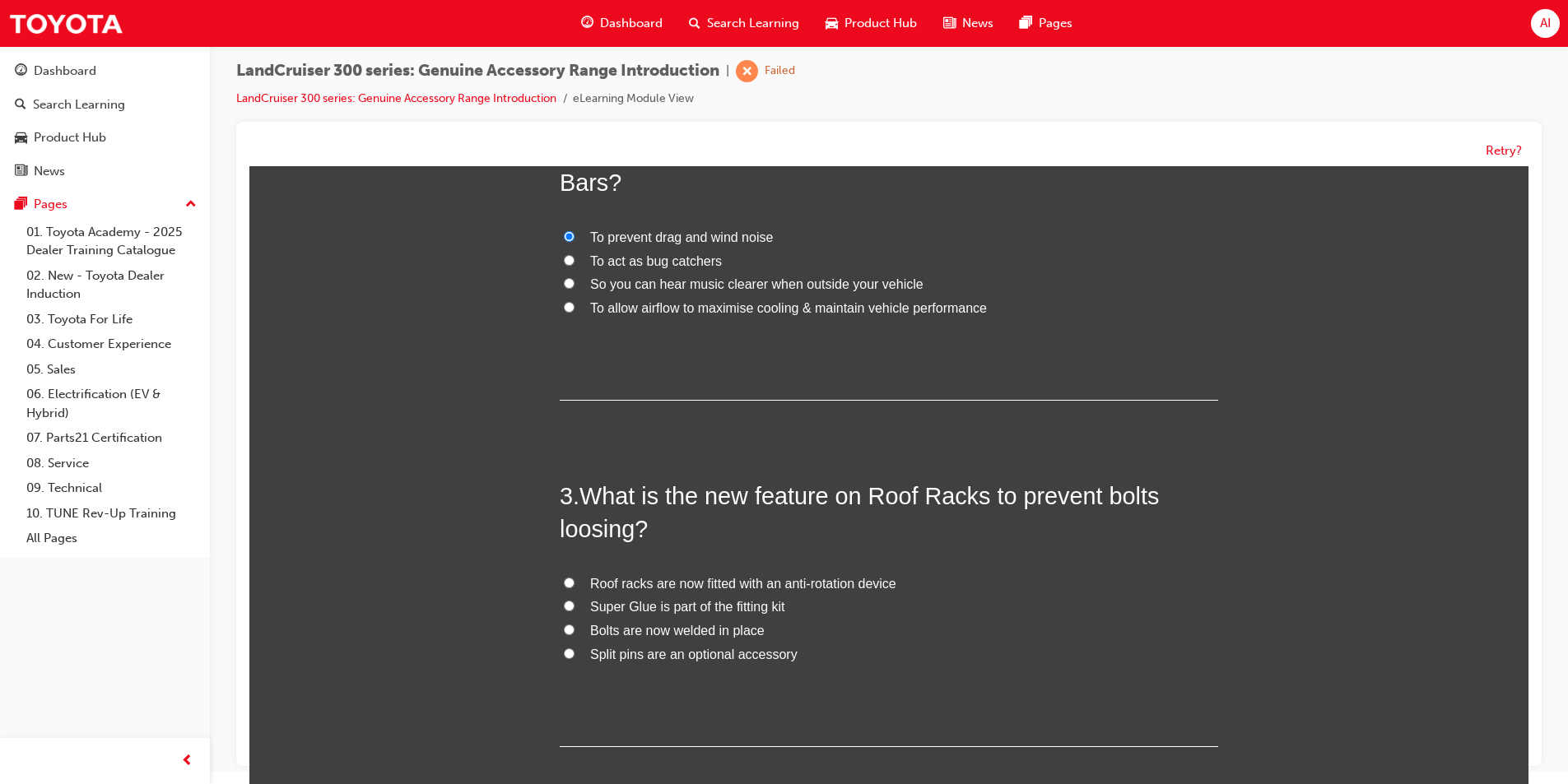 scroll, scrollTop: 476, scrollLeft: 0, axis: vertical 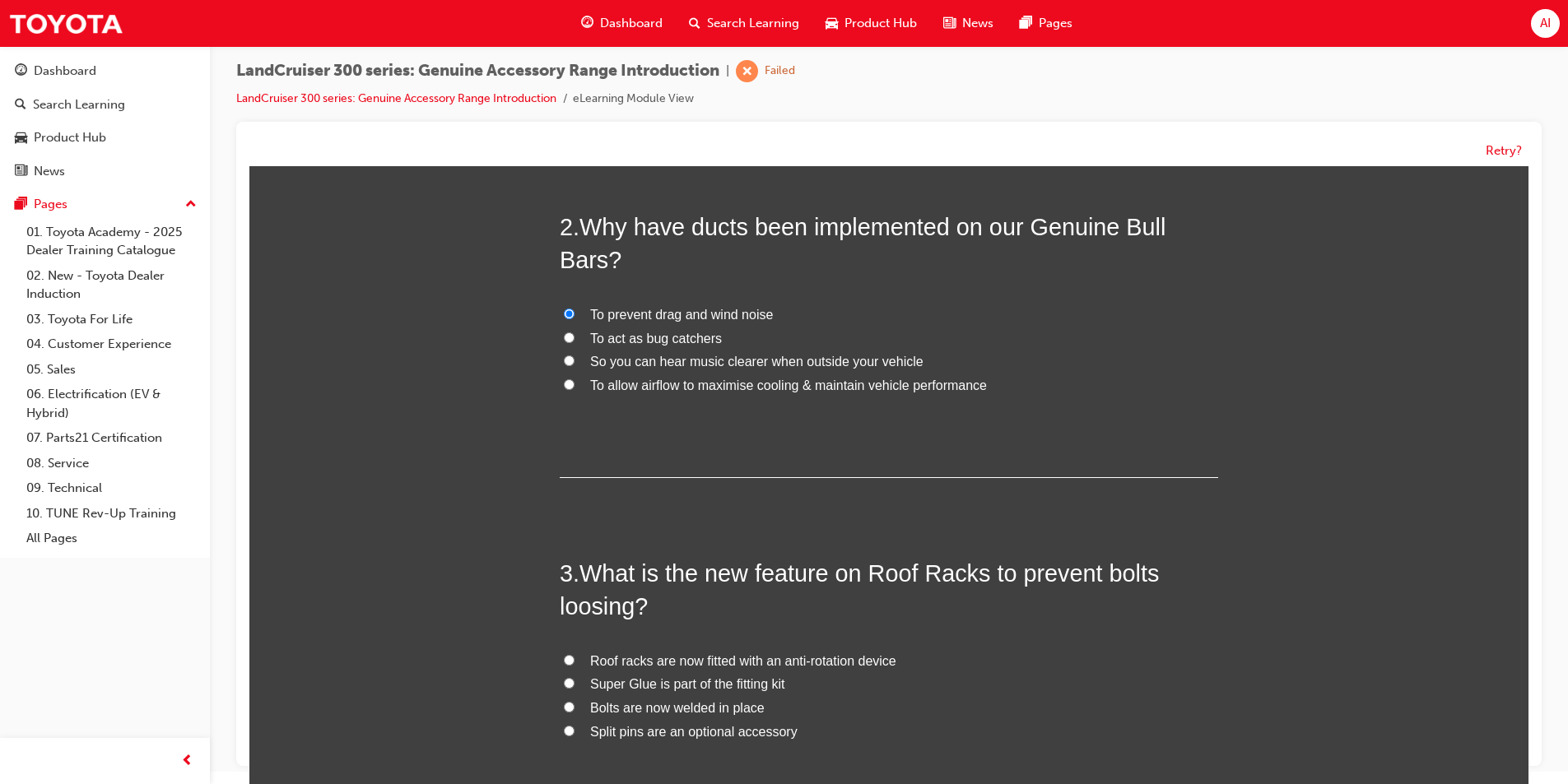 click on "To allow airflow to maximise cooling & maintain vehicle performance" at bounding box center (789, 385) 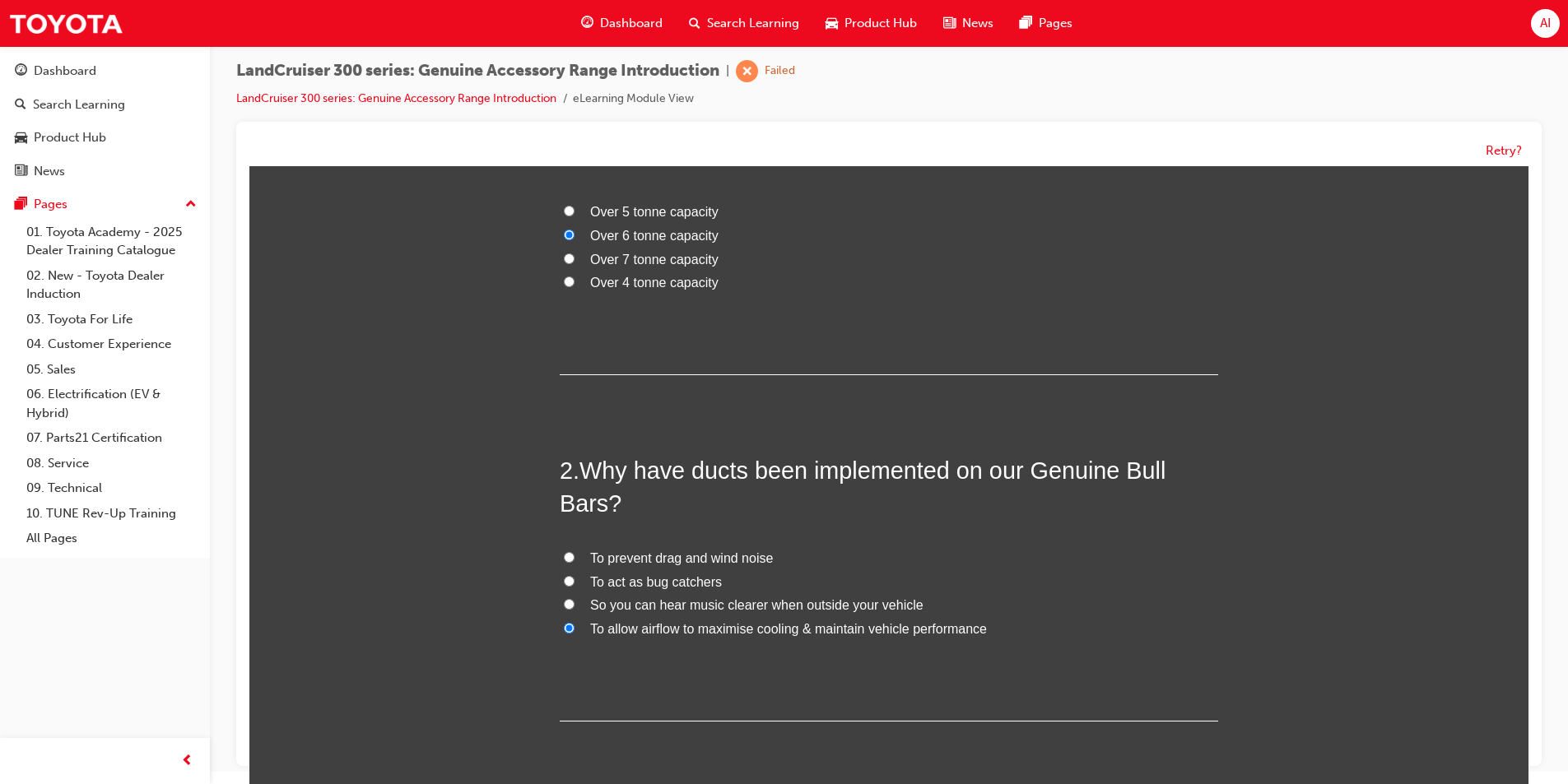 scroll, scrollTop: 230, scrollLeft: 0, axis: vertical 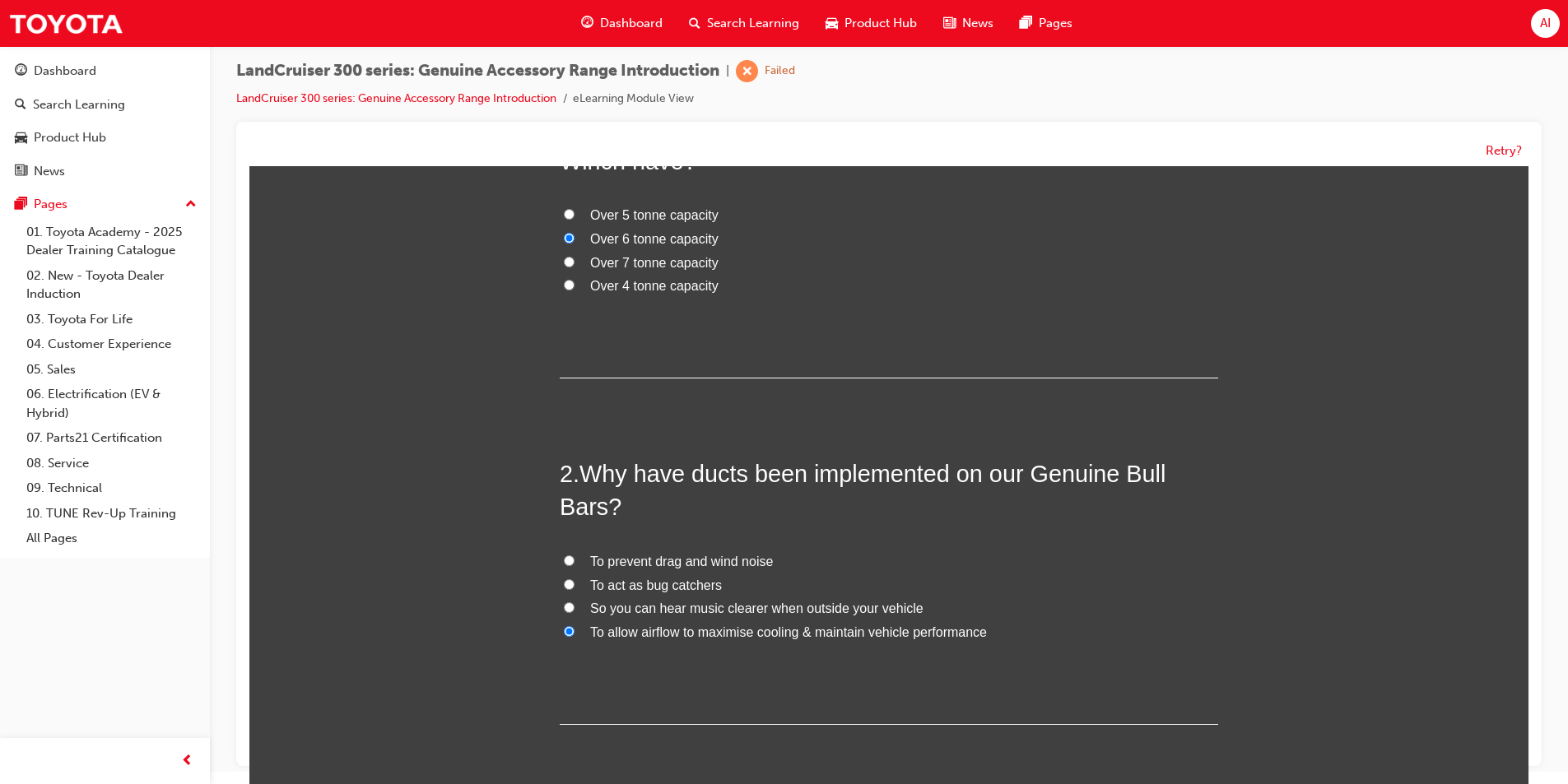 click on "Over 7 tonne capacity" at bounding box center [654, 262] 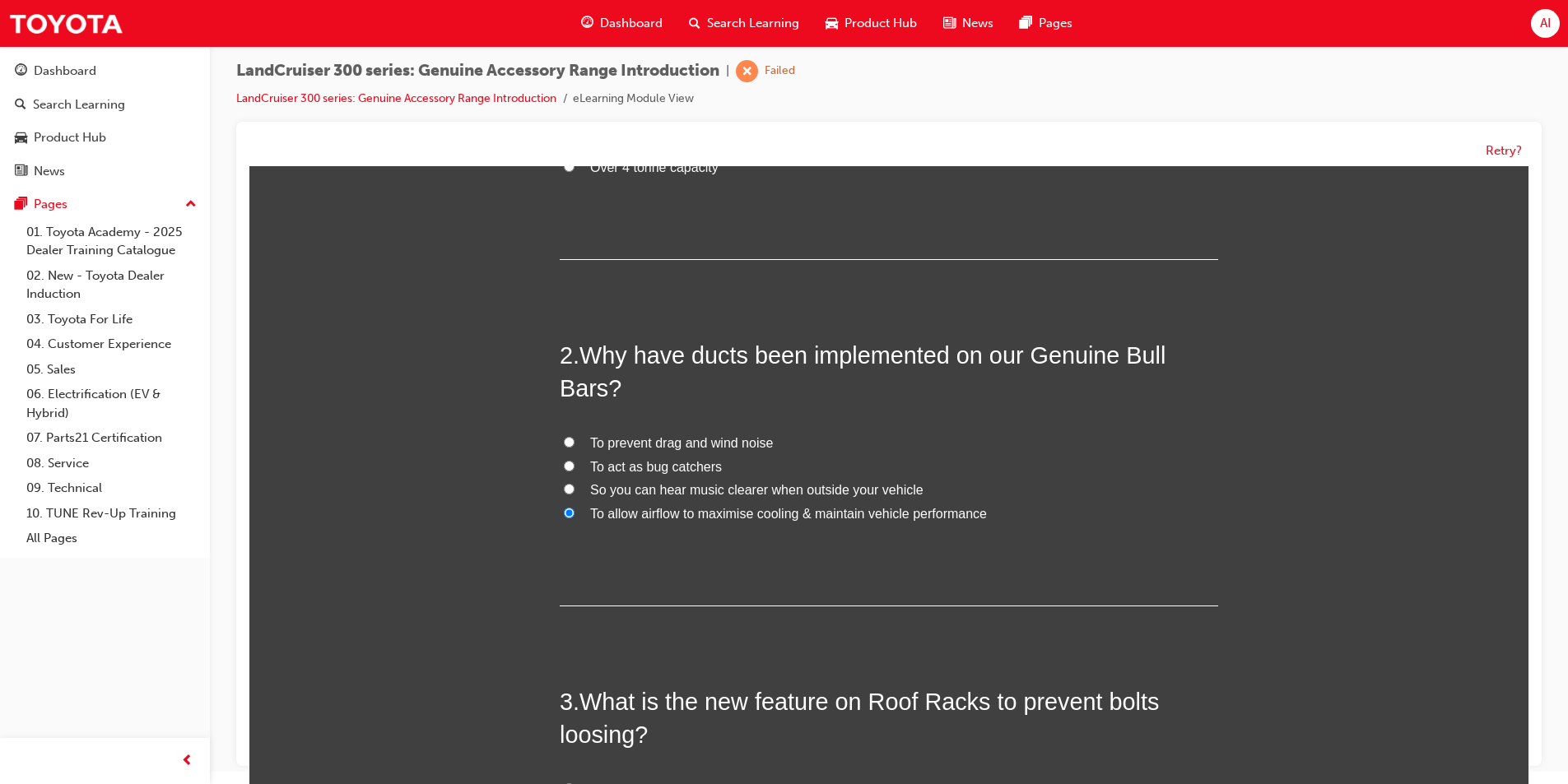 scroll, scrollTop: 559, scrollLeft: 0, axis: vertical 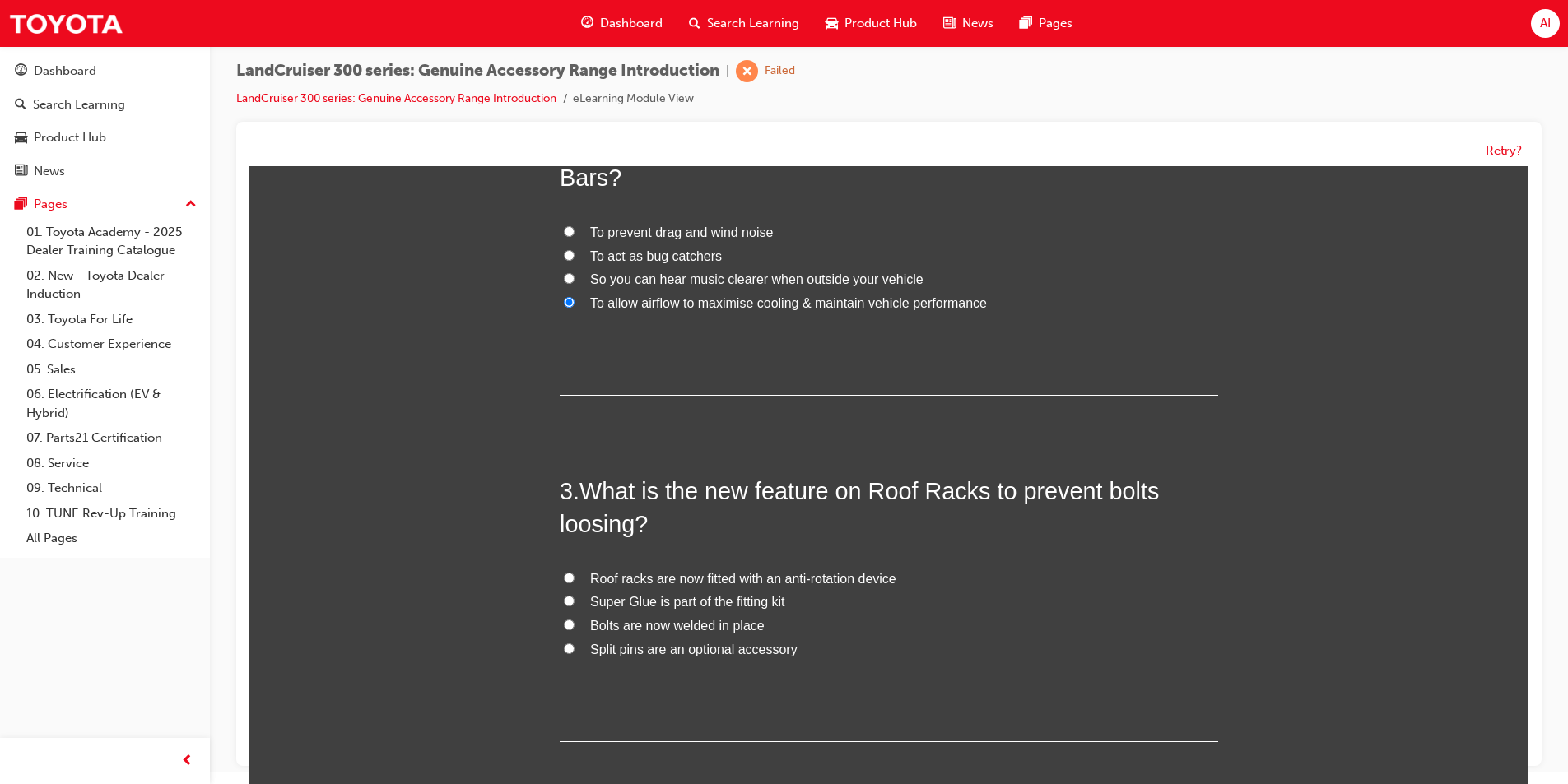 click on "Roof racks are now fitted with an anti-rotation device" at bounding box center (743, 578) 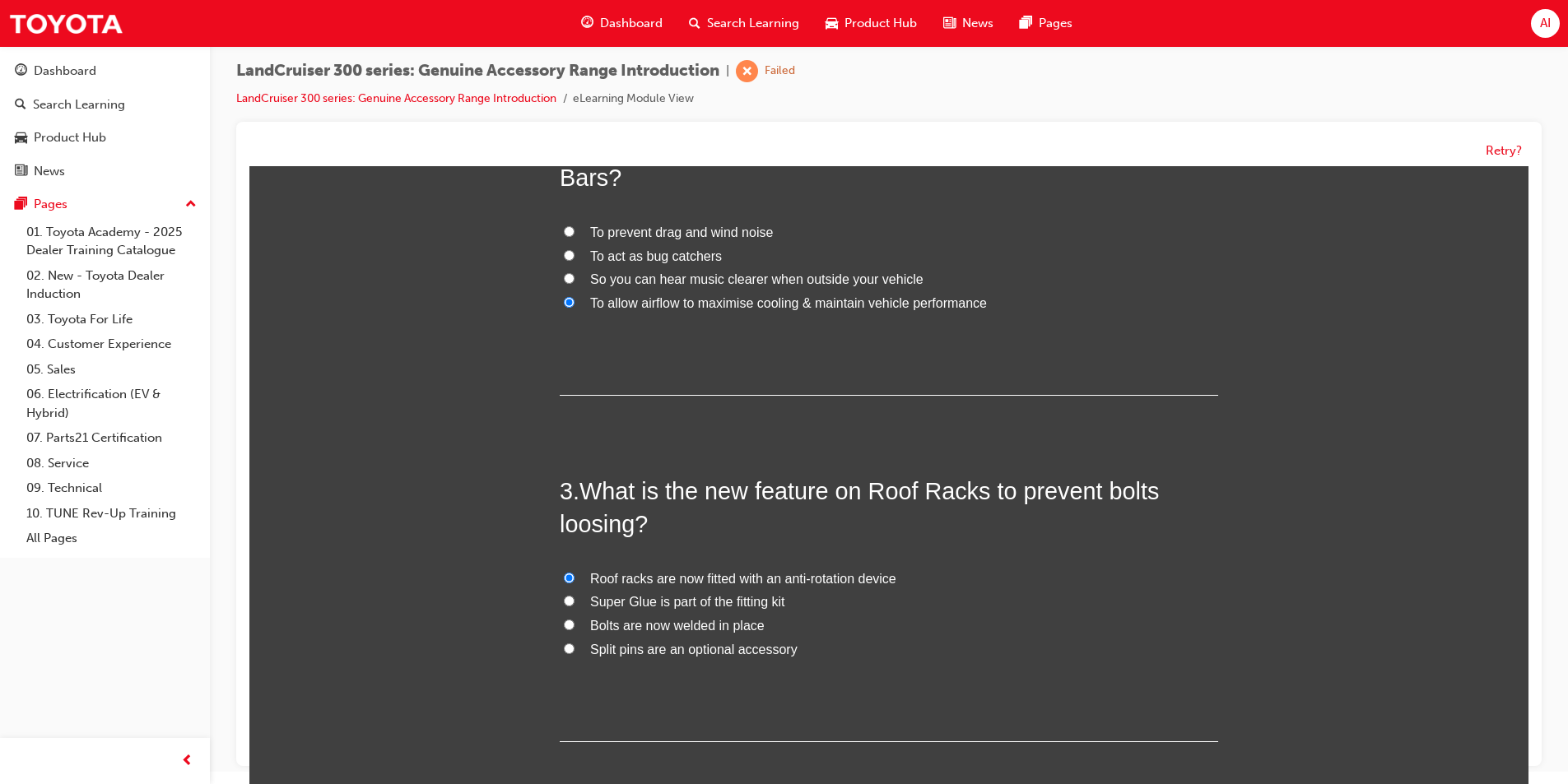 radio on "true" 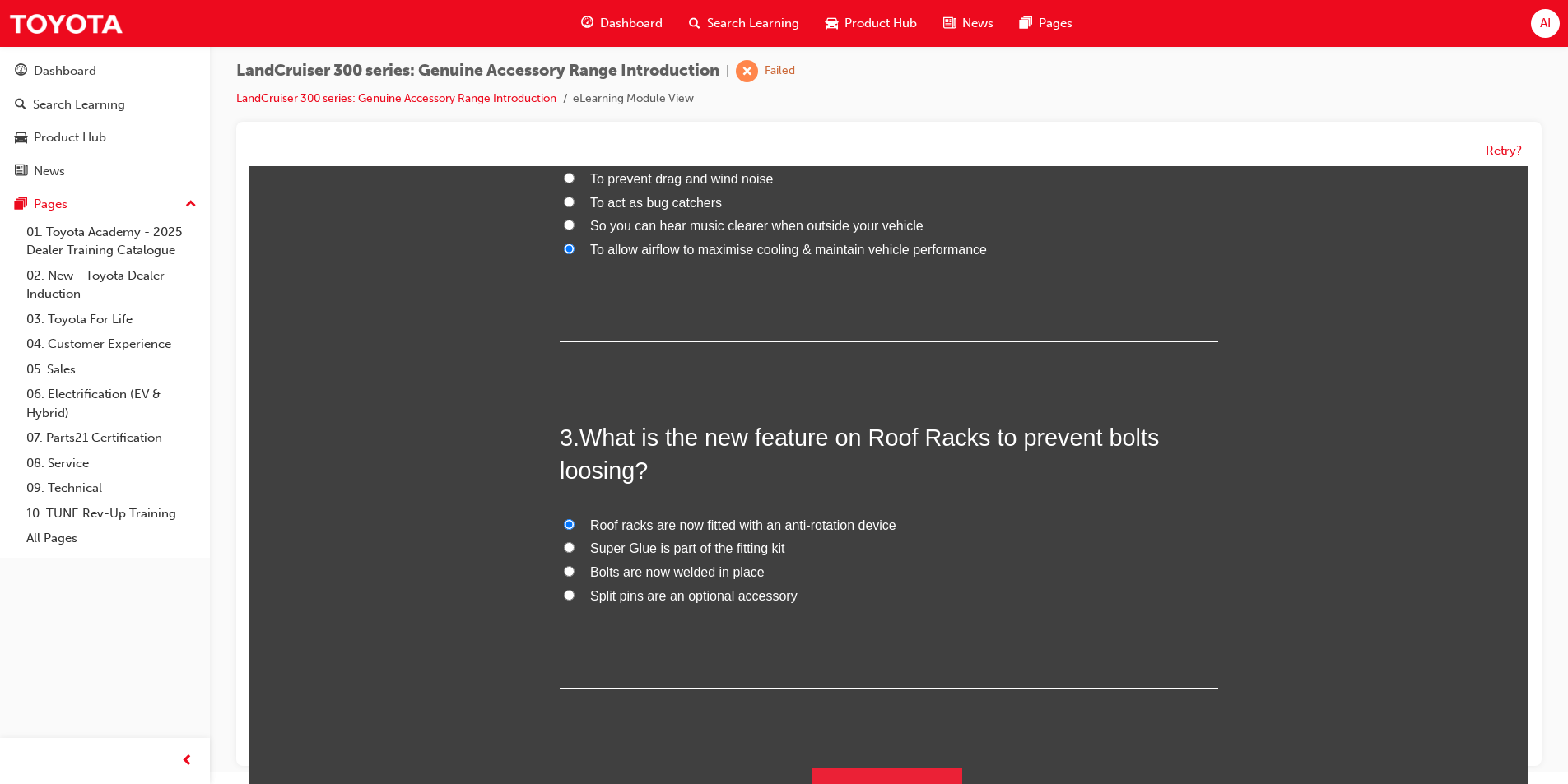 scroll, scrollTop: 641, scrollLeft: 0, axis: vertical 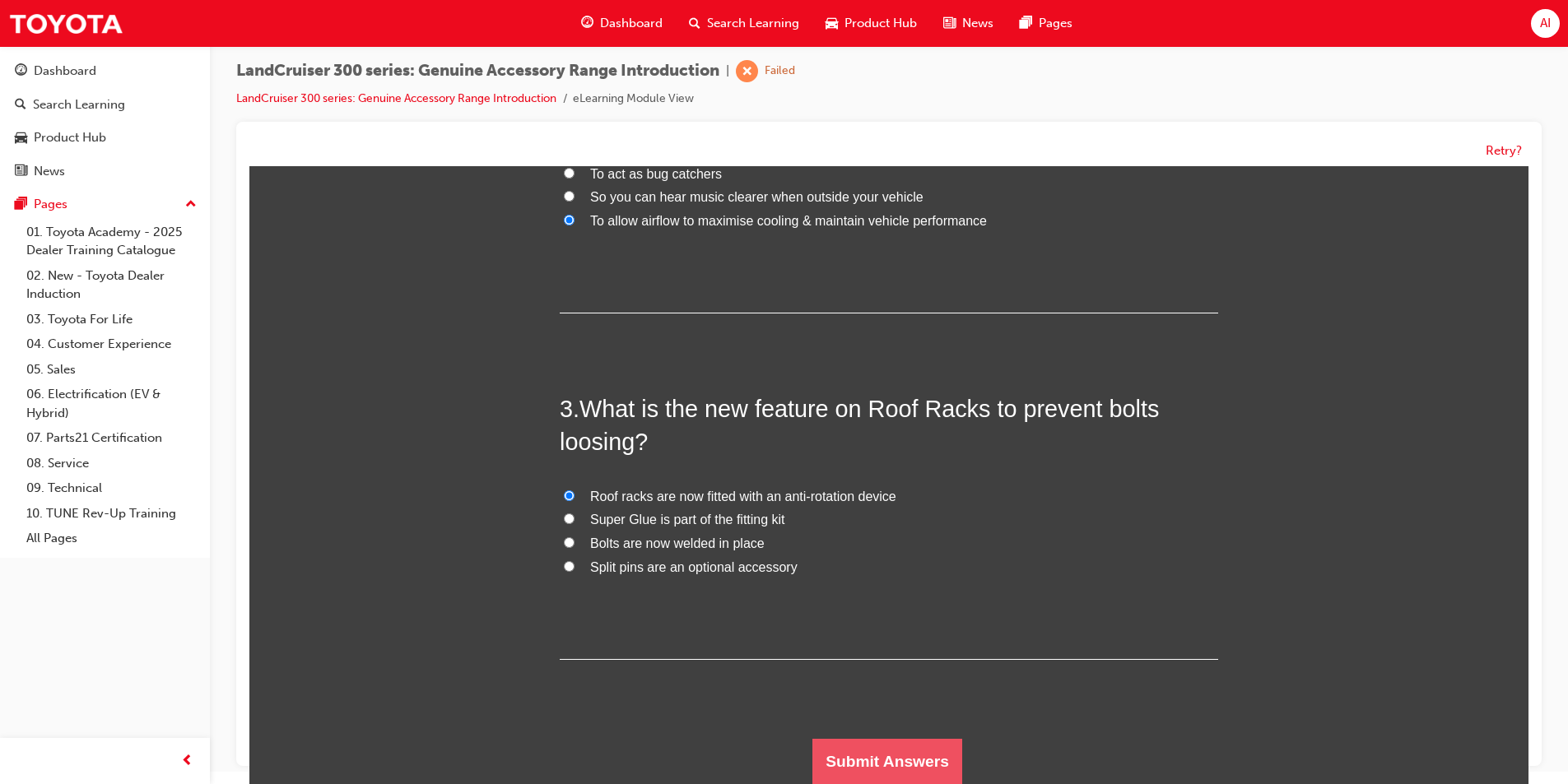 click on "Submit Answers" at bounding box center (887, 762) 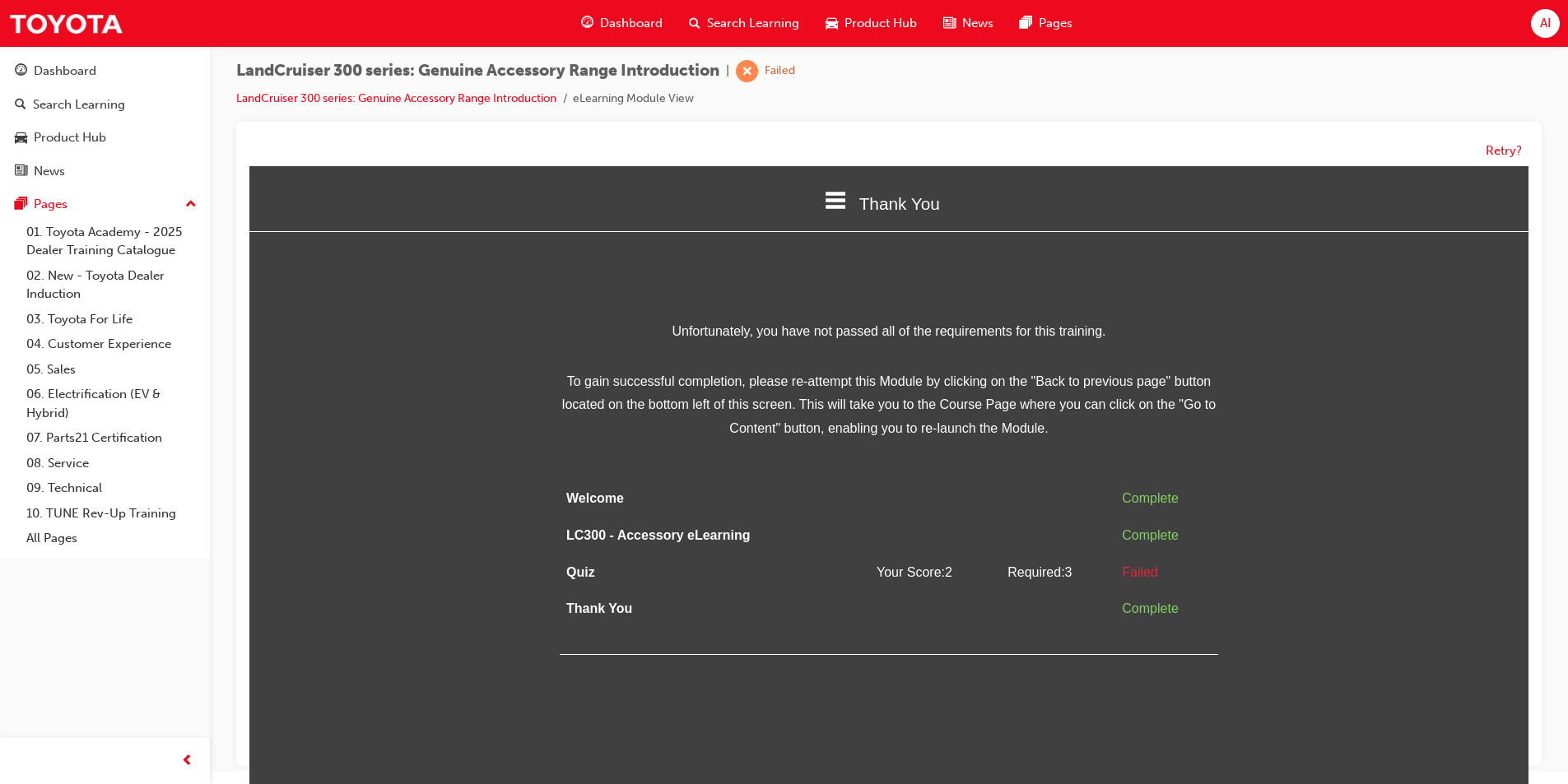 scroll, scrollTop: 0, scrollLeft: 0, axis: both 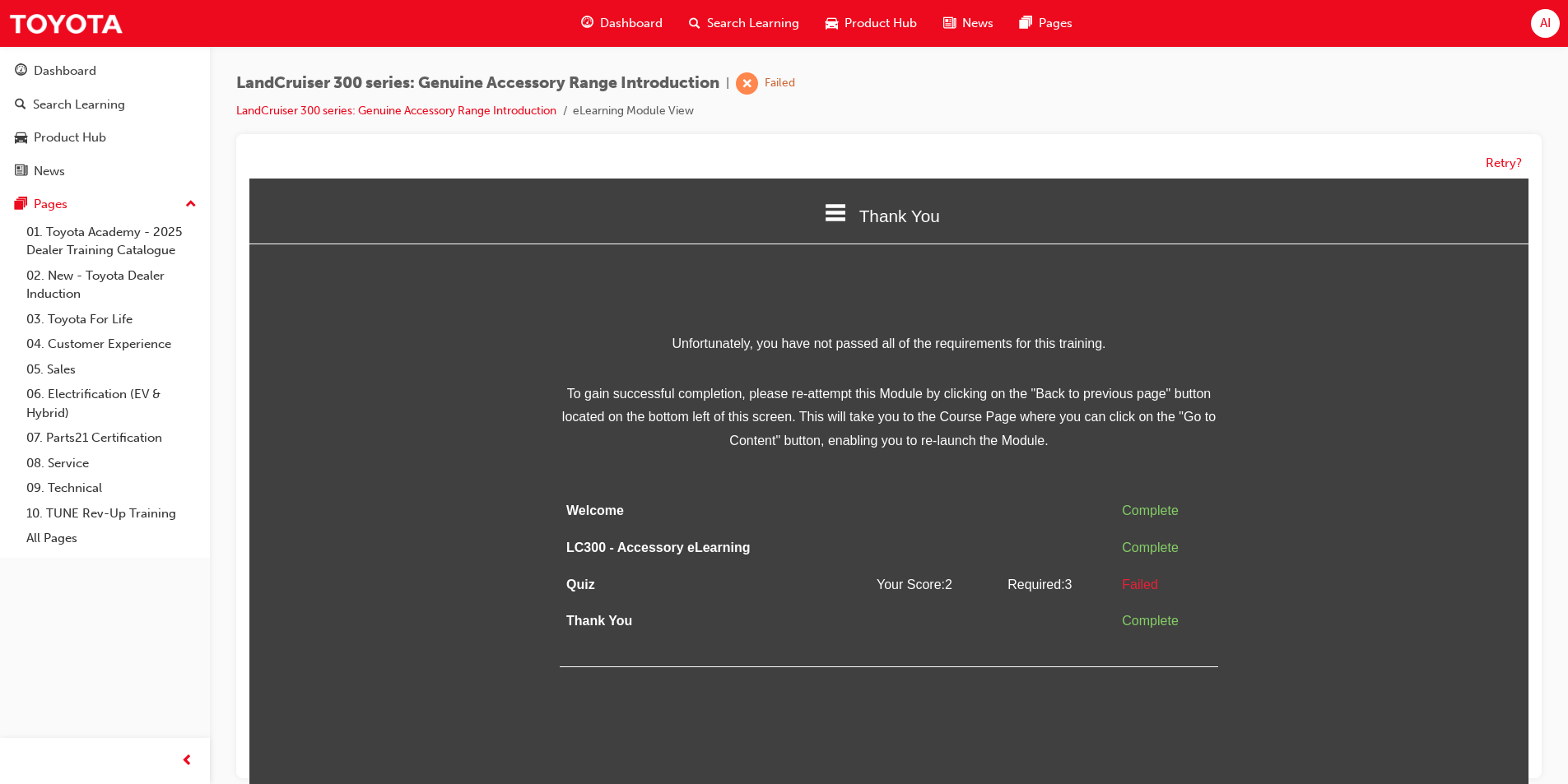 click 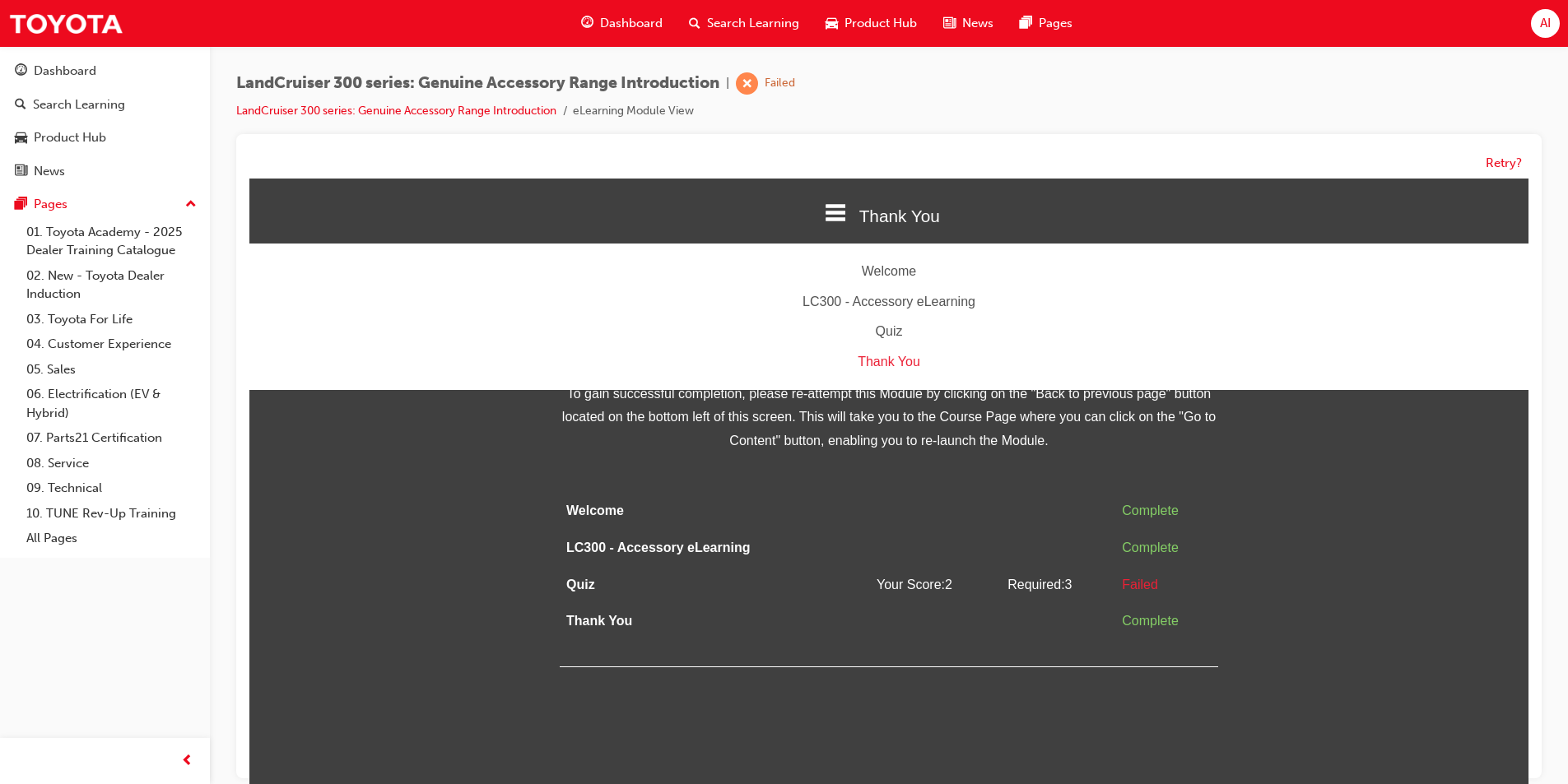 click on "Quiz" at bounding box center (889, 332) 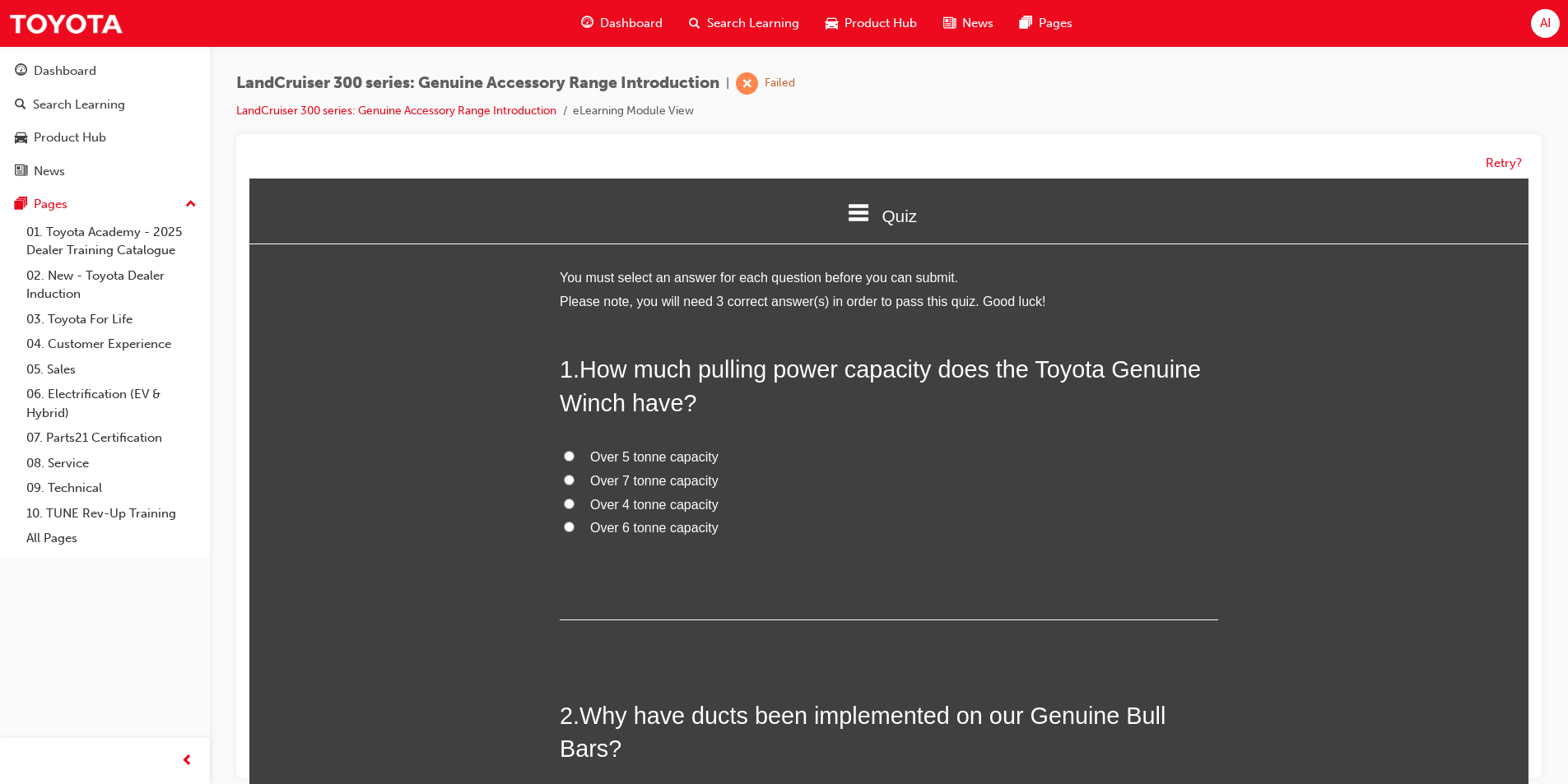 click on "Over 7 tonne capacity" at bounding box center (654, 480) 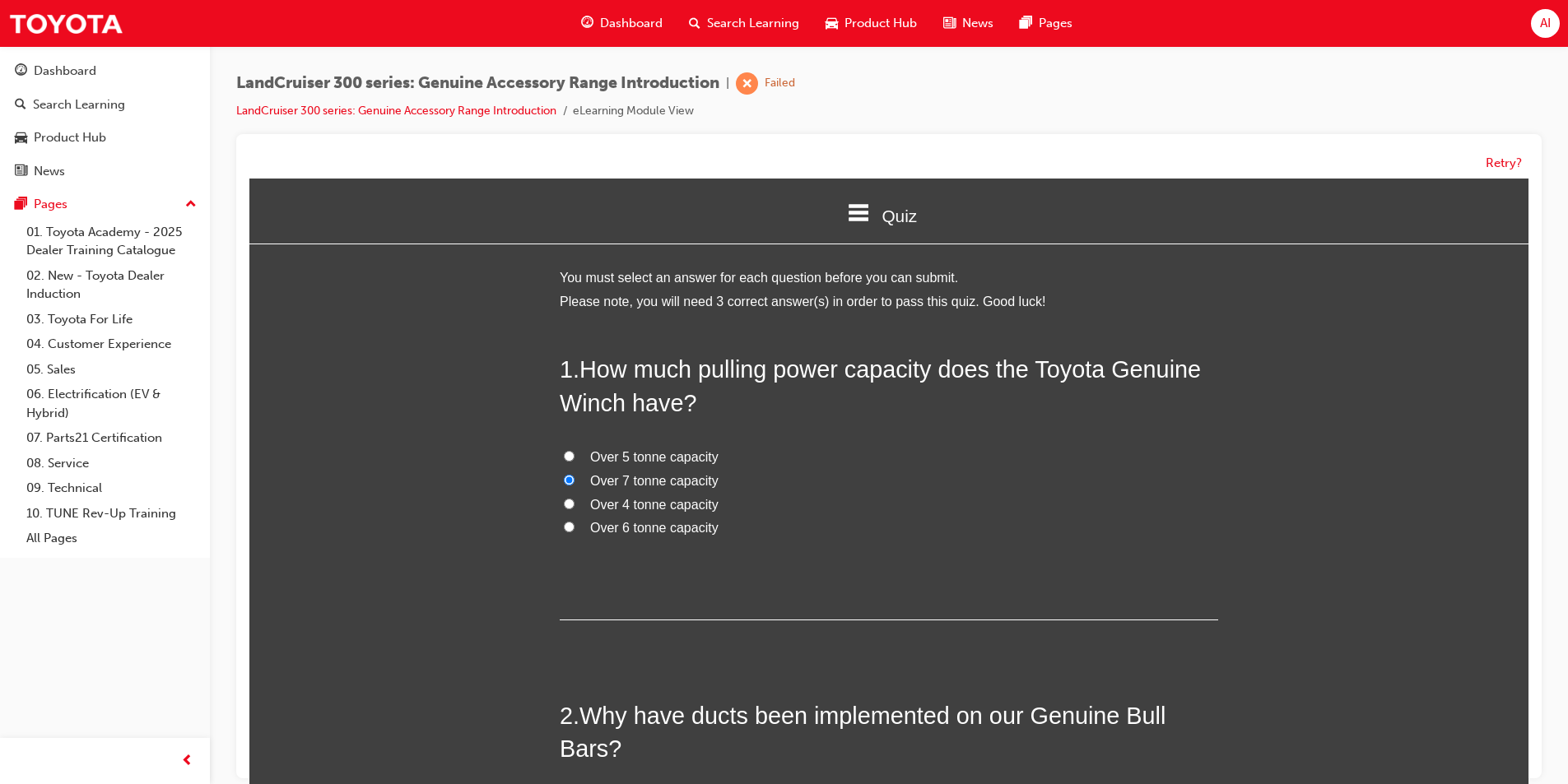 radio on "true" 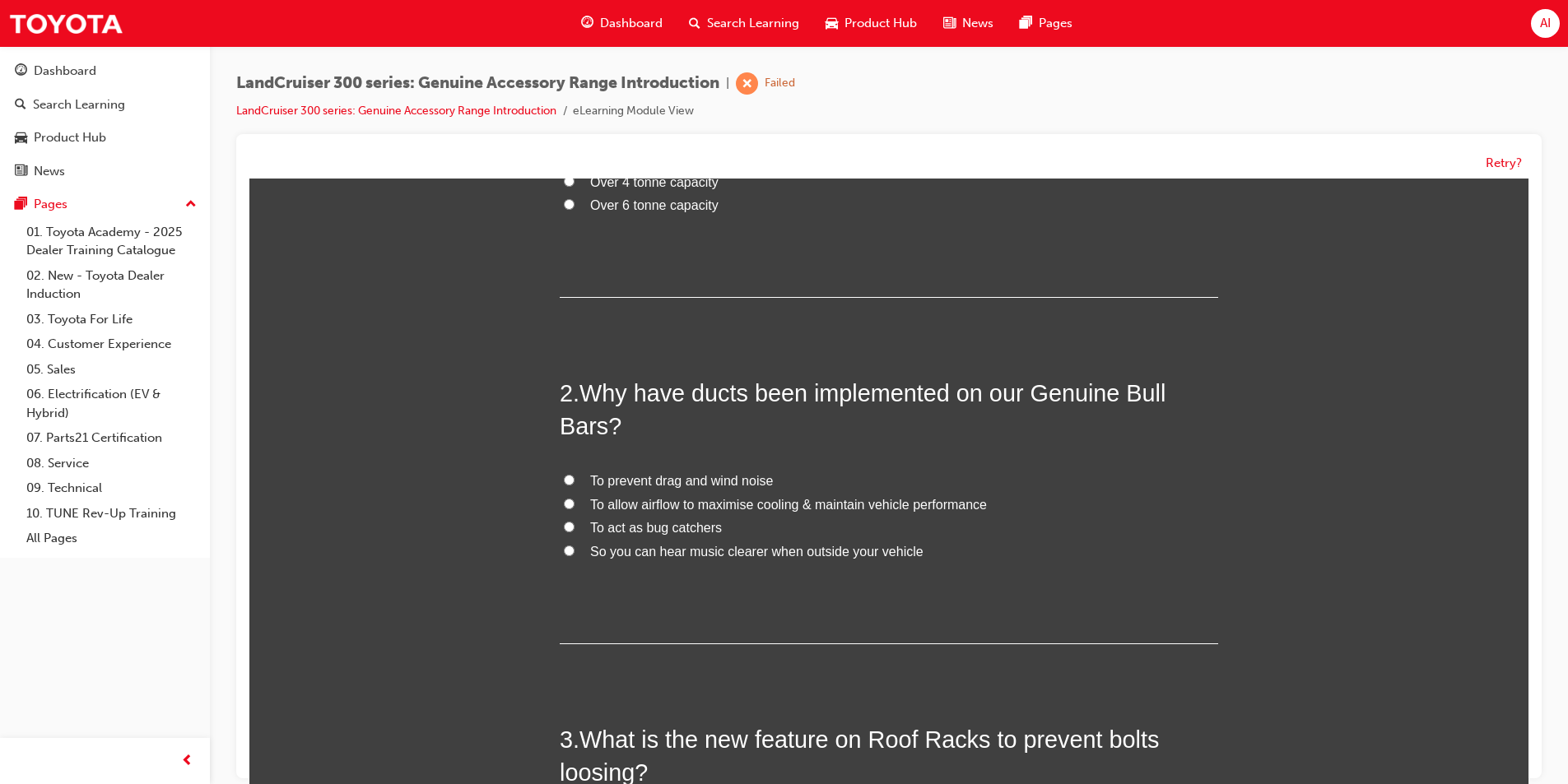 scroll, scrollTop: 329, scrollLeft: 0, axis: vertical 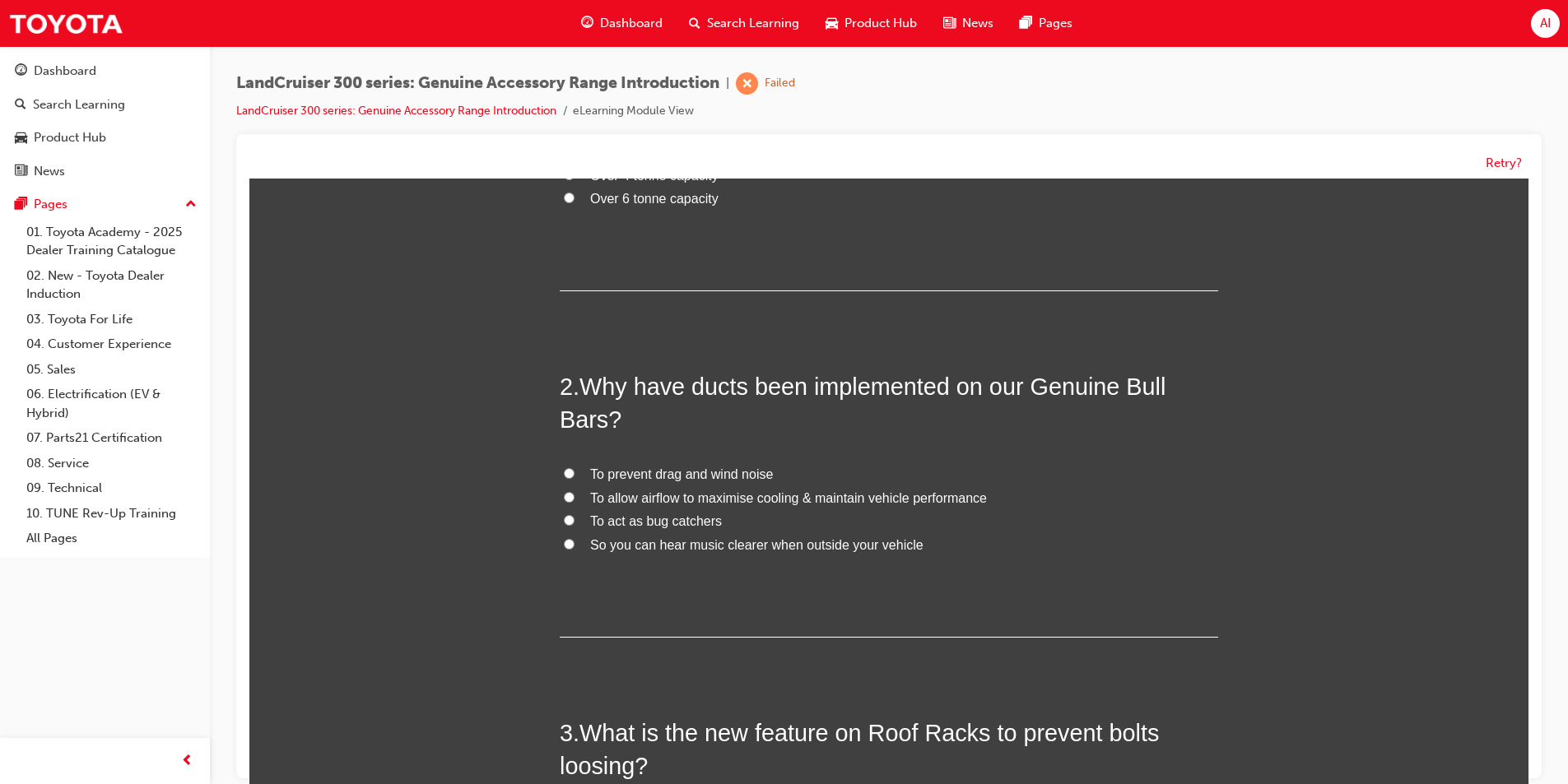 click on "To allow airflow to maximise cooling & maintain vehicle performance" at bounding box center (789, 498) 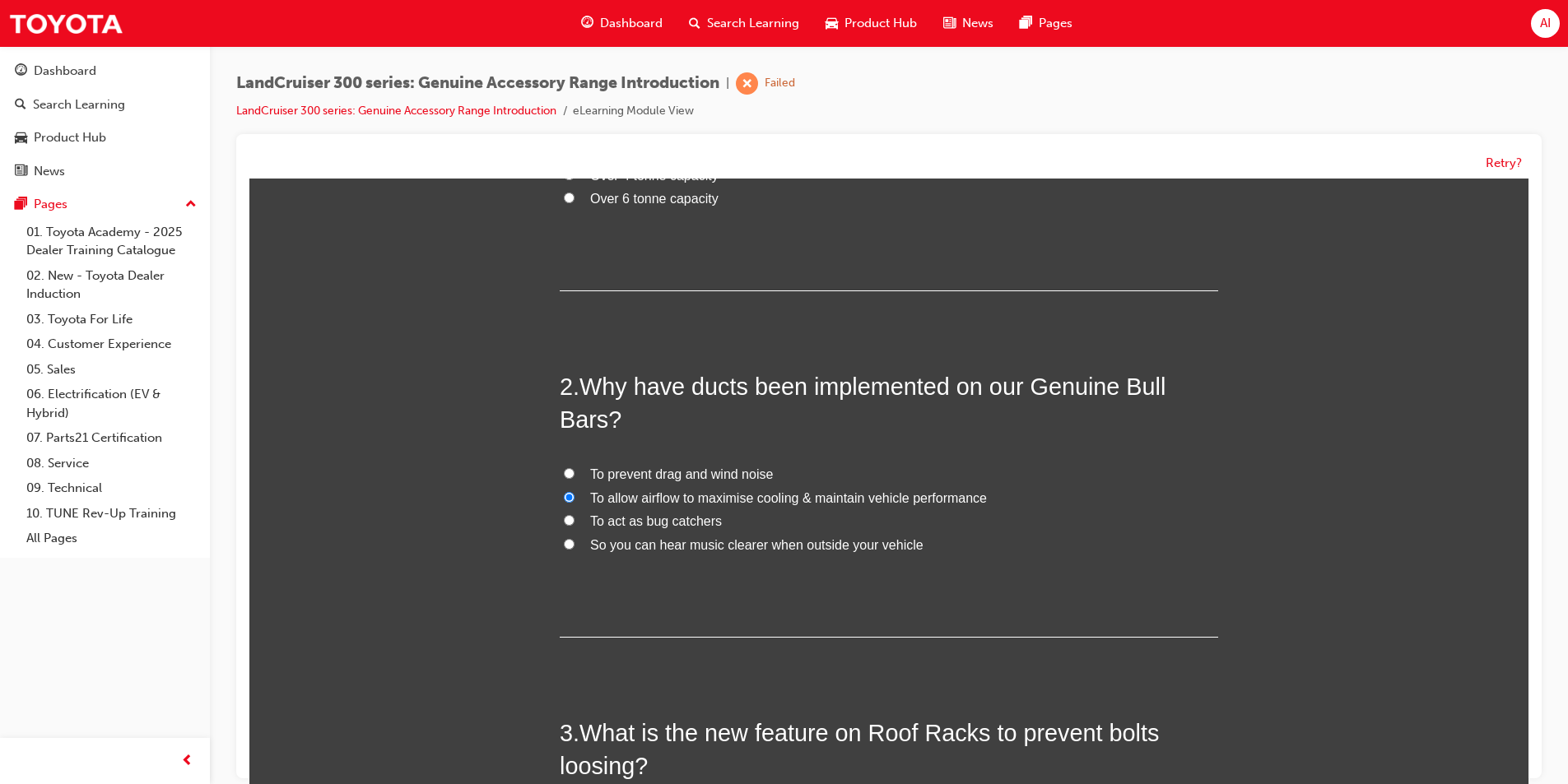 radio on "true" 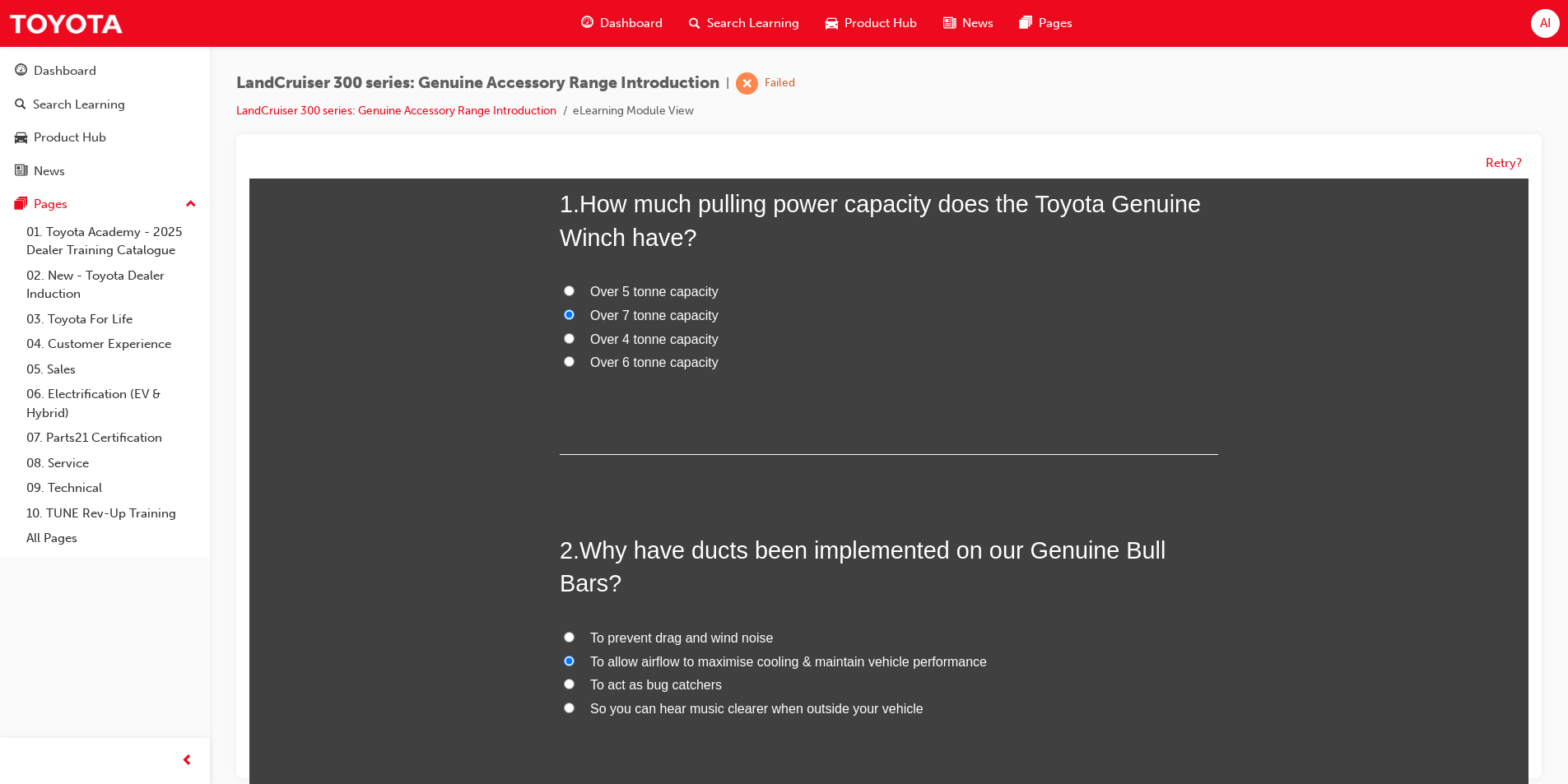scroll, scrollTop: 165, scrollLeft: 0, axis: vertical 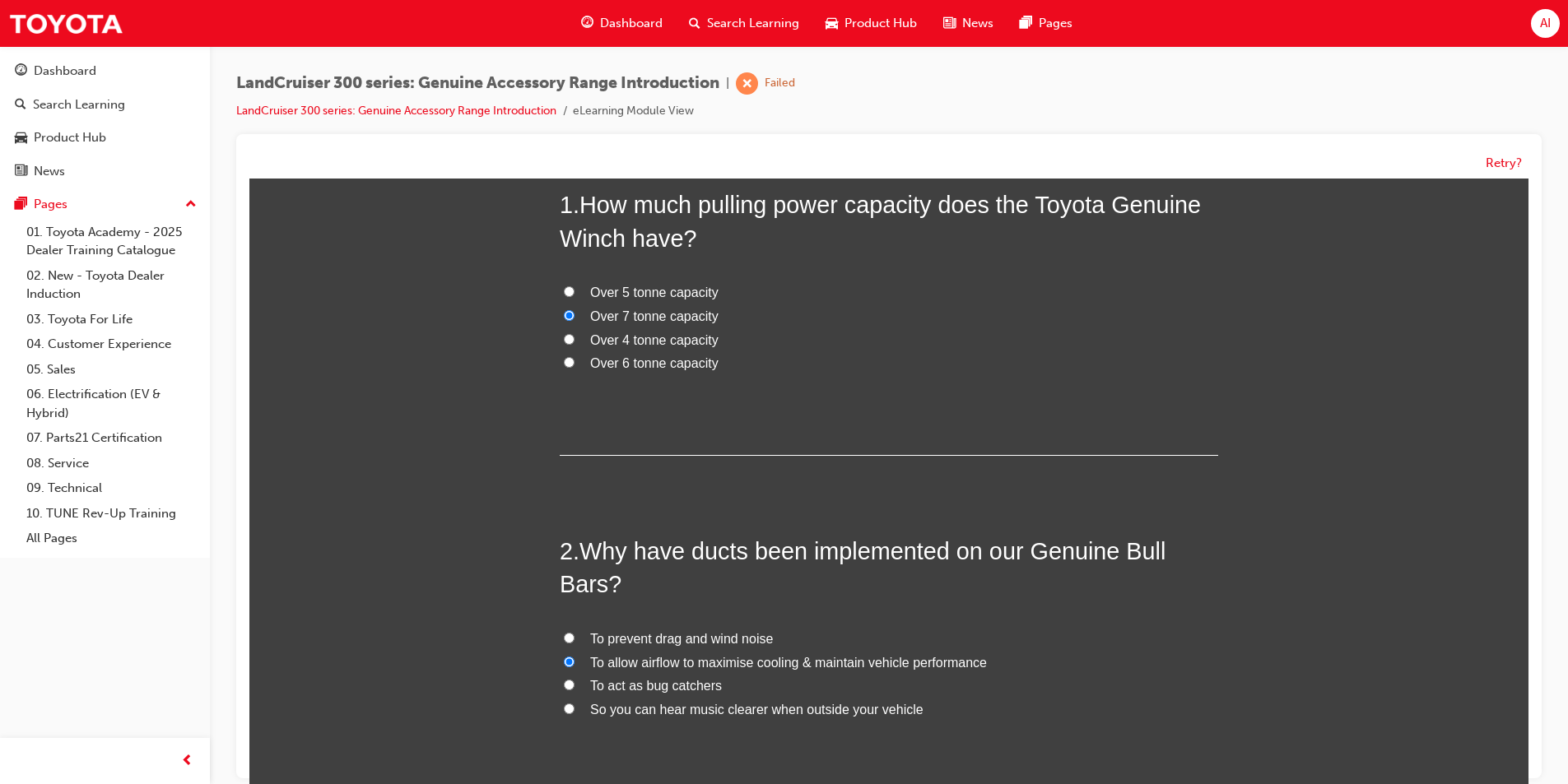 click on "Over 6 tonne capacity" at bounding box center (654, 363) 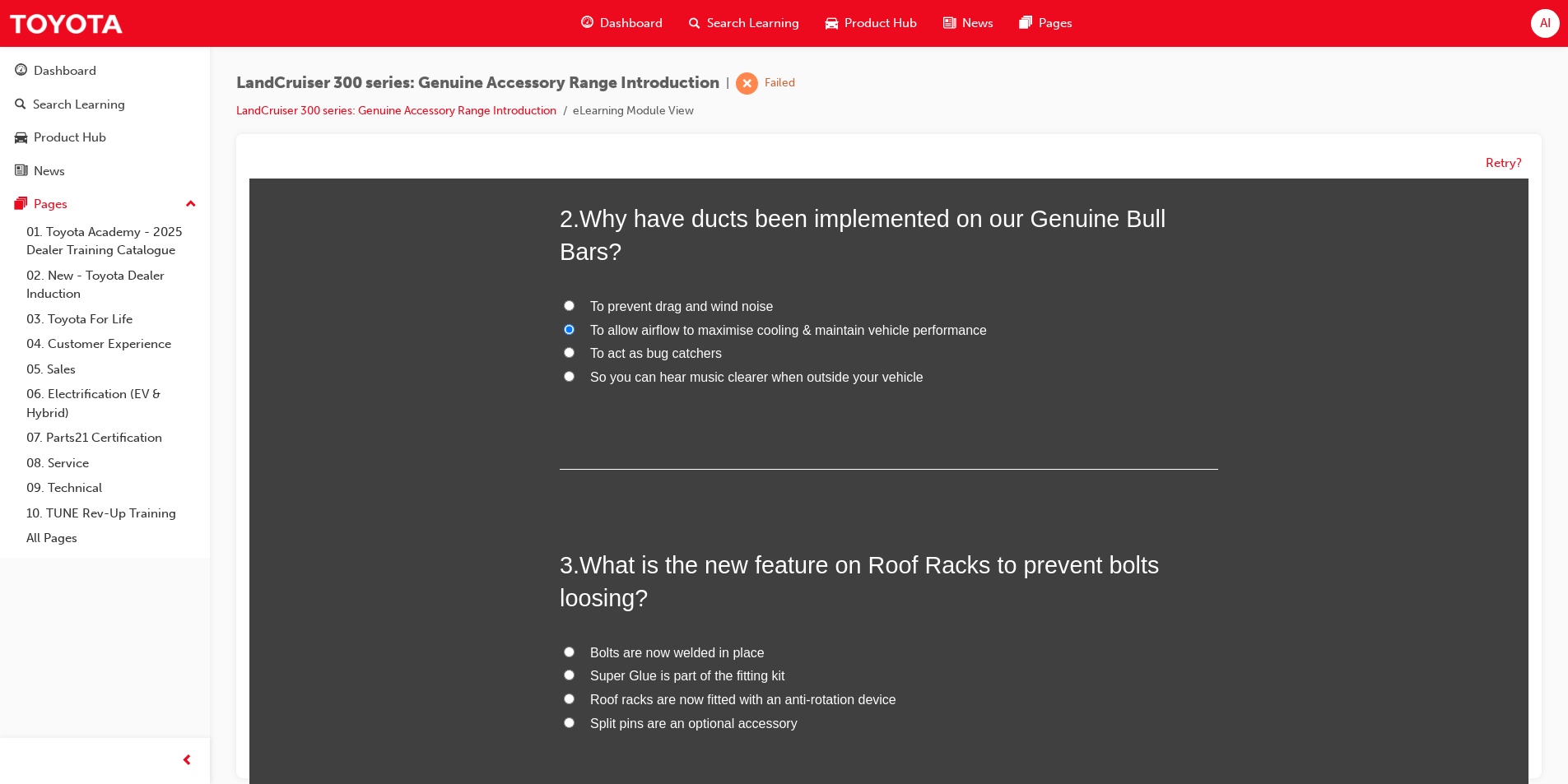scroll, scrollTop: 641, scrollLeft: 0, axis: vertical 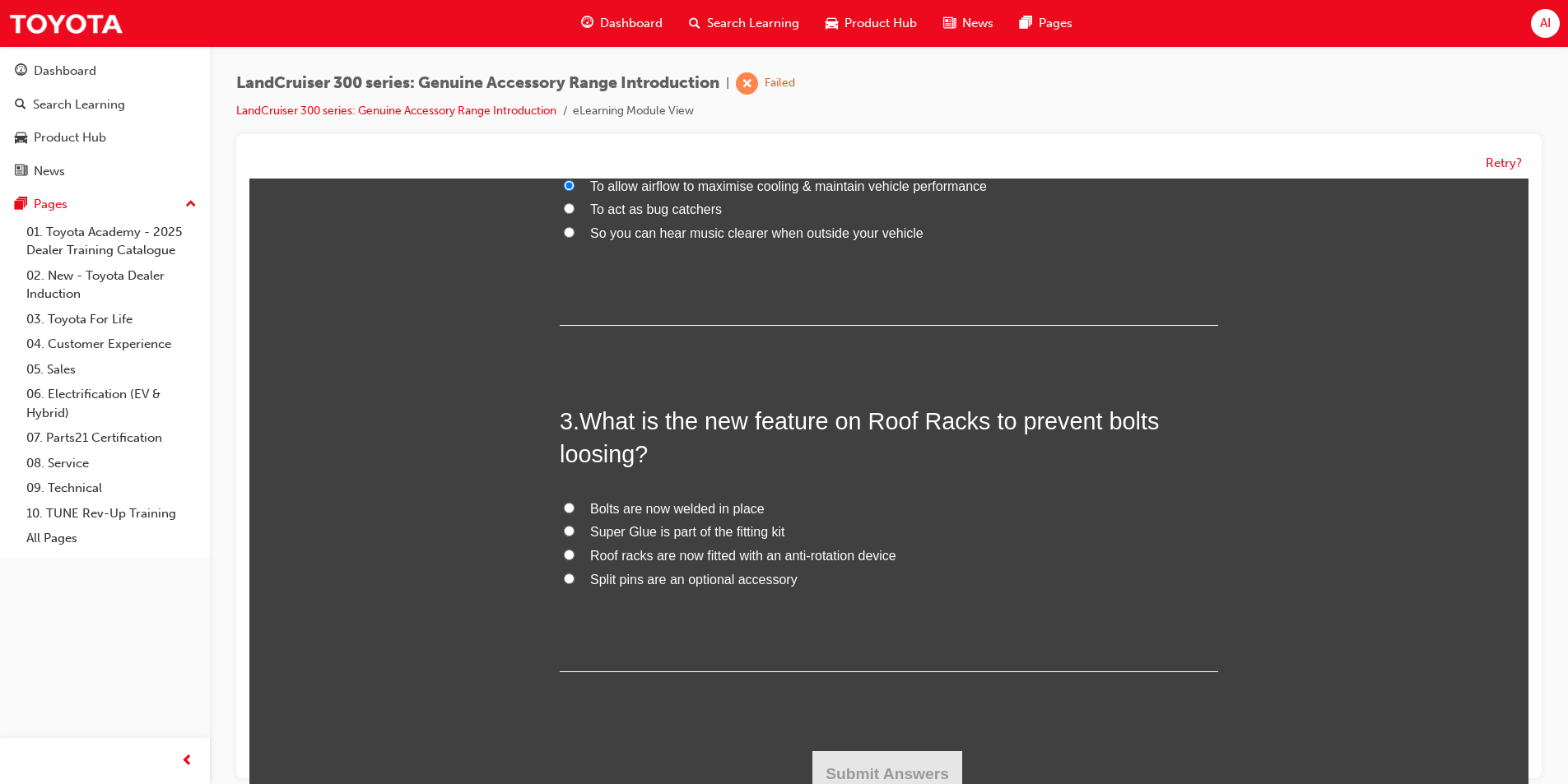 click on "Roof racks are now fitted with an anti-rotation device" at bounding box center [743, 555] 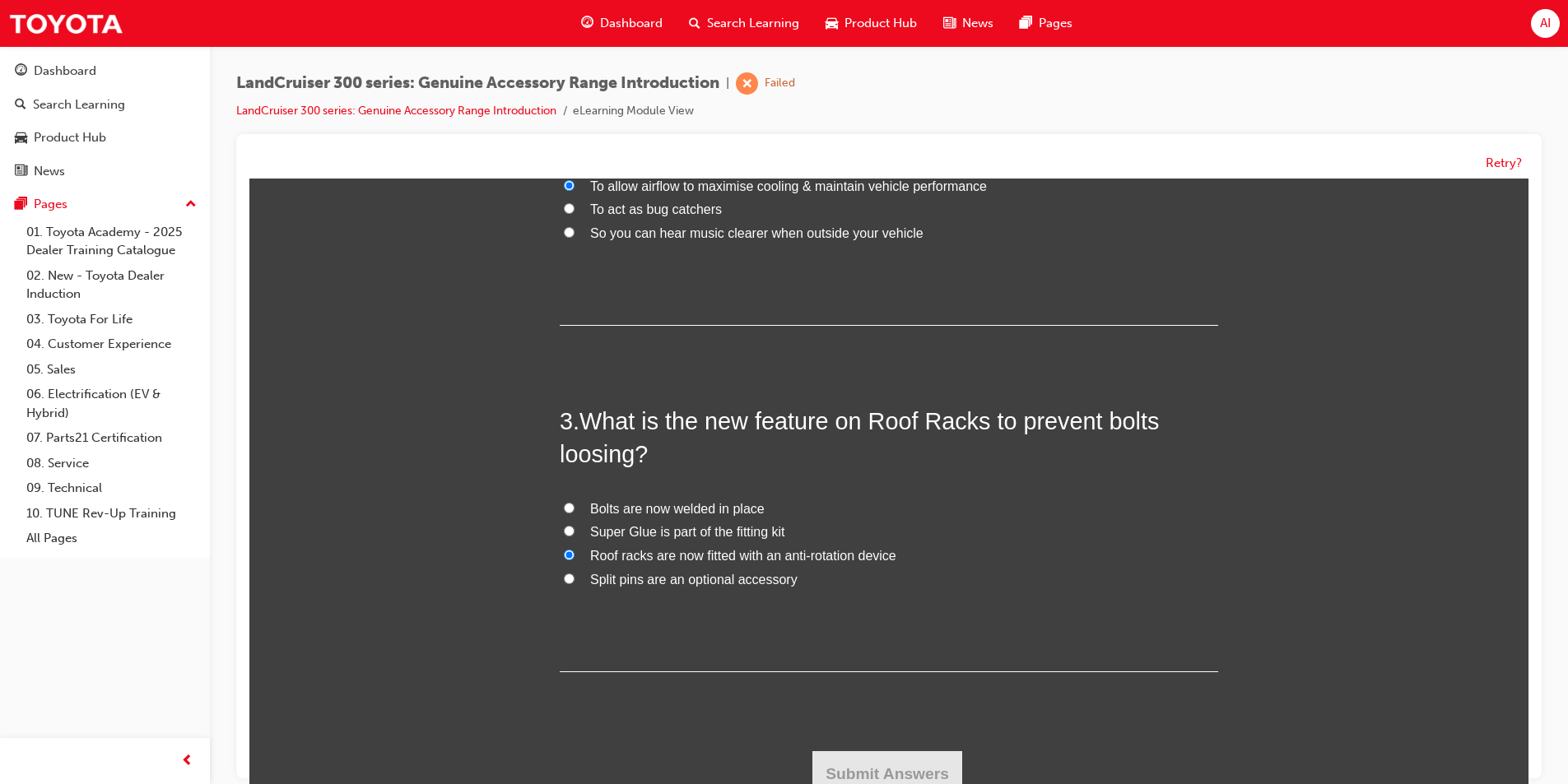 radio on "true" 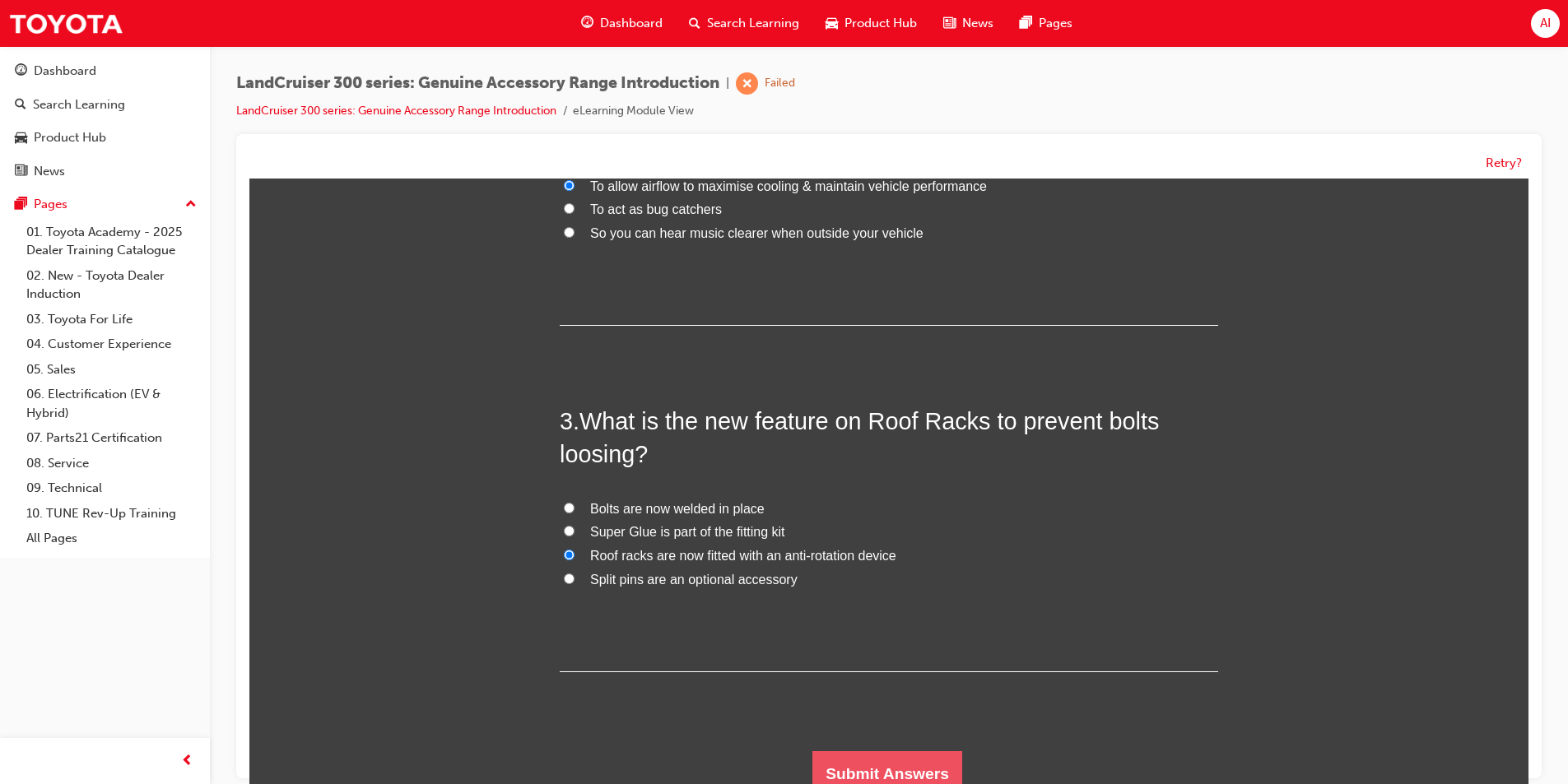 click on "Submit Answers" at bounding box center (887, 774) 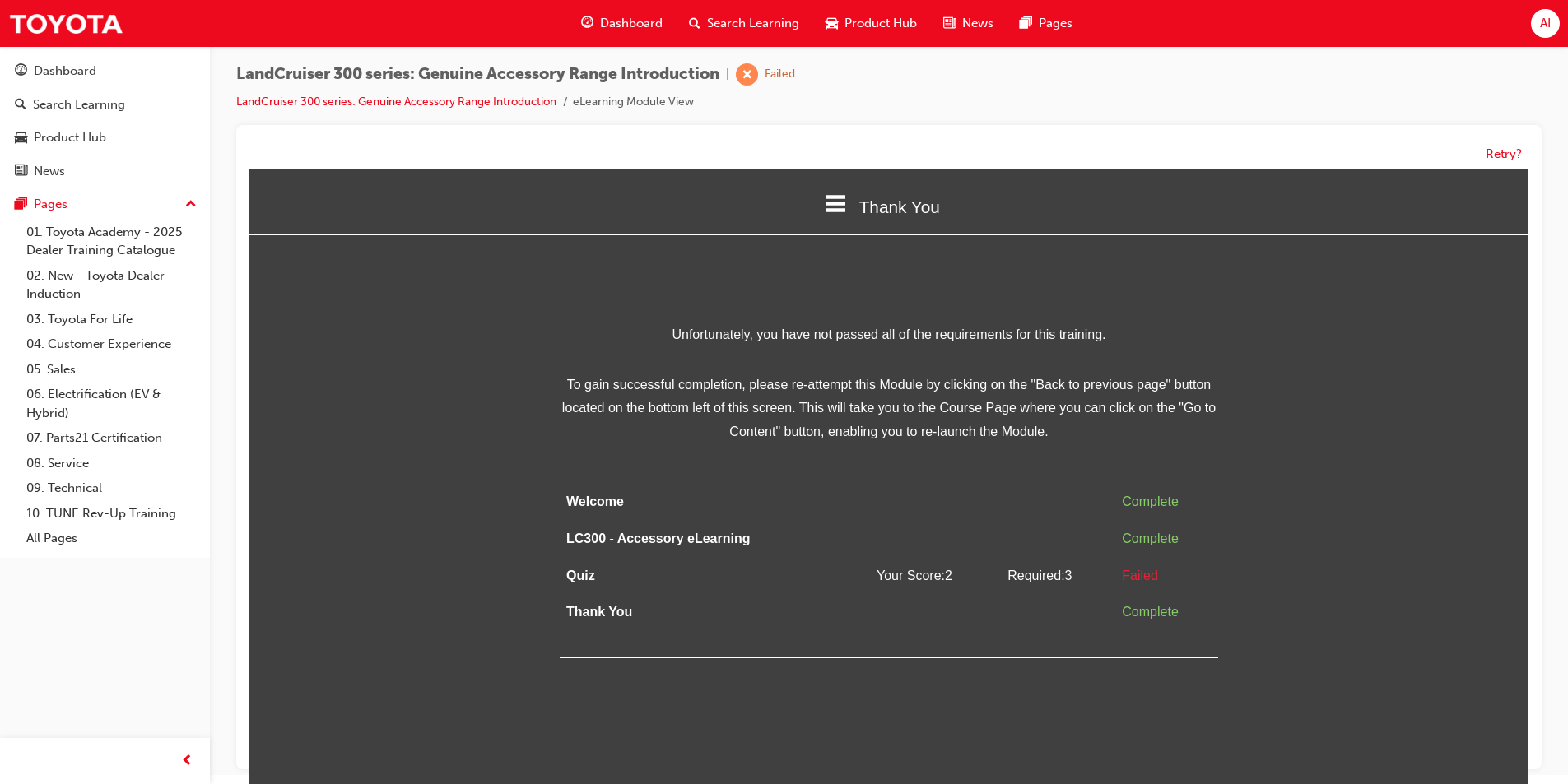 scroll, scrollTop: 12, scrollLeft: 0, axis: vertical 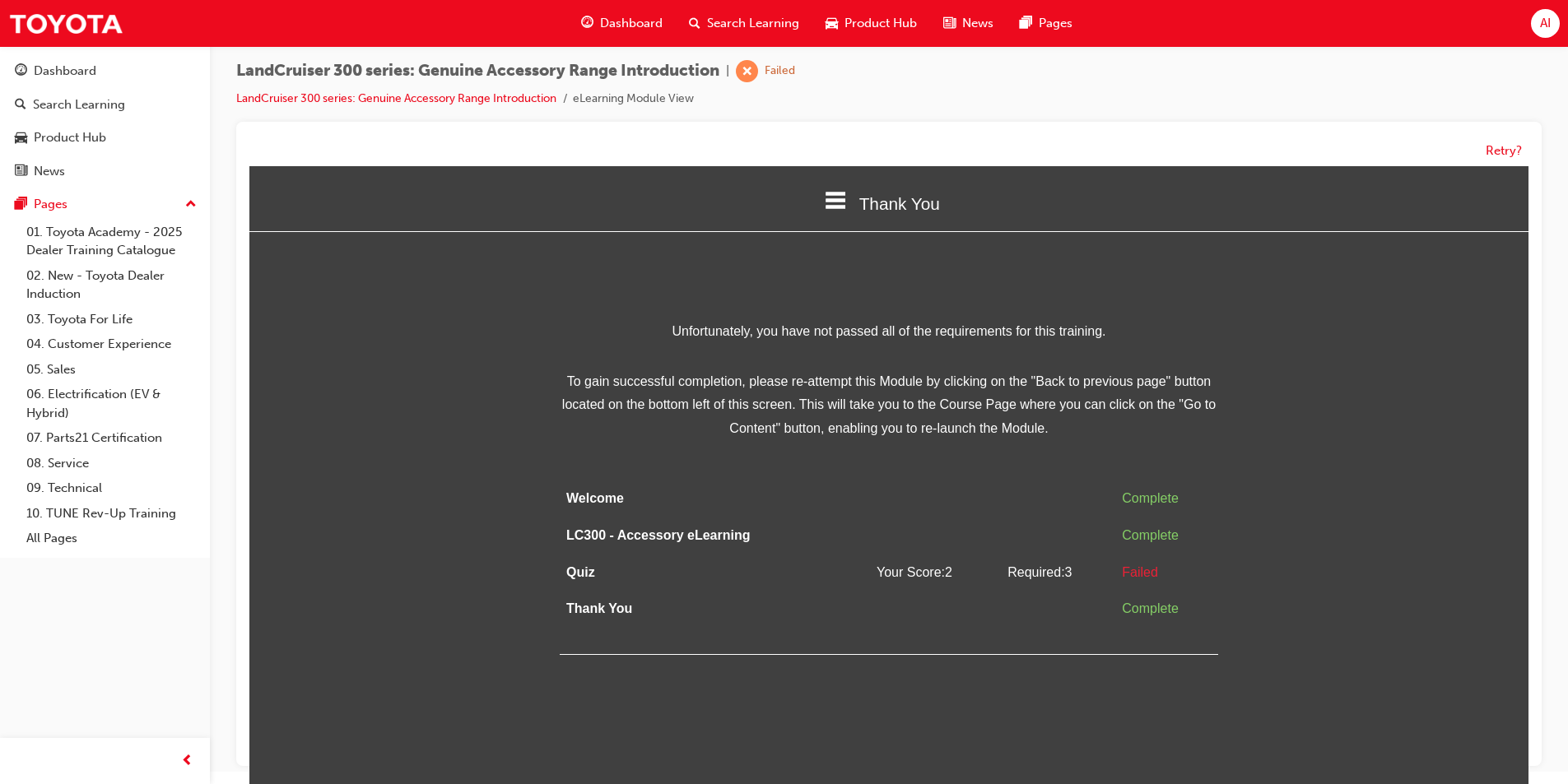 click on "Thank You" at bounding box center (889, 203) 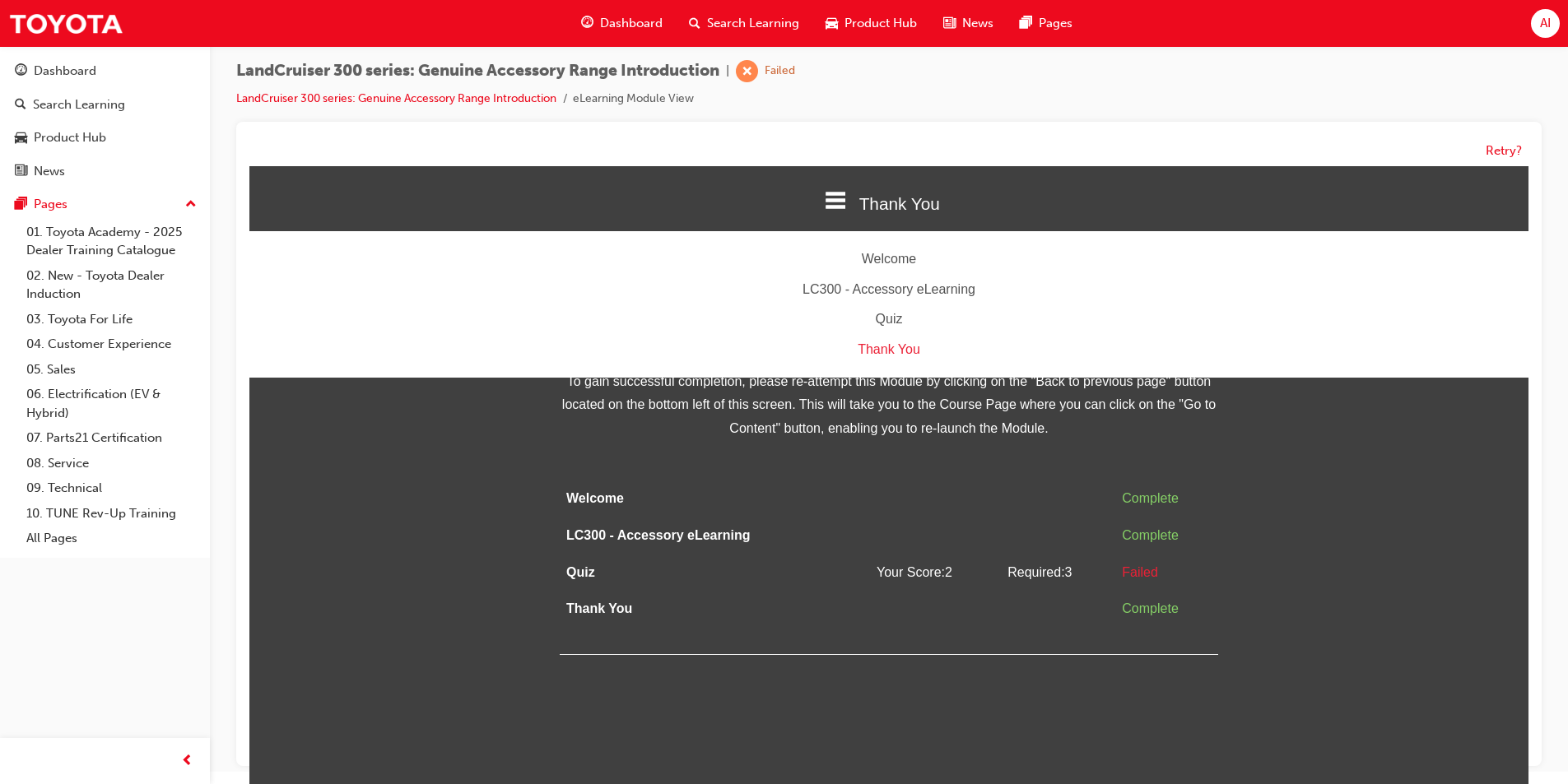 click on "Quiz" at bounding box center [889, 319] 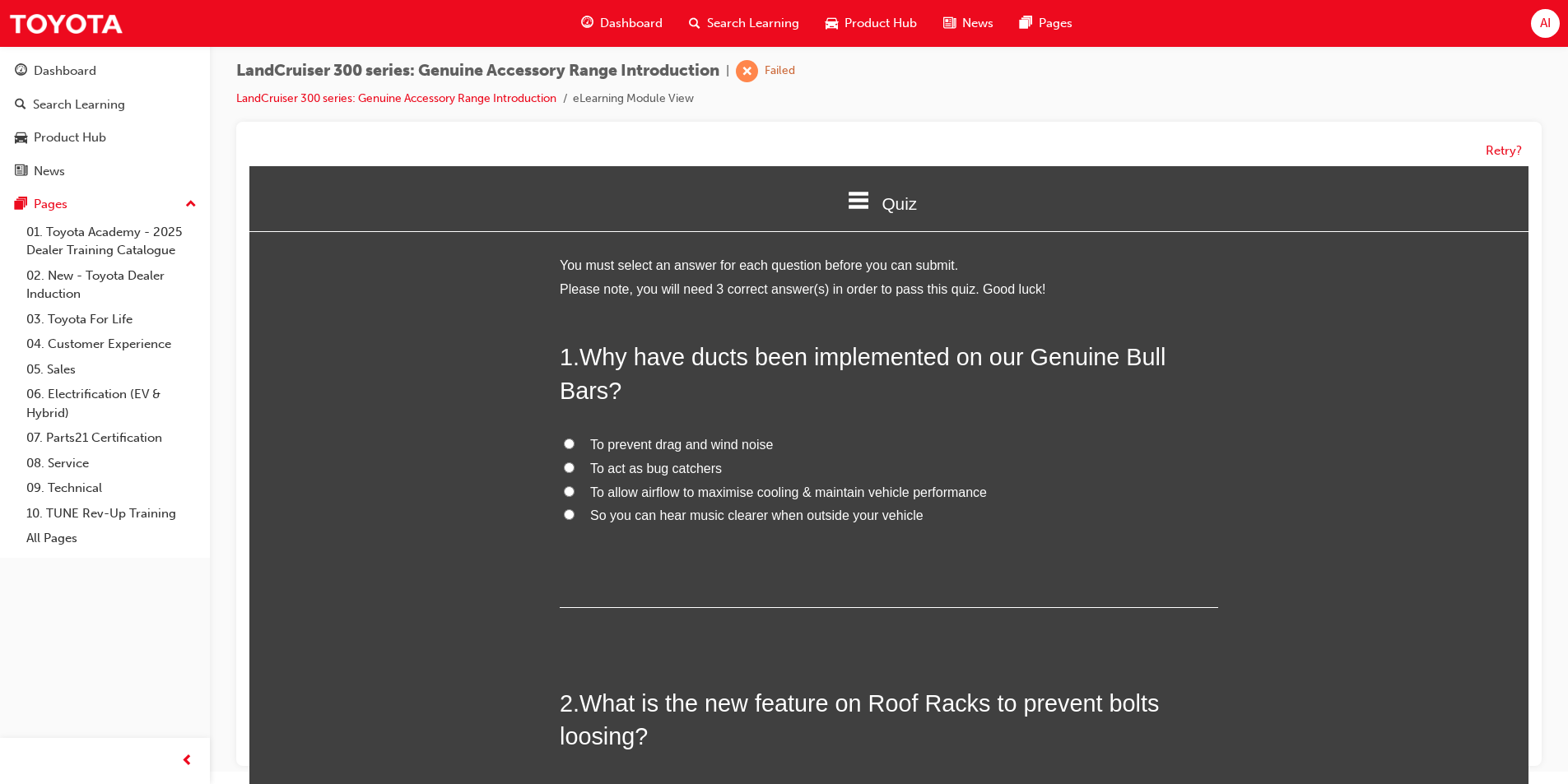 click on "To allow airflow to maximise cooling & maintain vehicle performance" at bounding box center (789, 492) 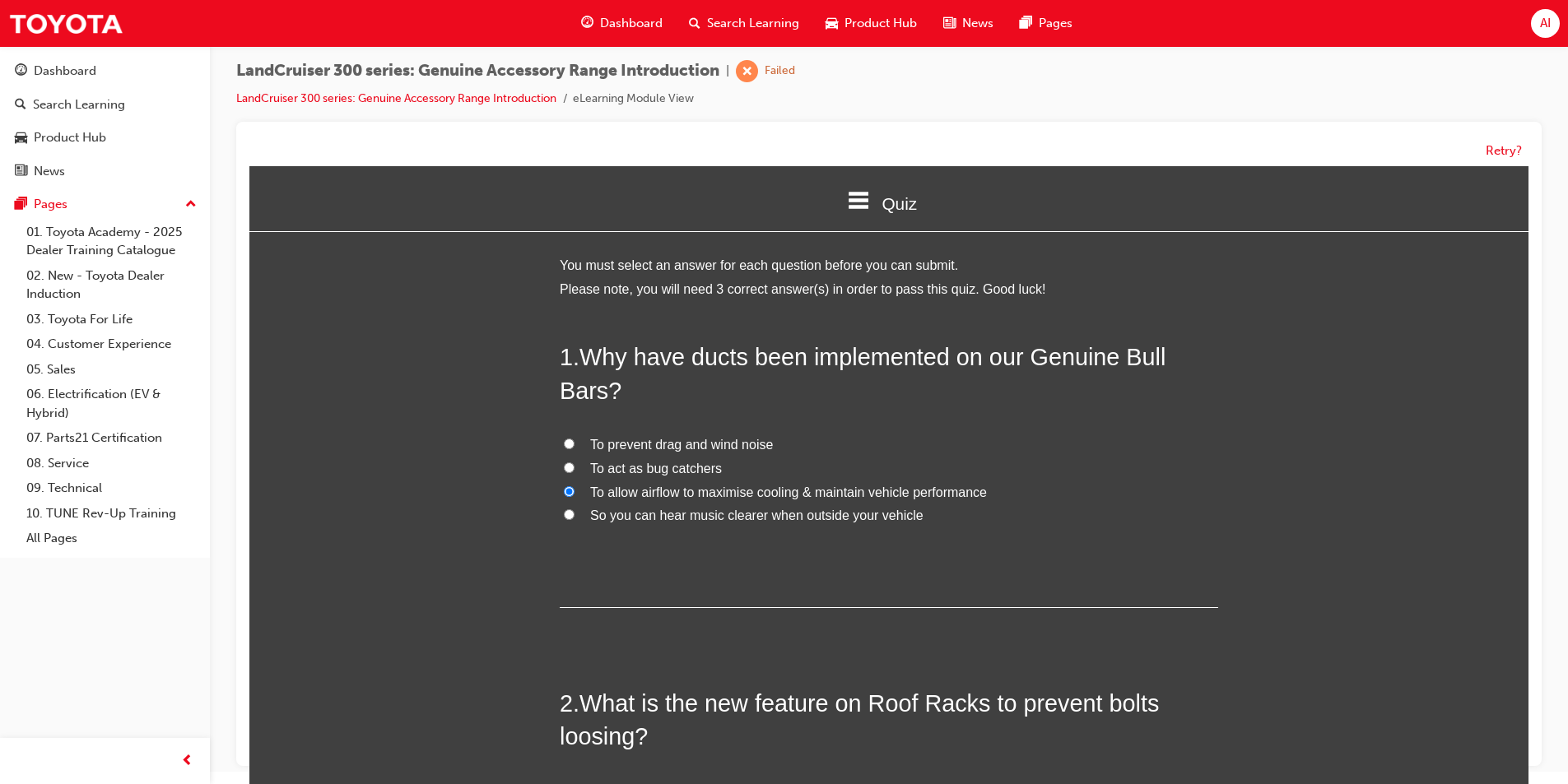 radio on "true" 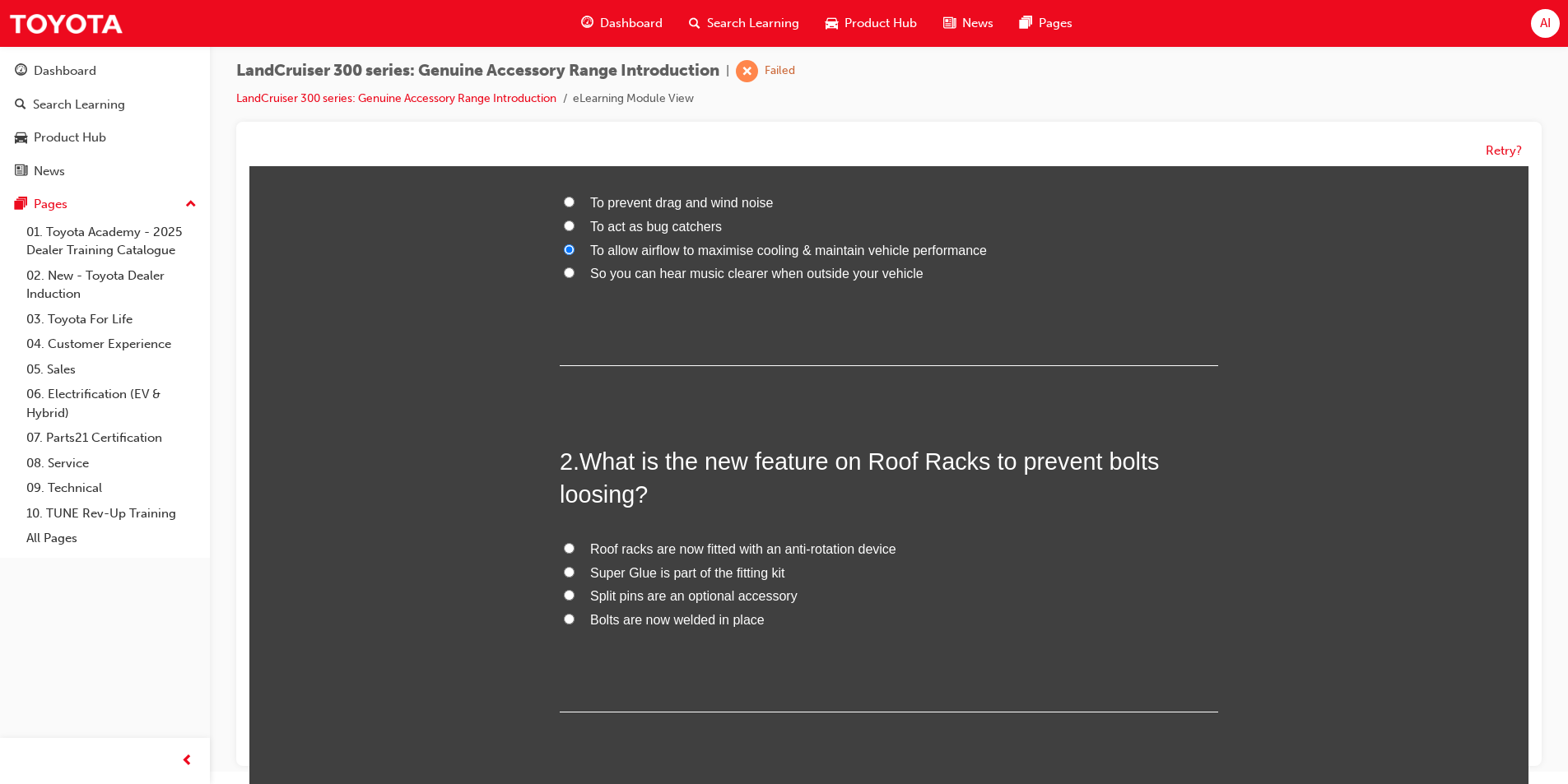 scroll, scrollTop: 247, scrollLeft: 0, axis: vertical 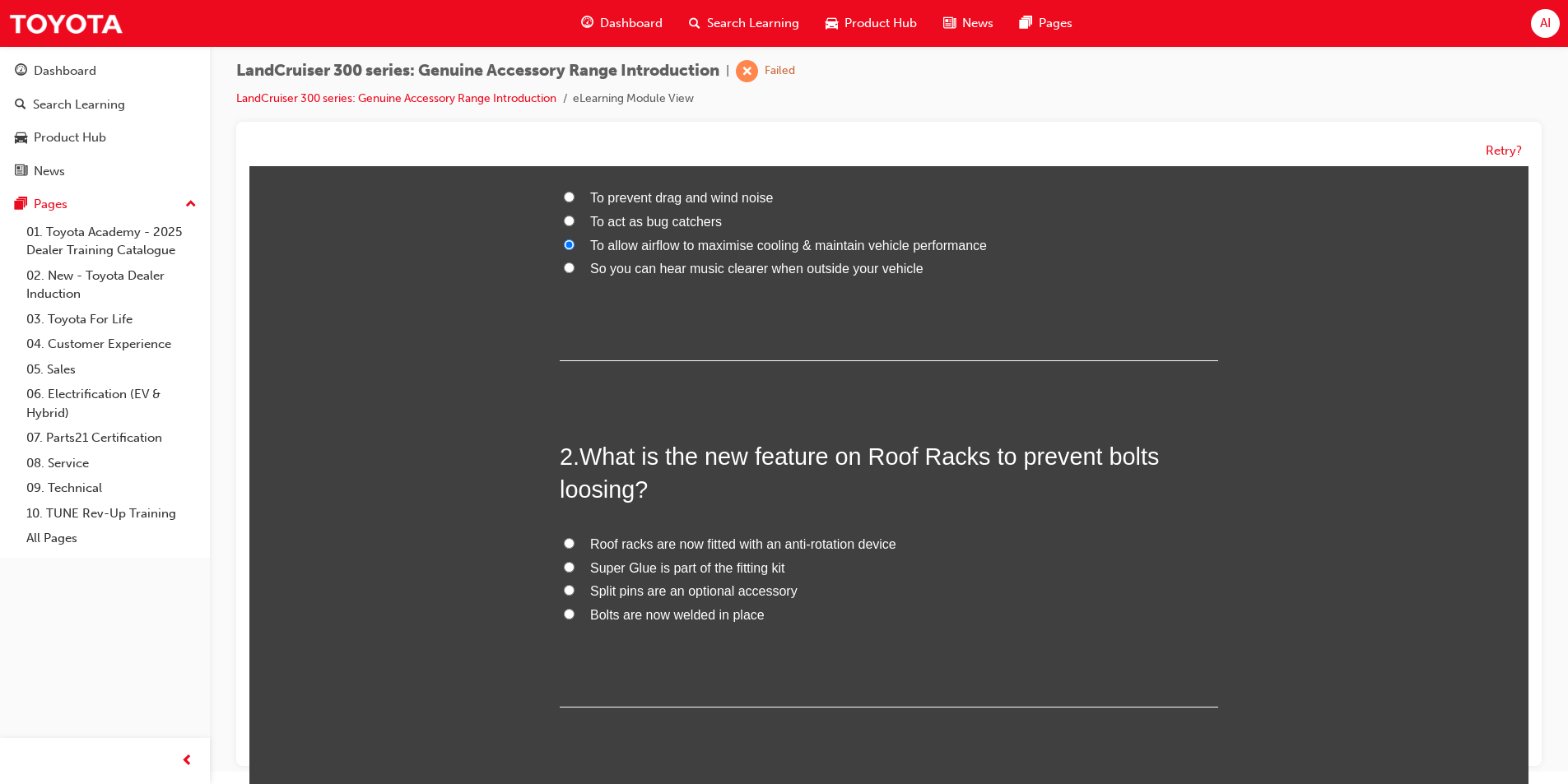 click on "Bolts are now welded in place" at bounding box center (889, 615) 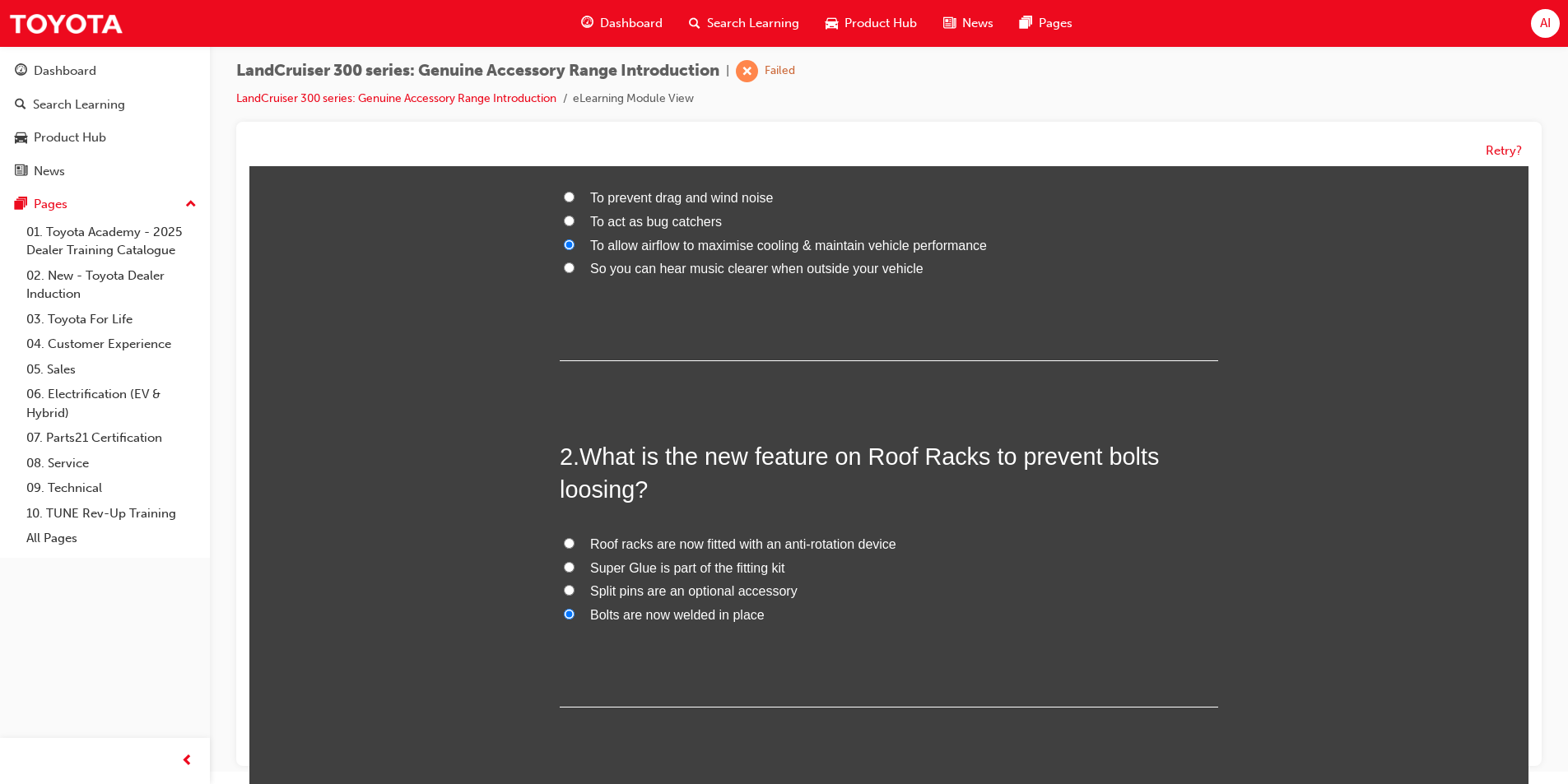 radio on "true" 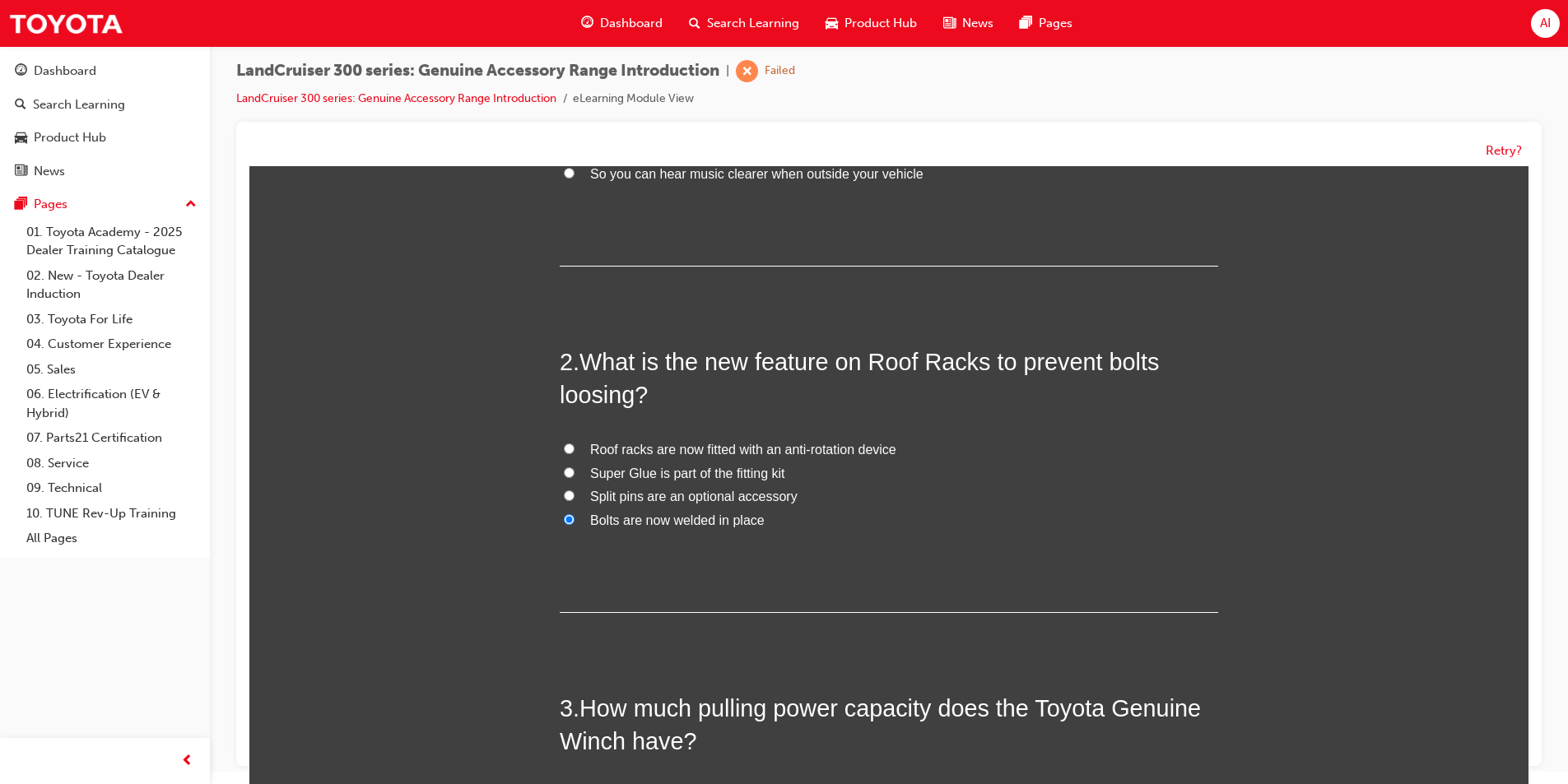 scroll, scrollTop: 641, scrollLeft: 0, axis: vertical 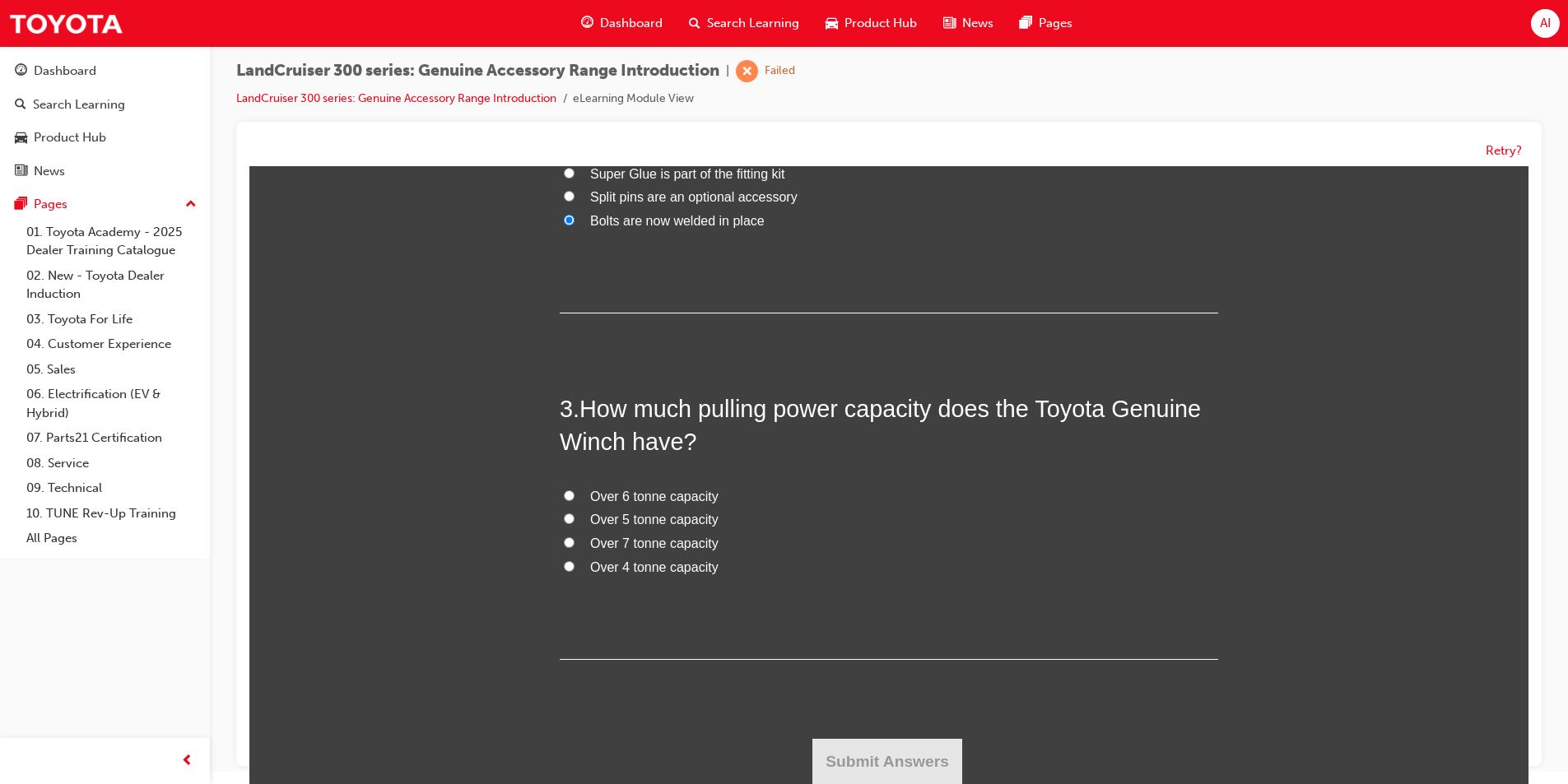 click on "Over 7 tonne capacity" at bounding box center [654, 543] 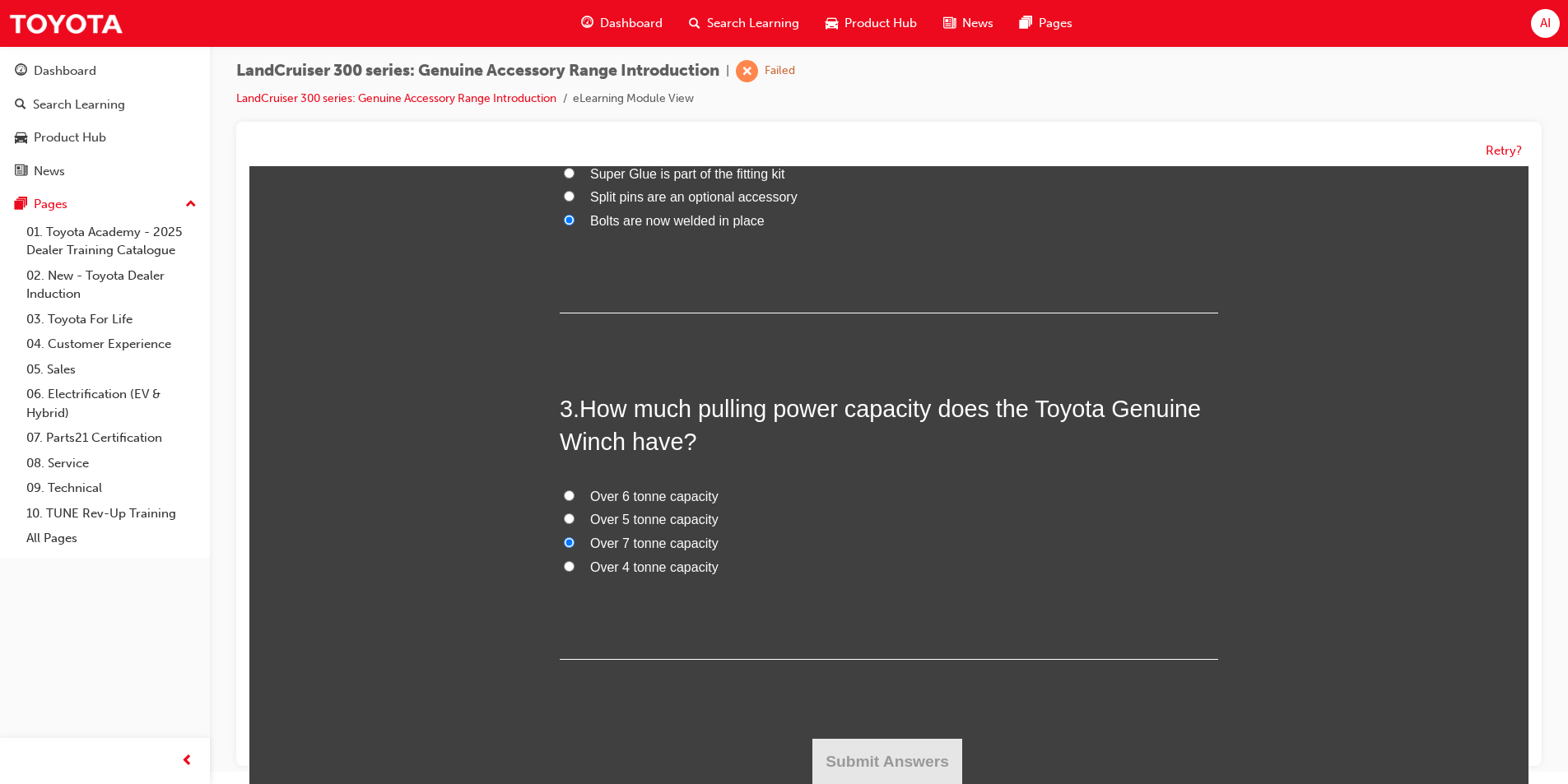 radio on "true" 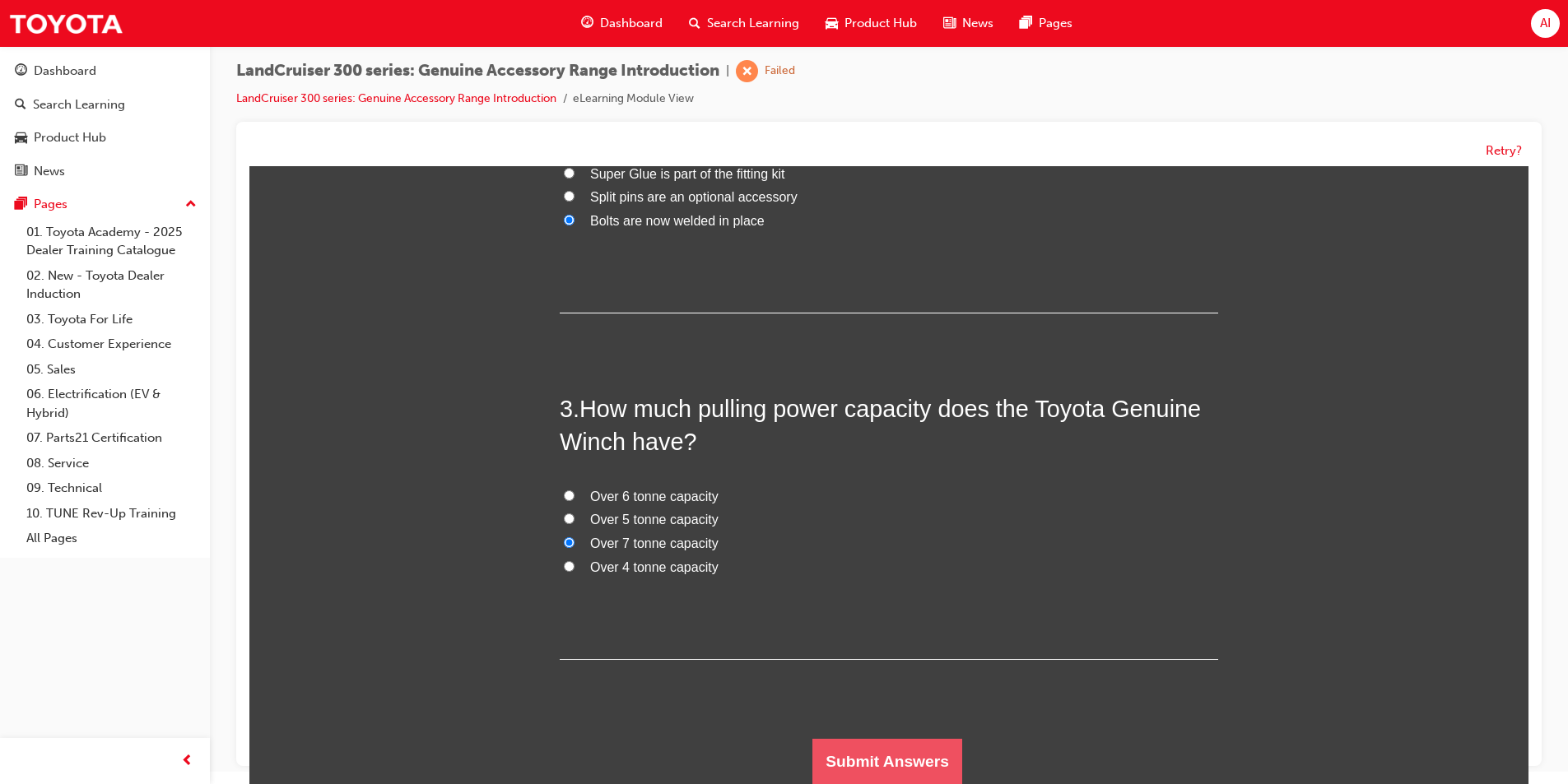 click on "Submit Answers" at bounding box center (887, 762) 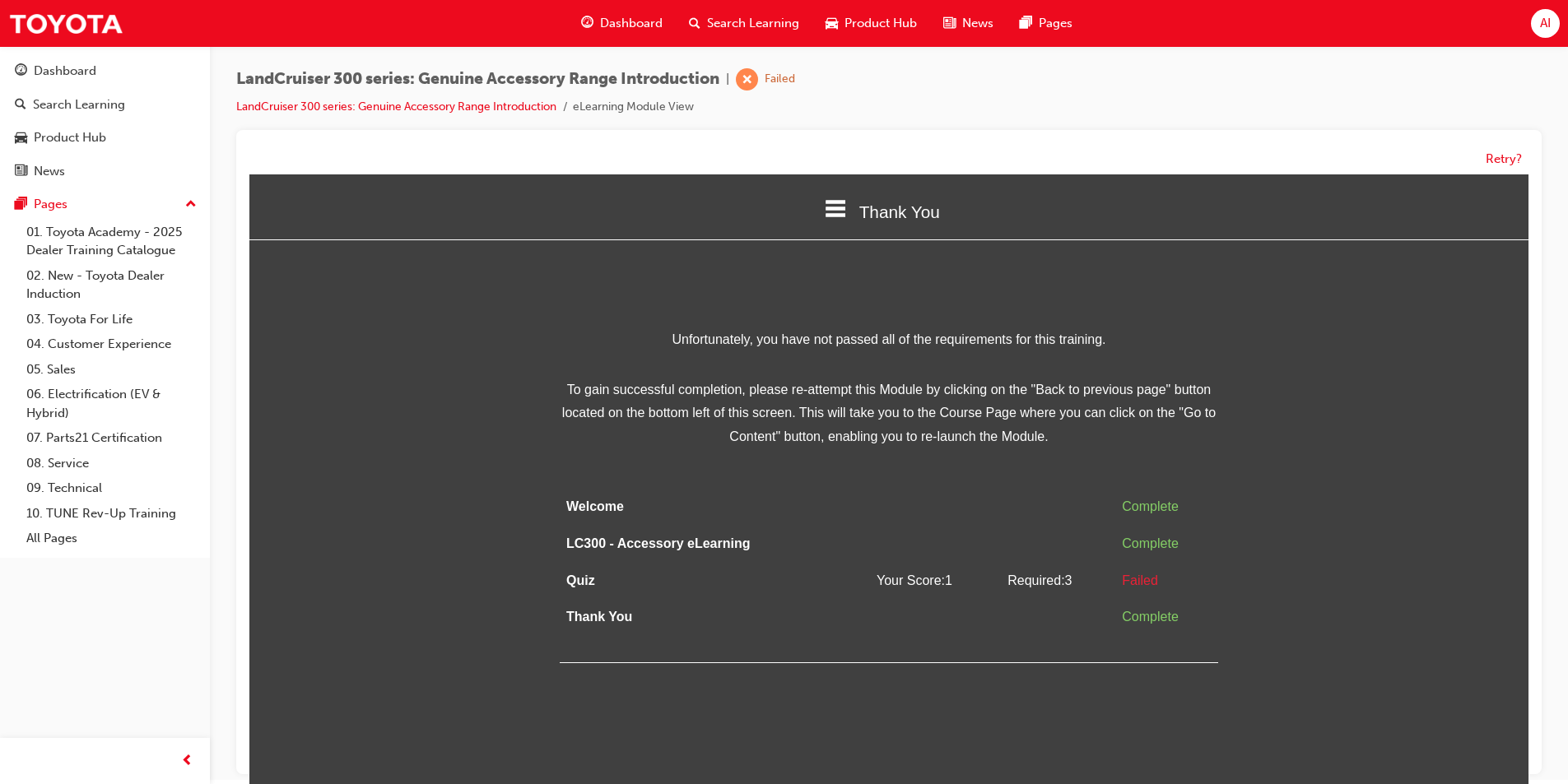 scroll, scrollTop: 0, scrollLeft: 0, axis: both 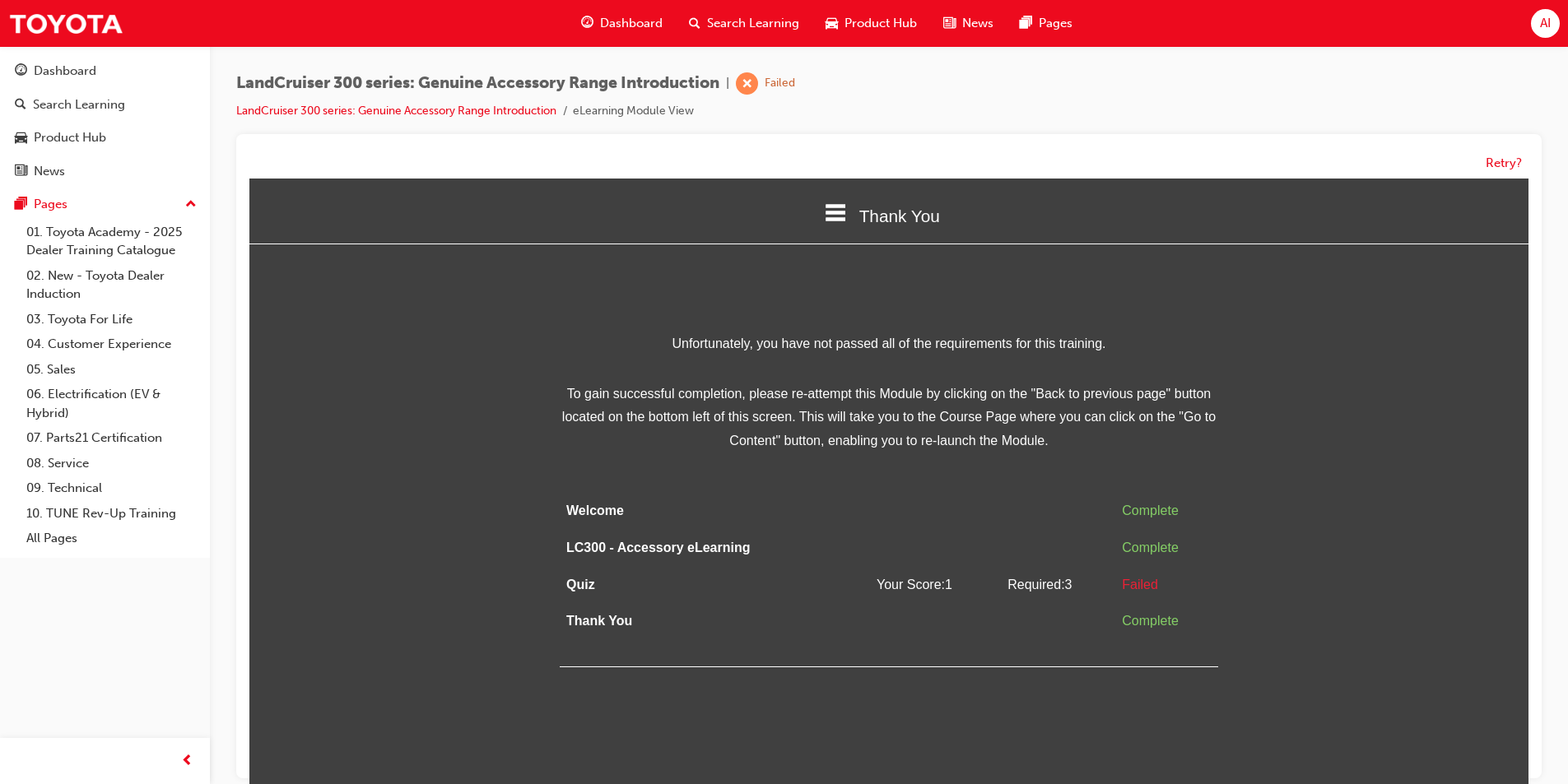 click 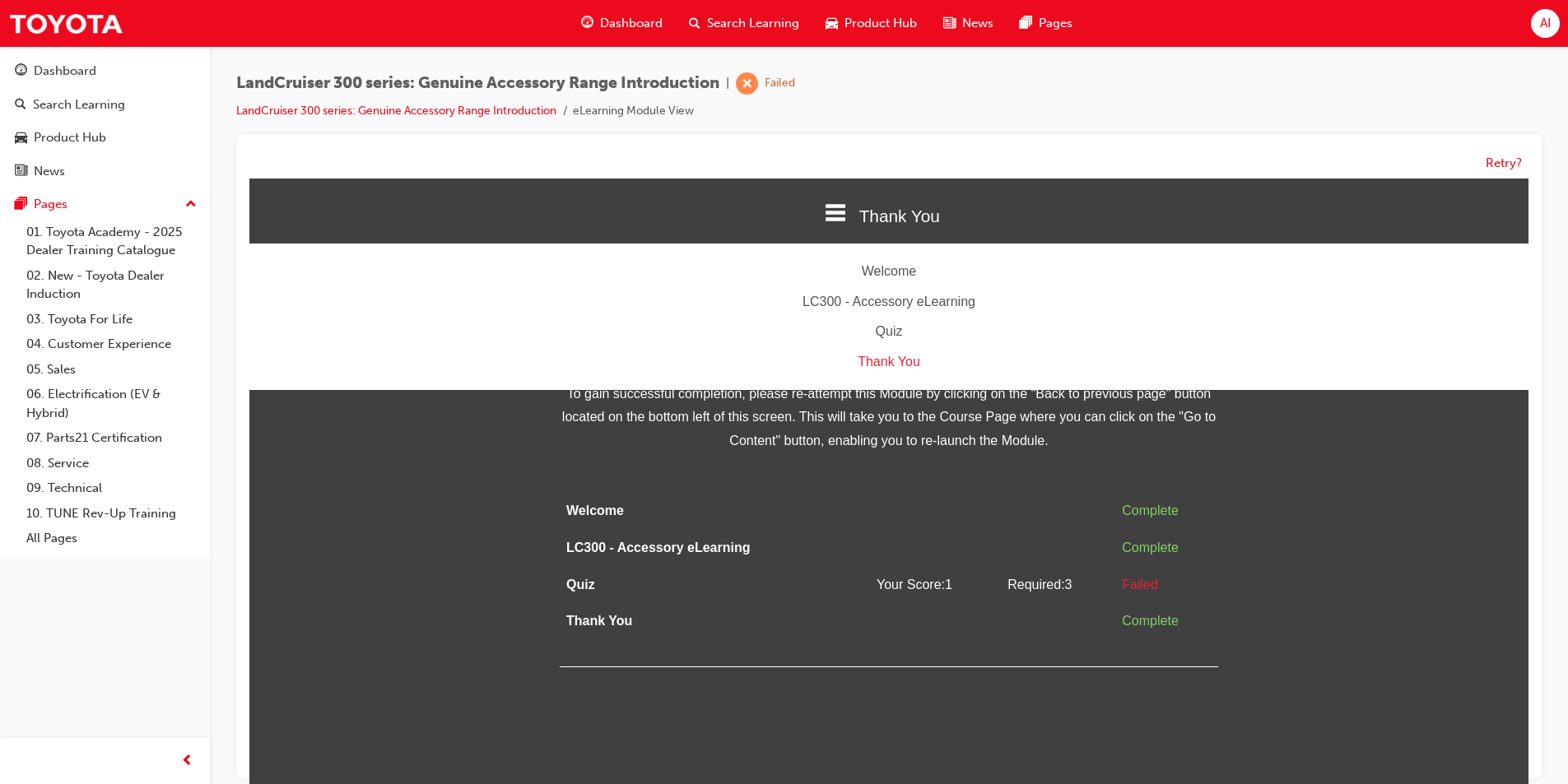click on "Quiz" at bounding box center (889, 332) 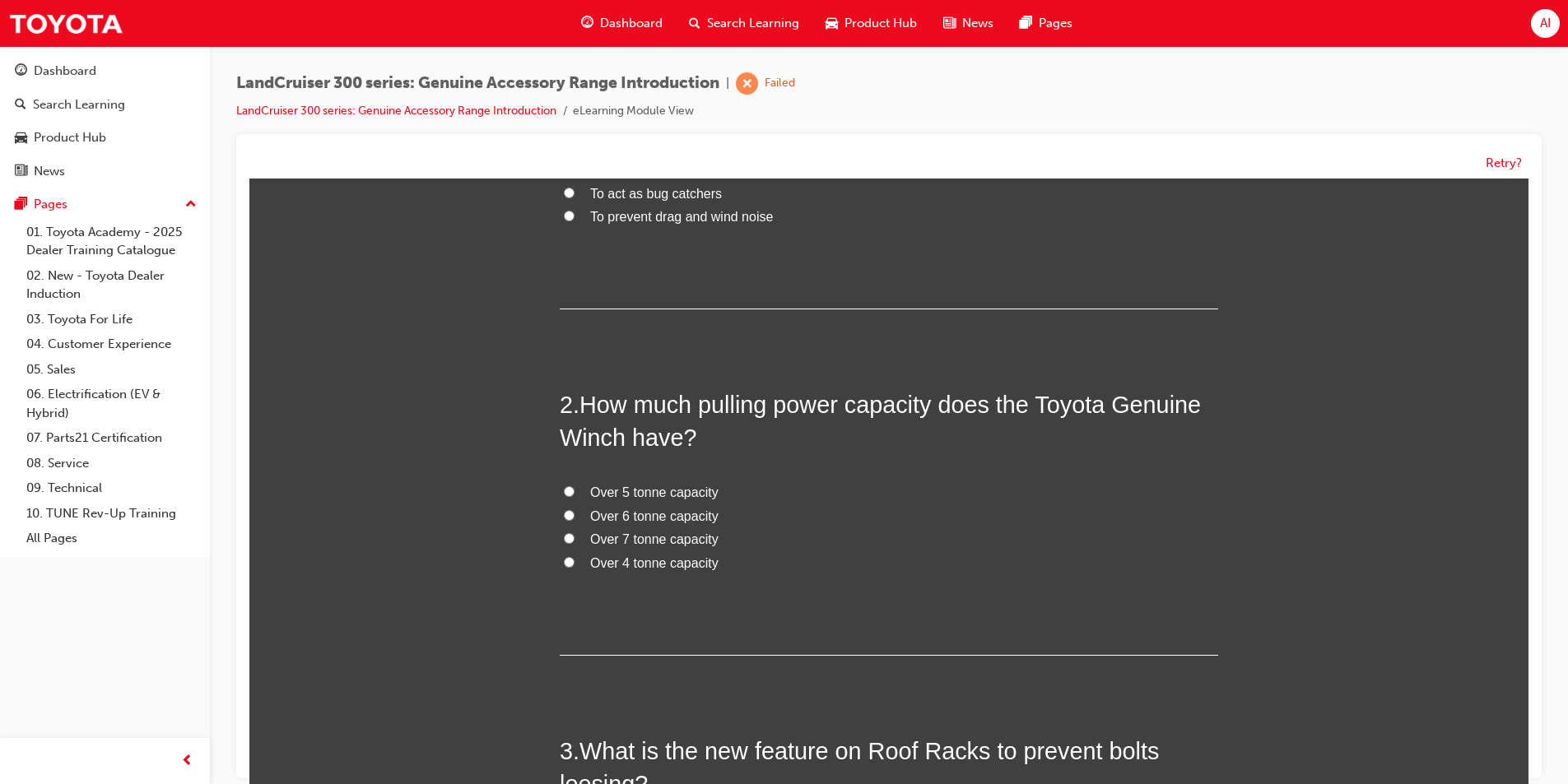 scroll, scrollTop: 494, scrollLeft: 0, axis: vertical 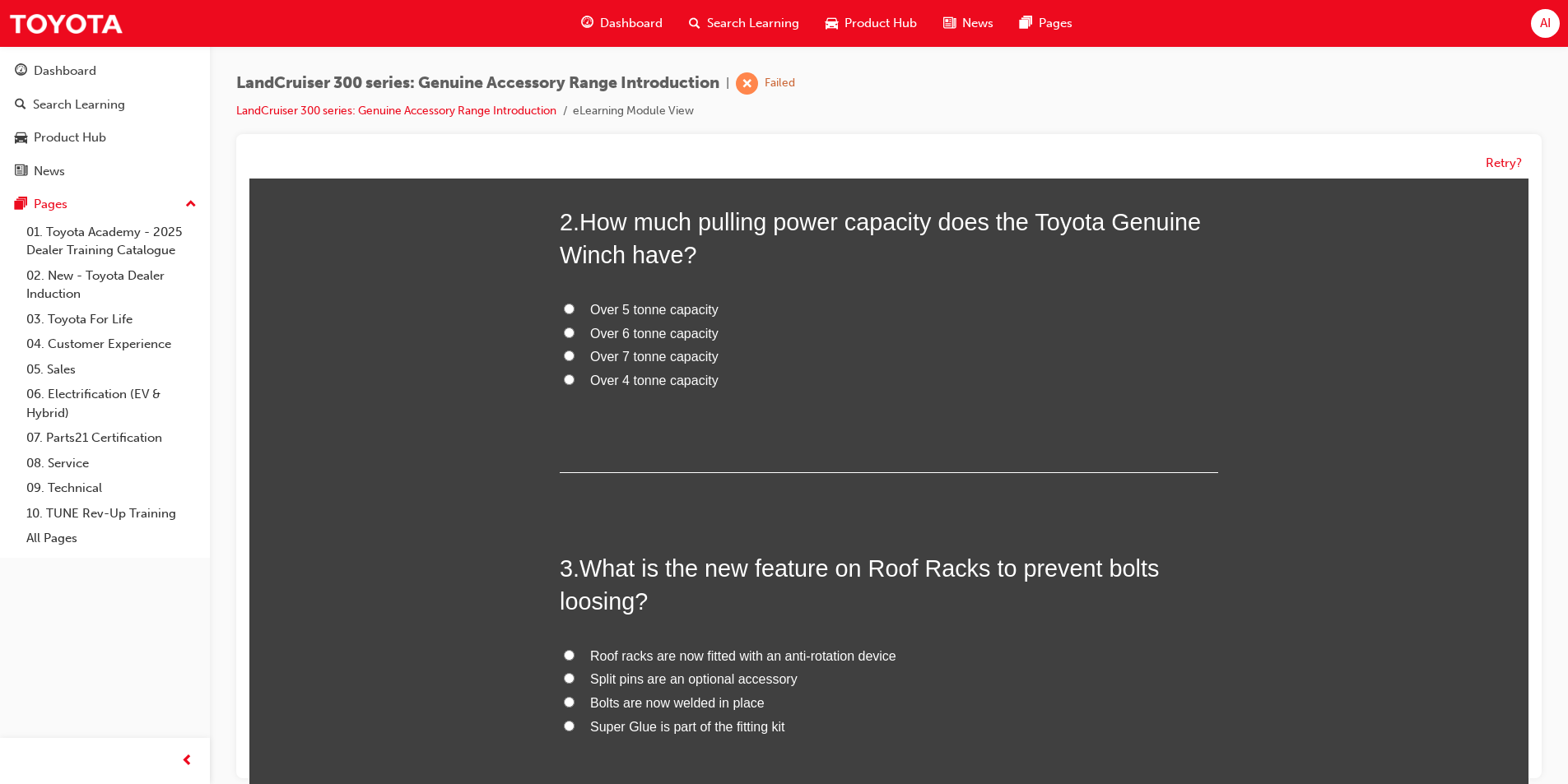 click on "Over 7 tonne capacity" at bounding box center [654, 356] 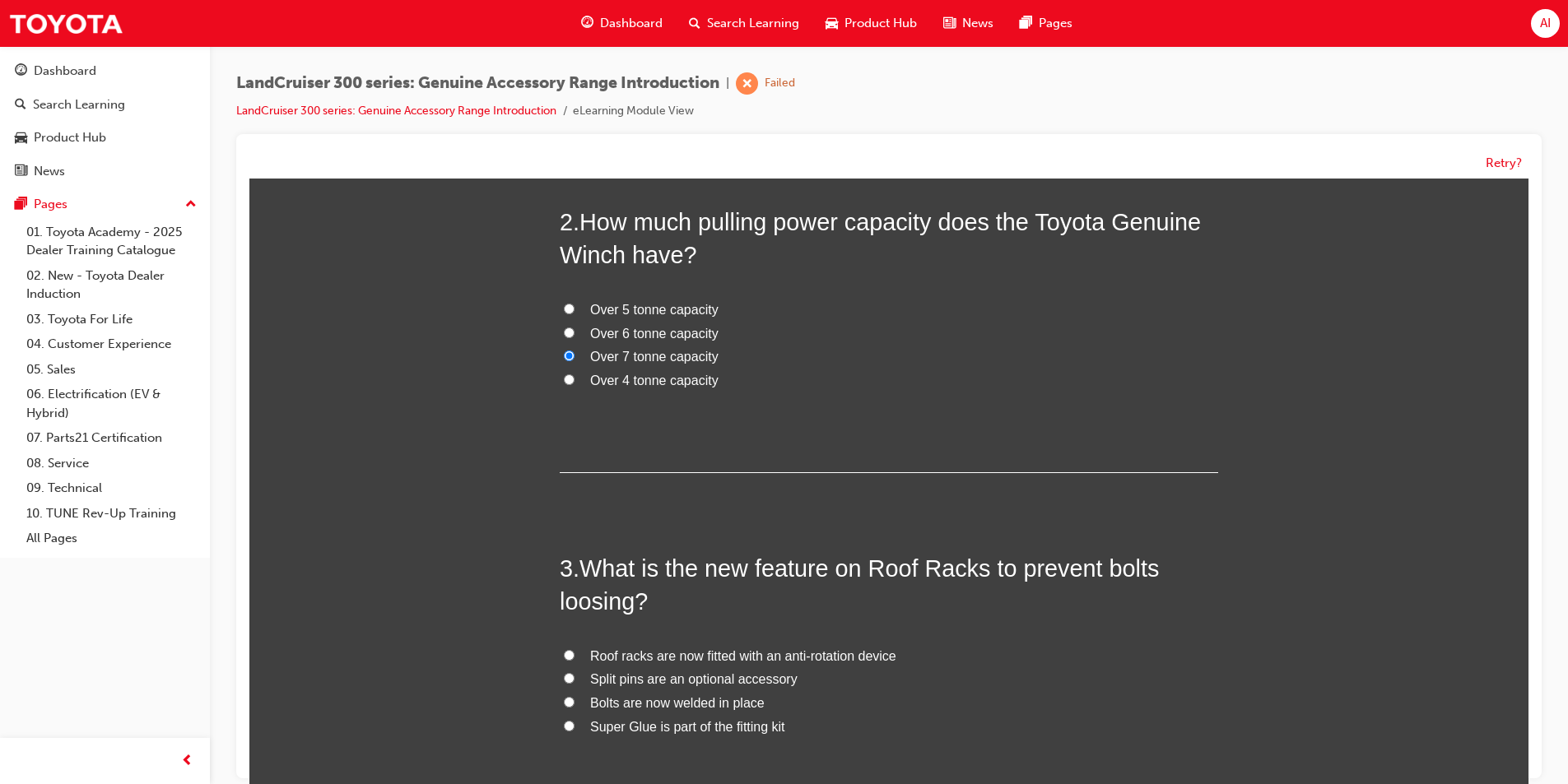 radio on "true" 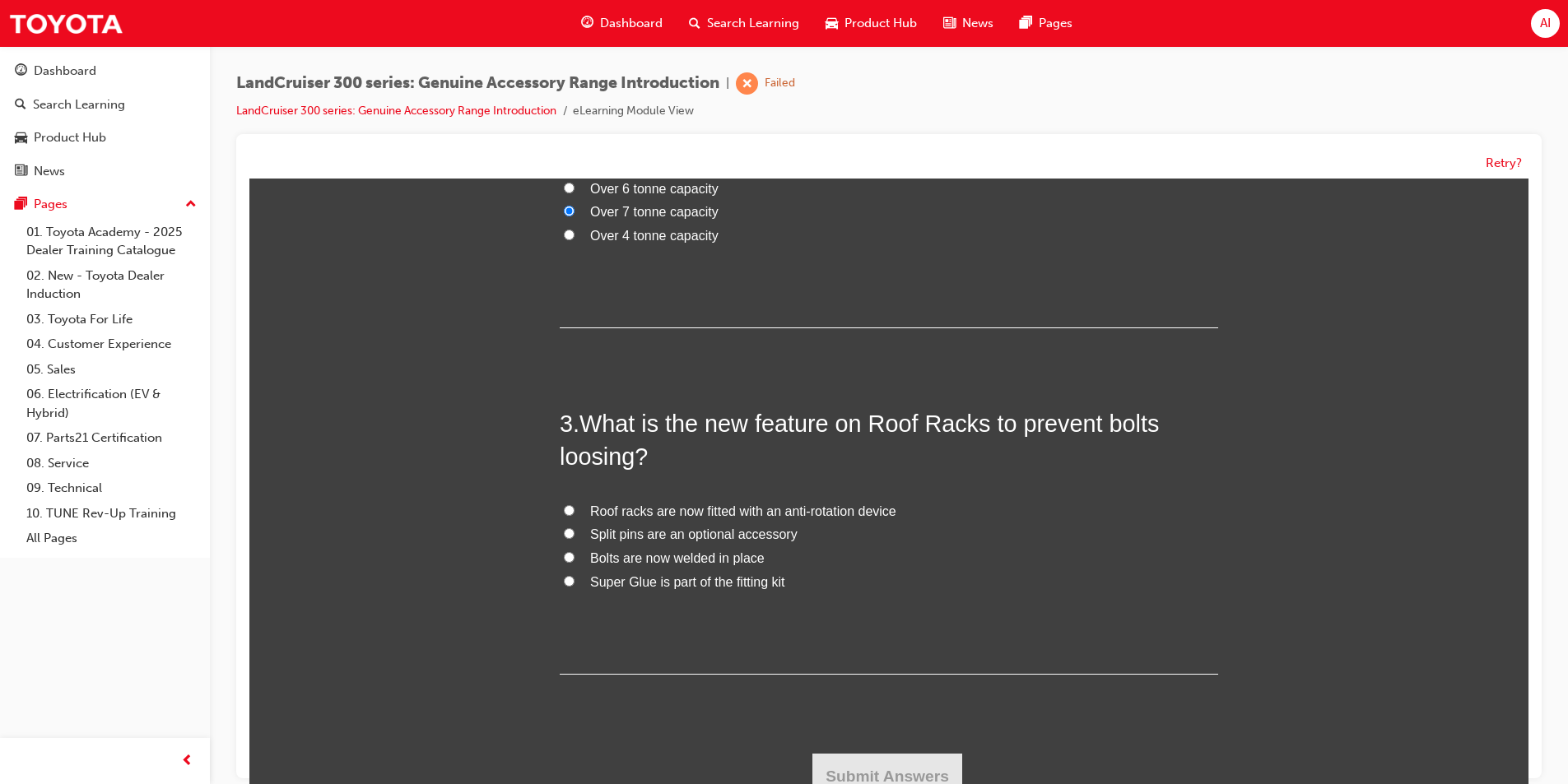 scroll, scrollTop: 641, scrollLeft: 0, axis: vertical 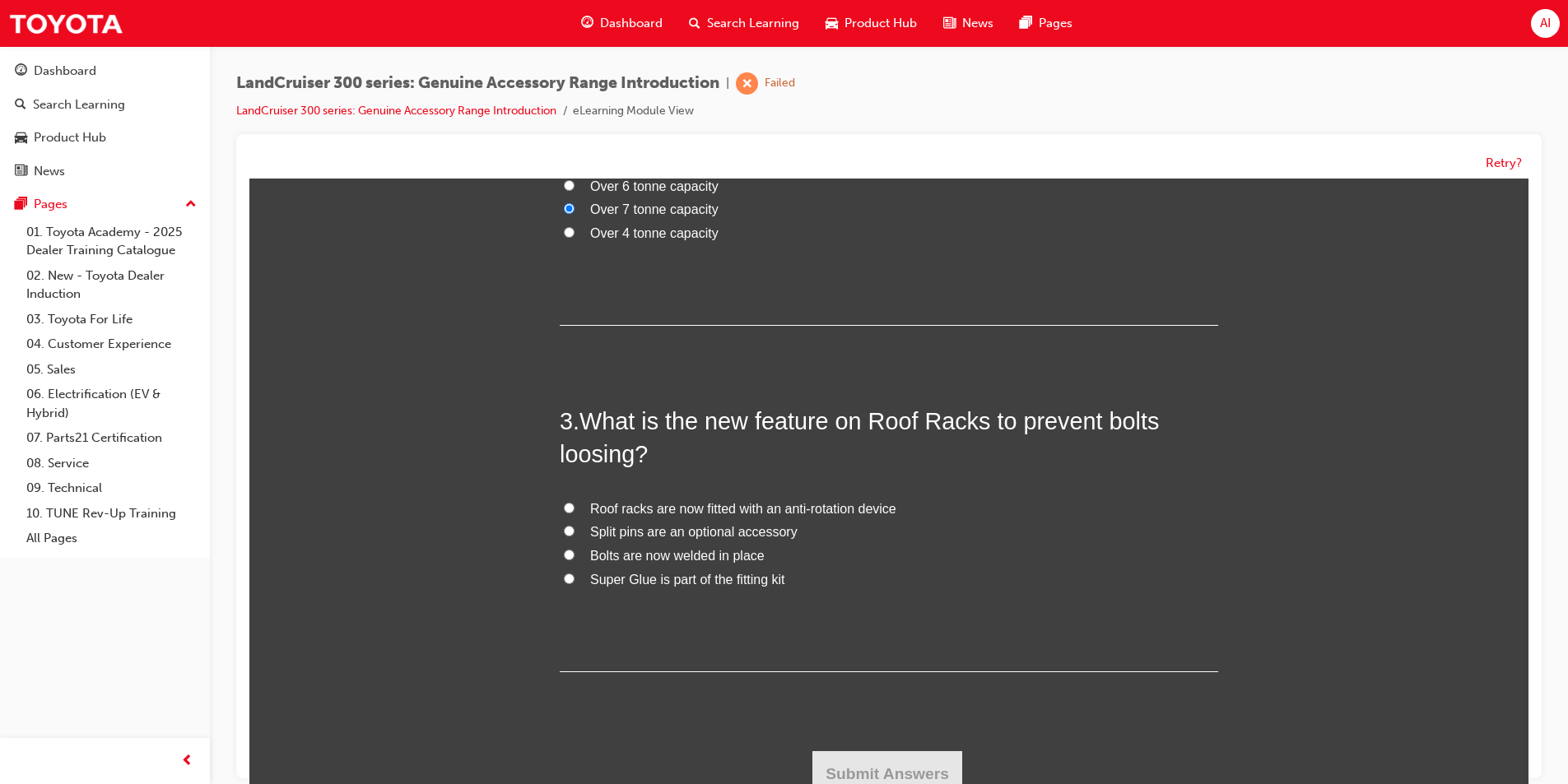 click on "Bolts are now welded in place" at bounding box center [677, 555] 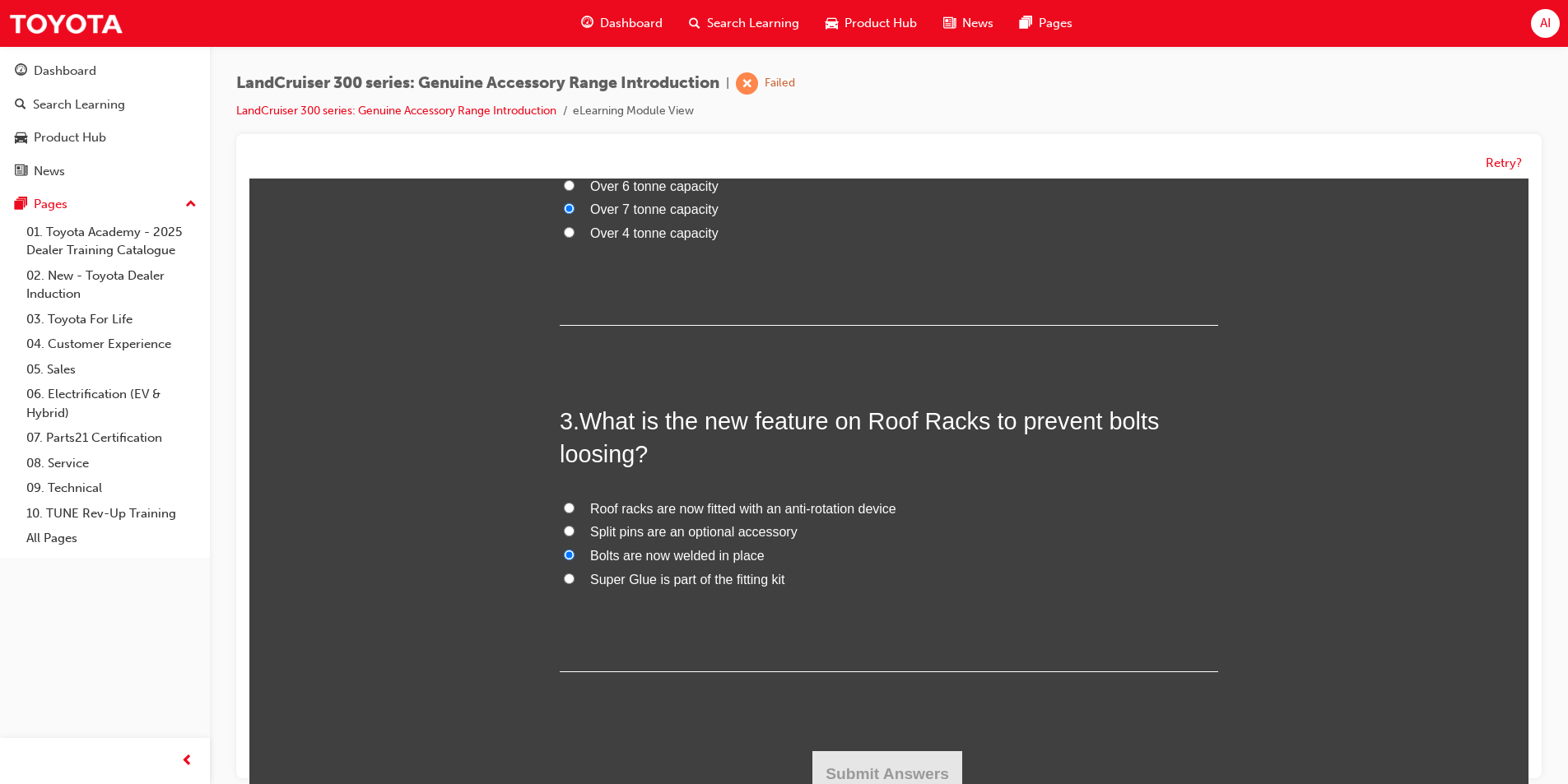 radio on "true" 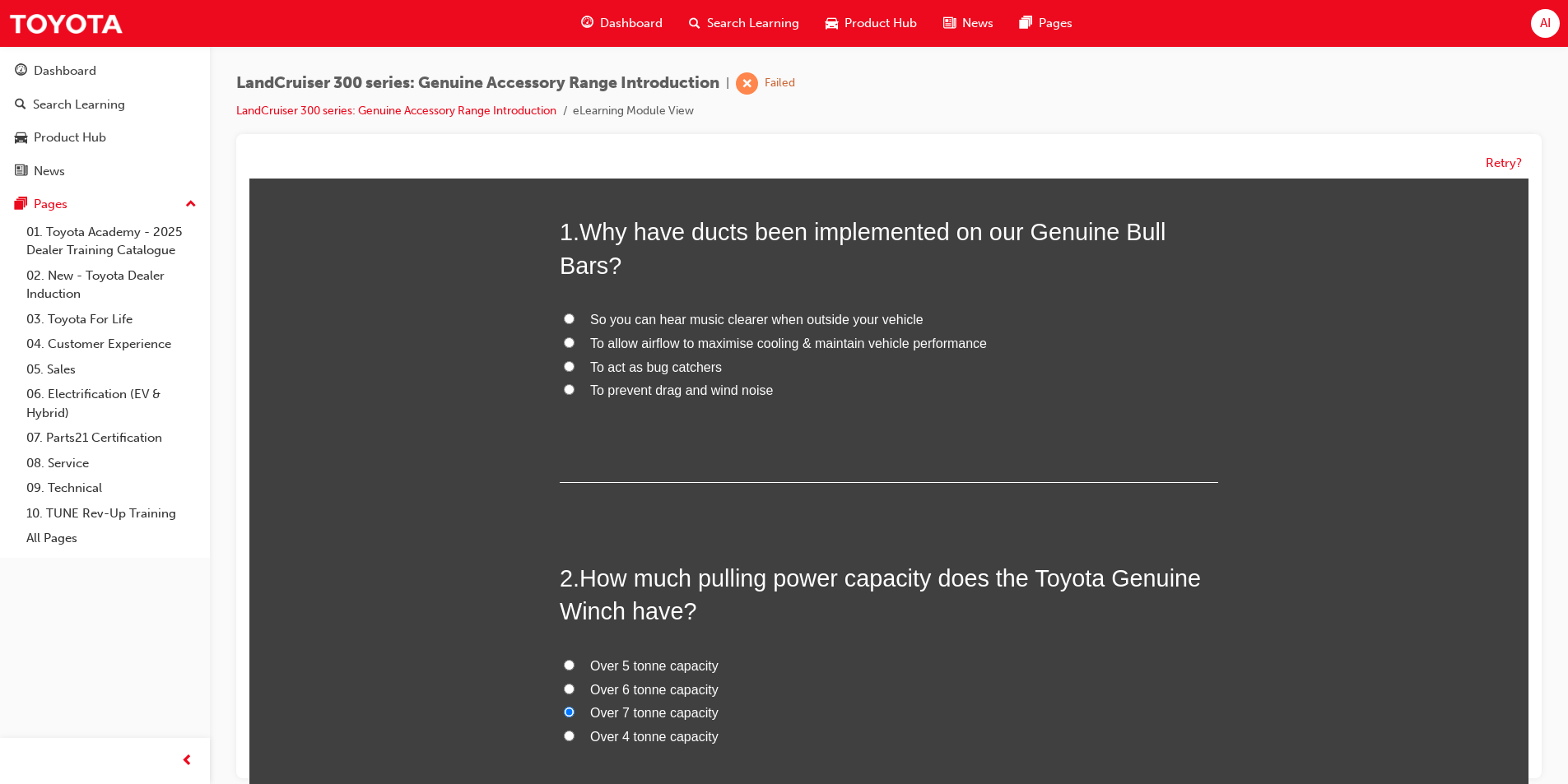 scroll, scrollTop: 0, scrollLeft: 0, axis: both 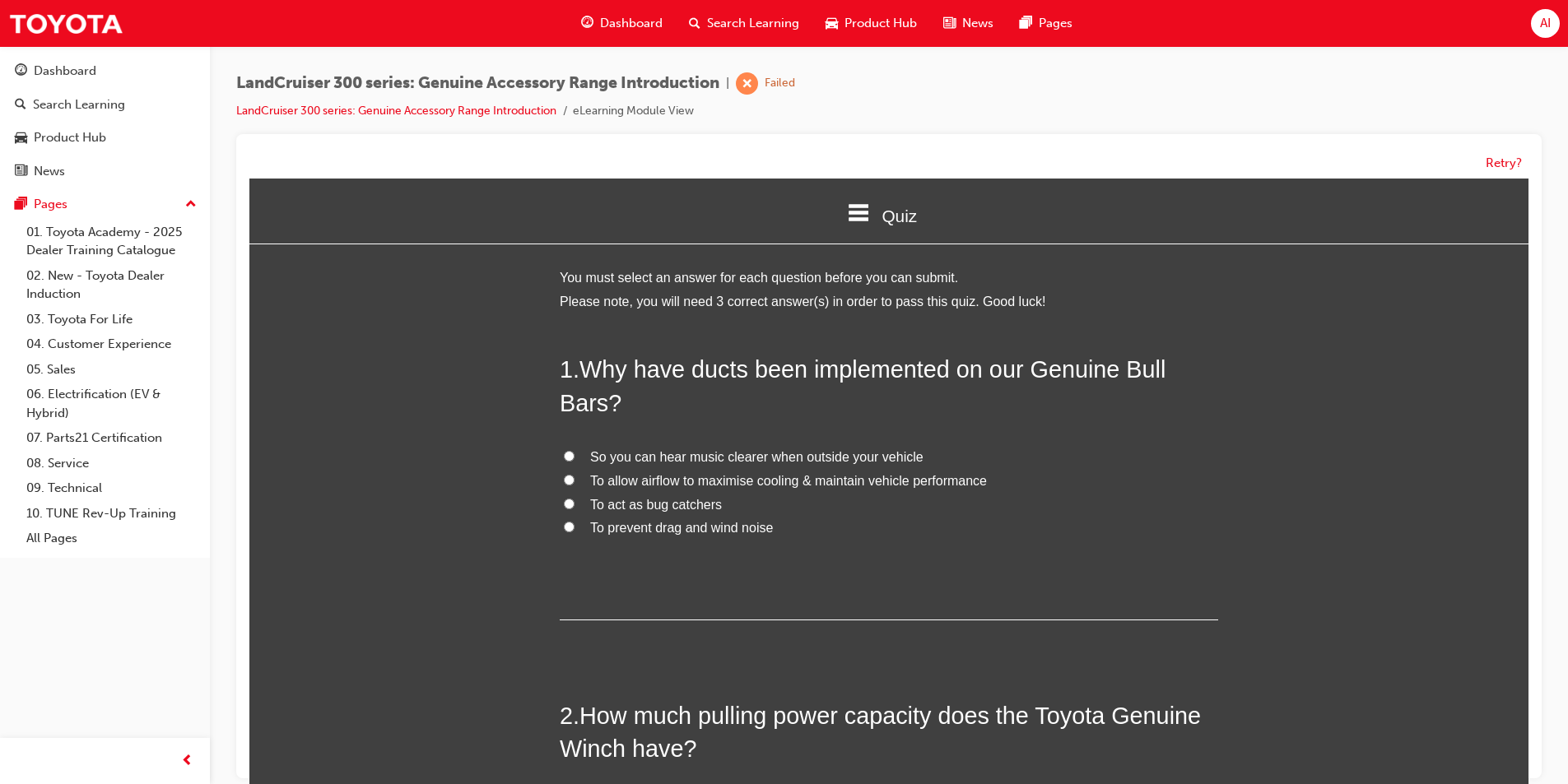 click on "To allow airflow to maximise cooling & maintain vehicle performance" at bounding box center [789, 480] 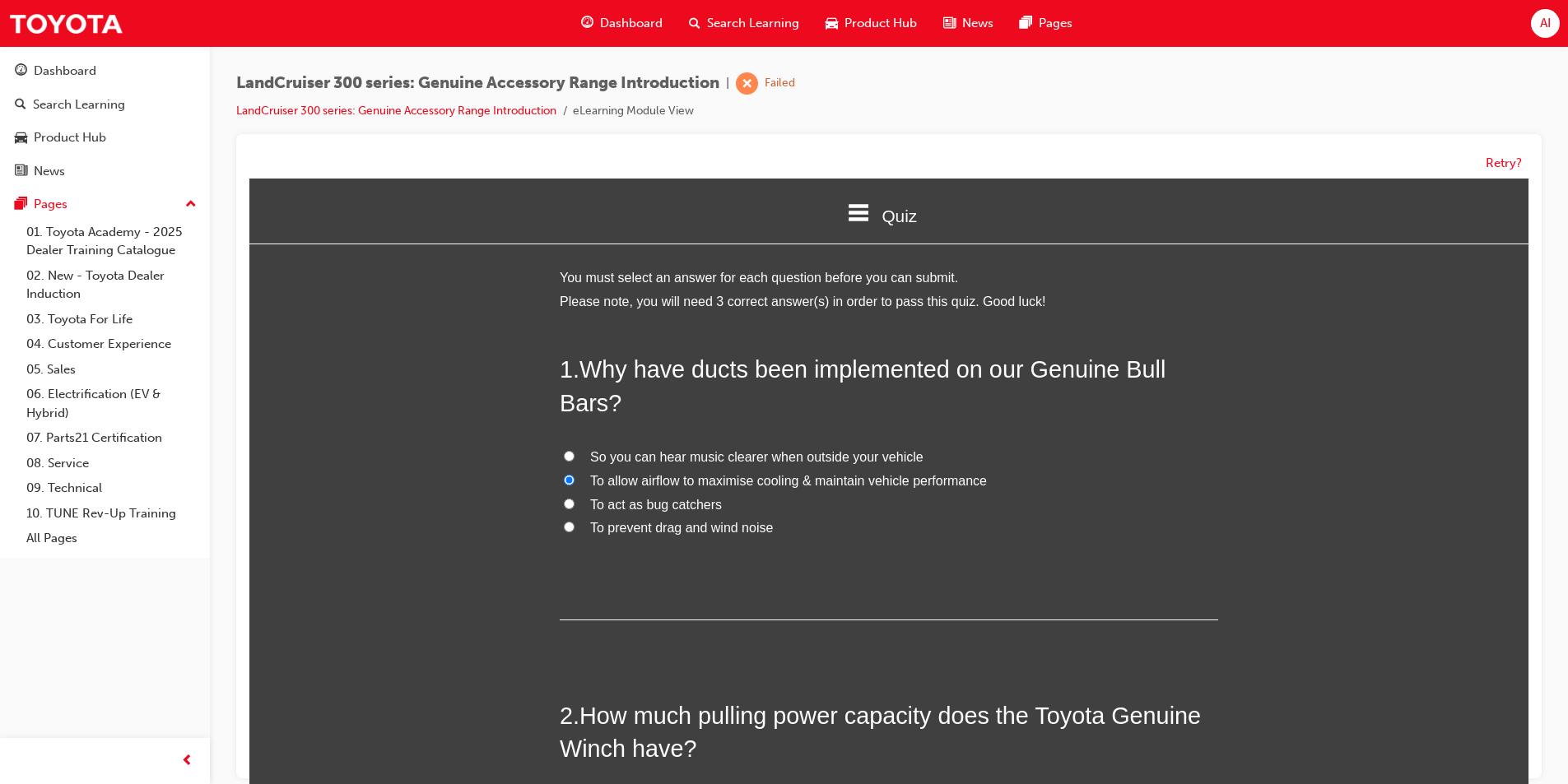 radio on "true" 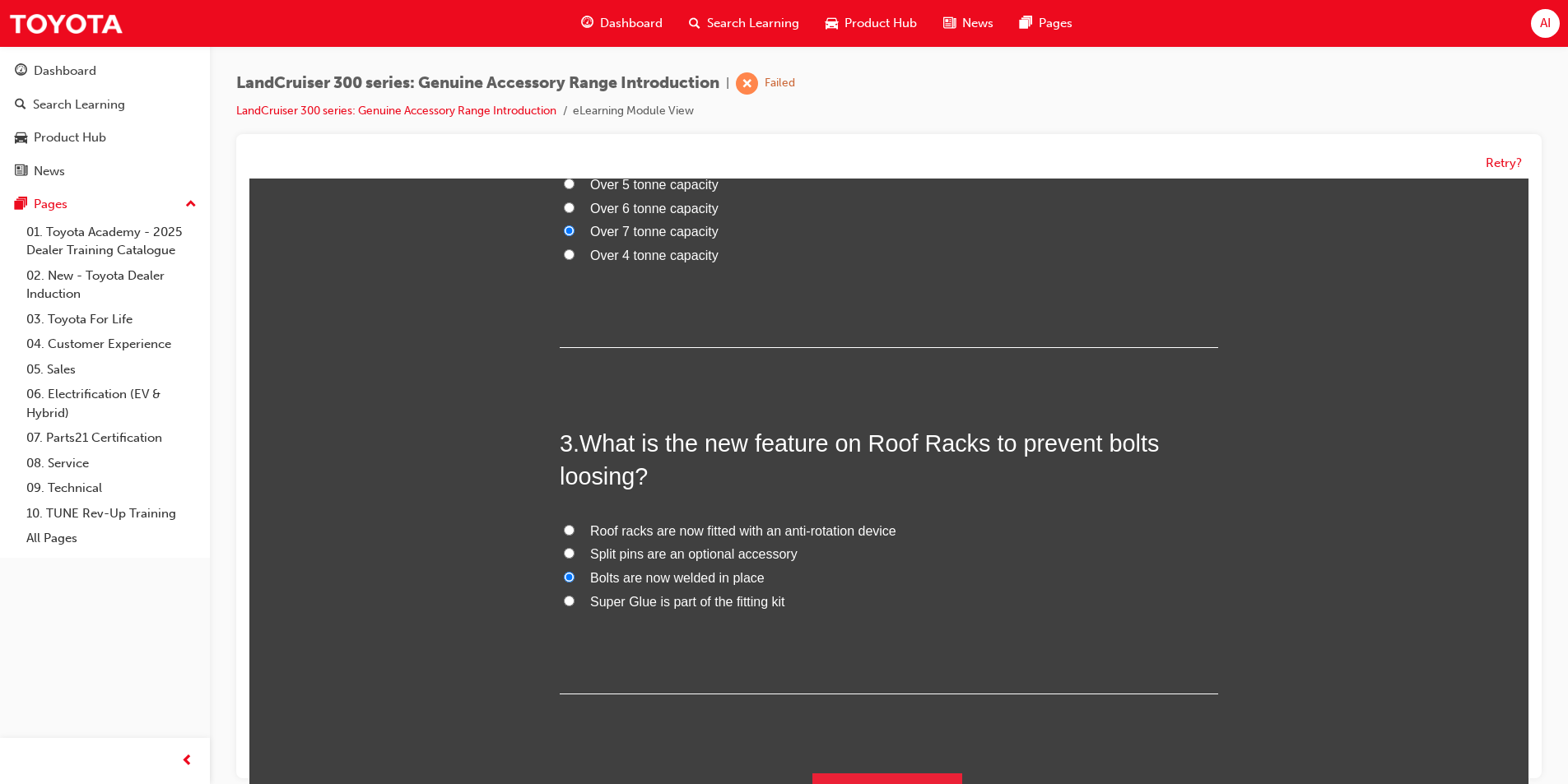 scroll, scrollTop: 641, scrollLeft: 0, axis: vertical 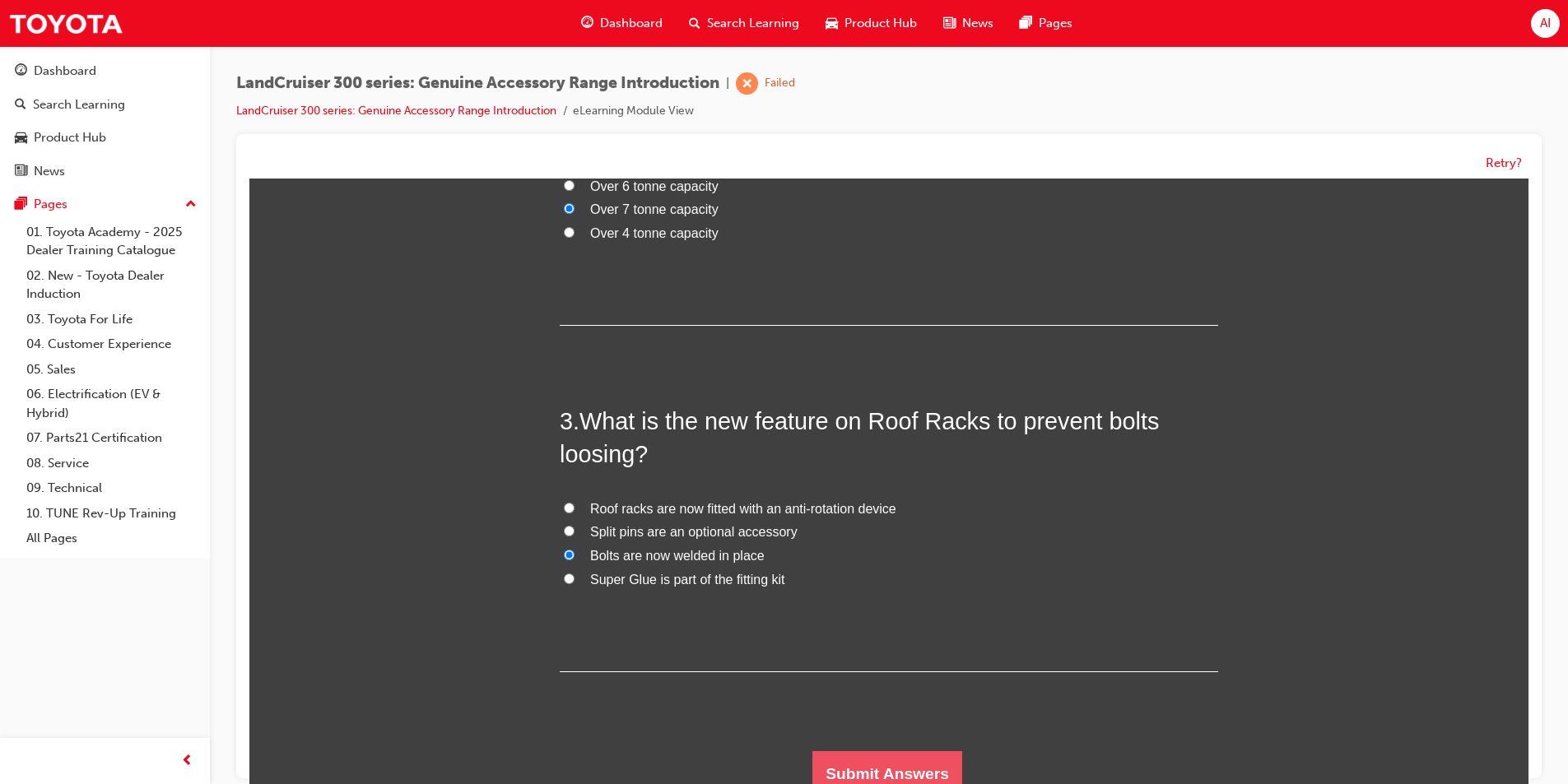 click on "Submit Answers" at bounding box center (887, 774) 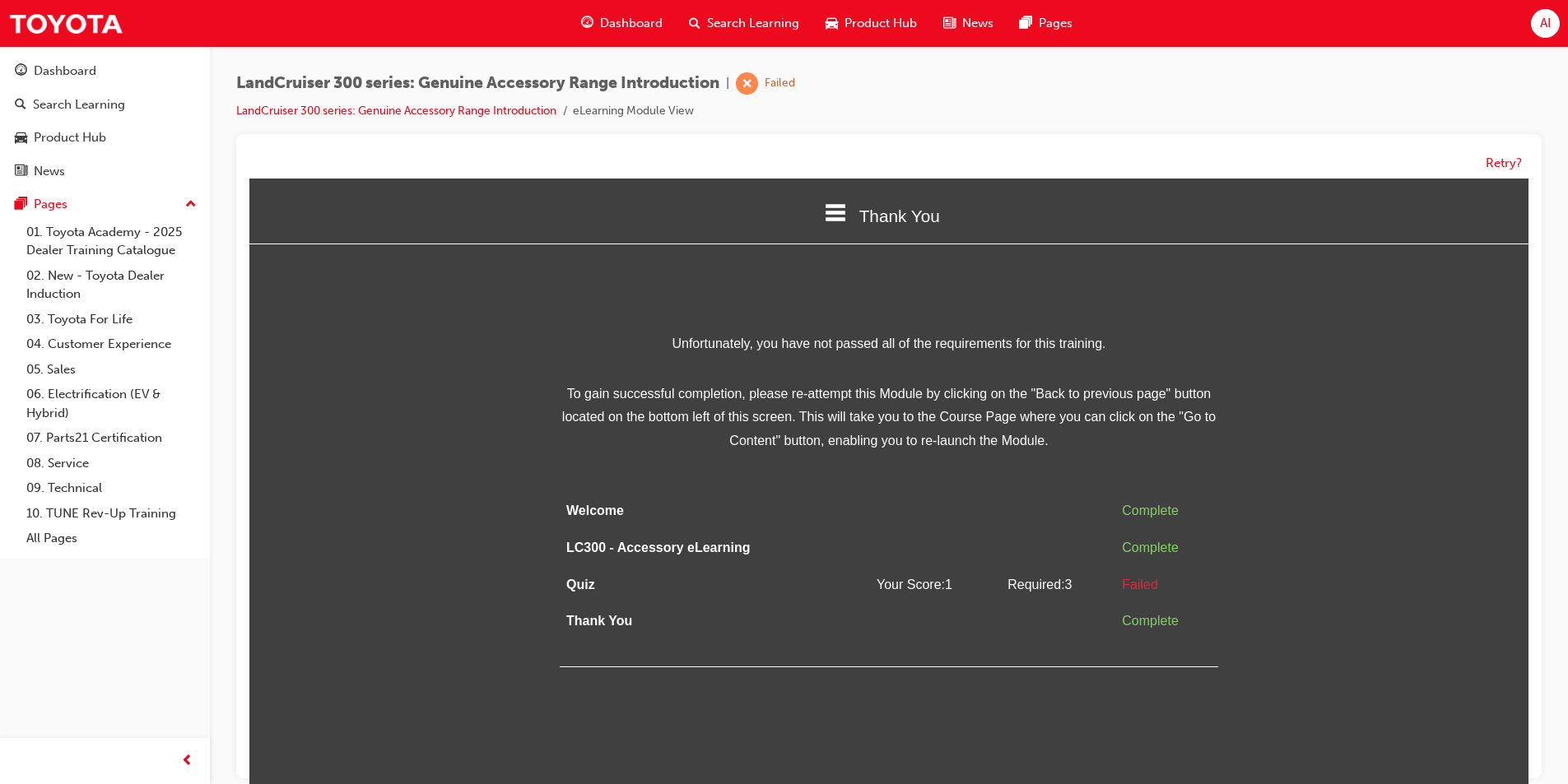 scroll, scrollTop: 0, scrollLeft: 0, axis: both 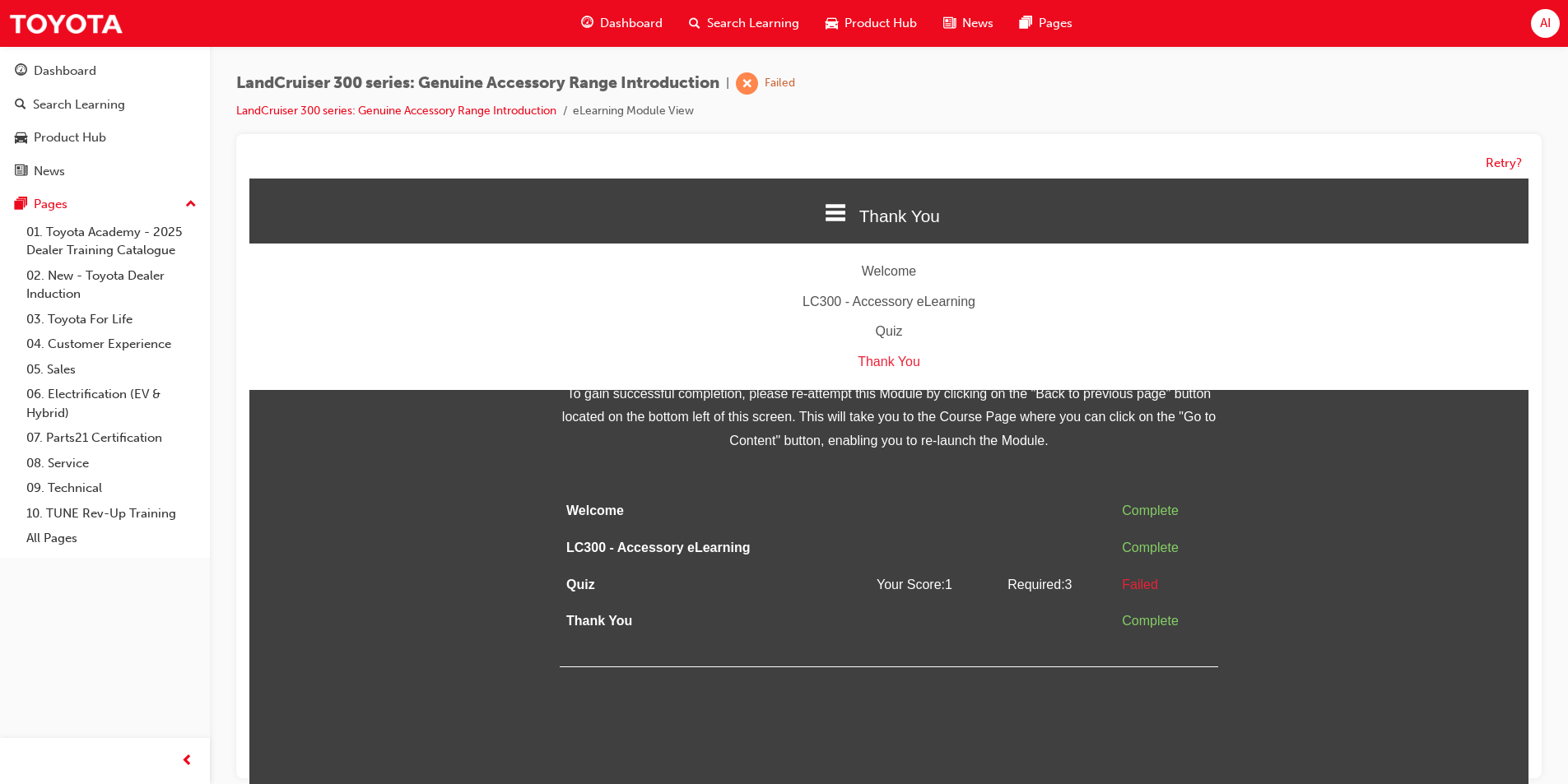 click on "Quiz" at bounding box center (889, 332) 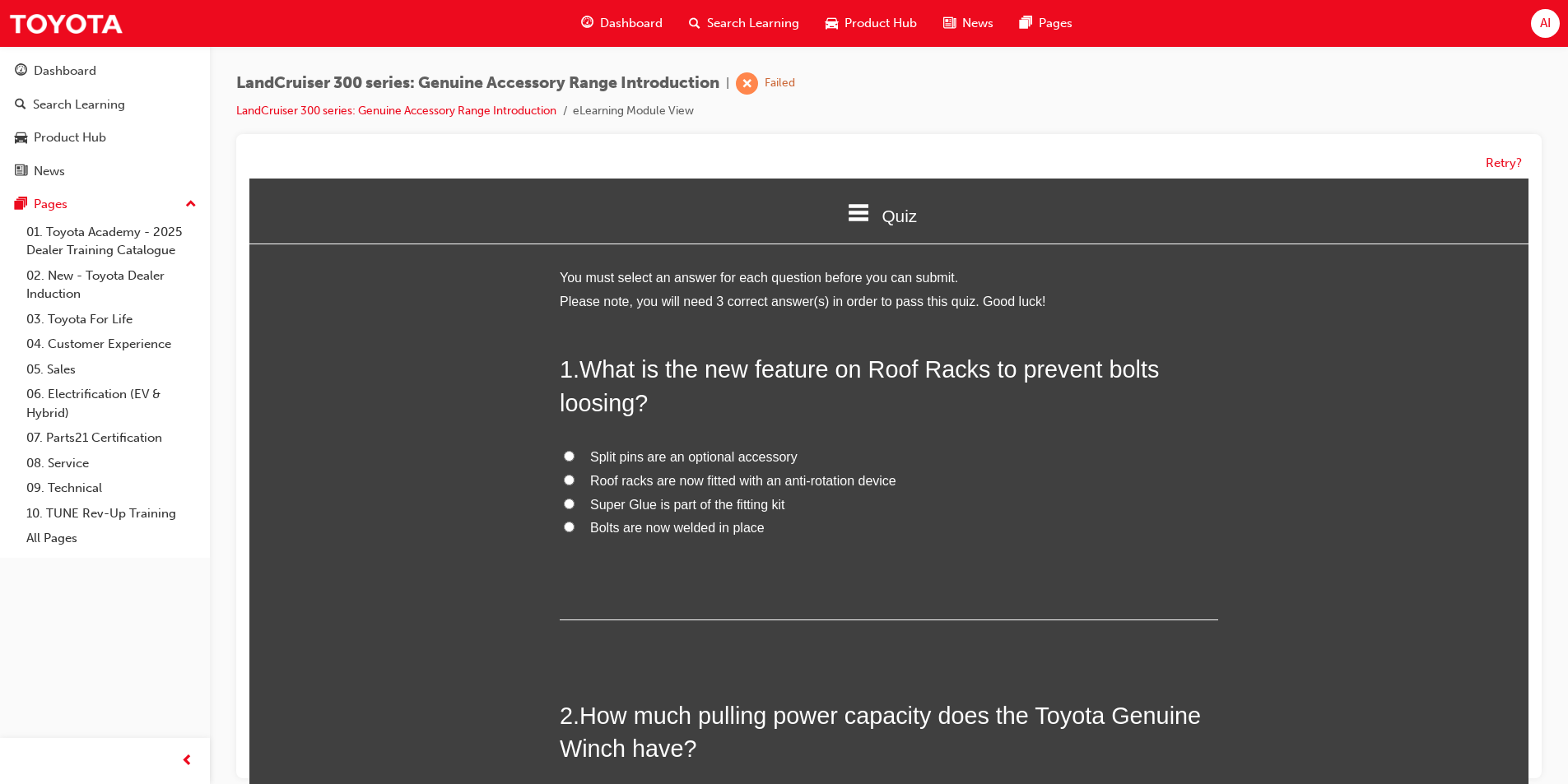 click on "Bolts are now welded in place" at bounding box center (677, 527) 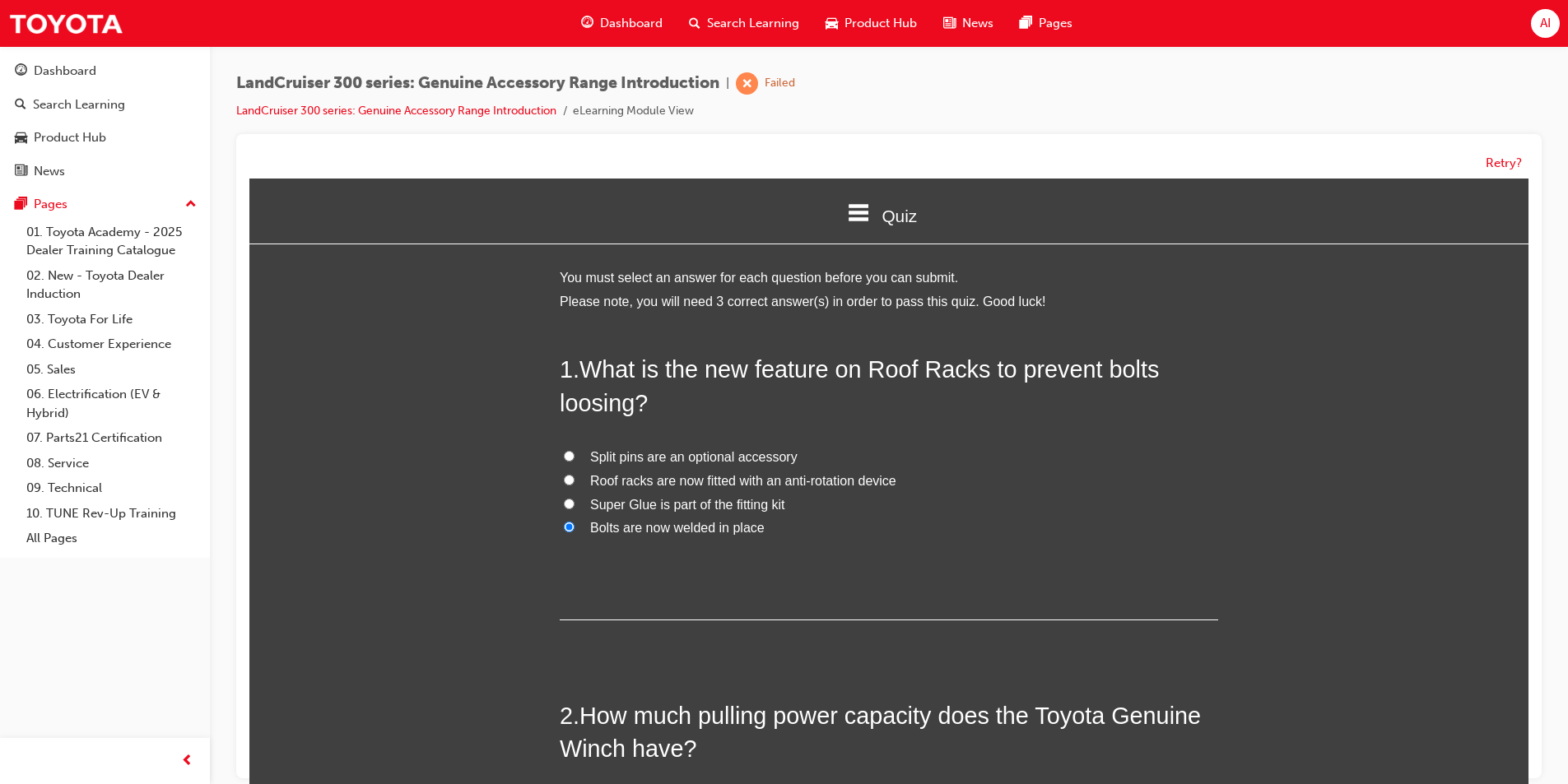 radio on "true" 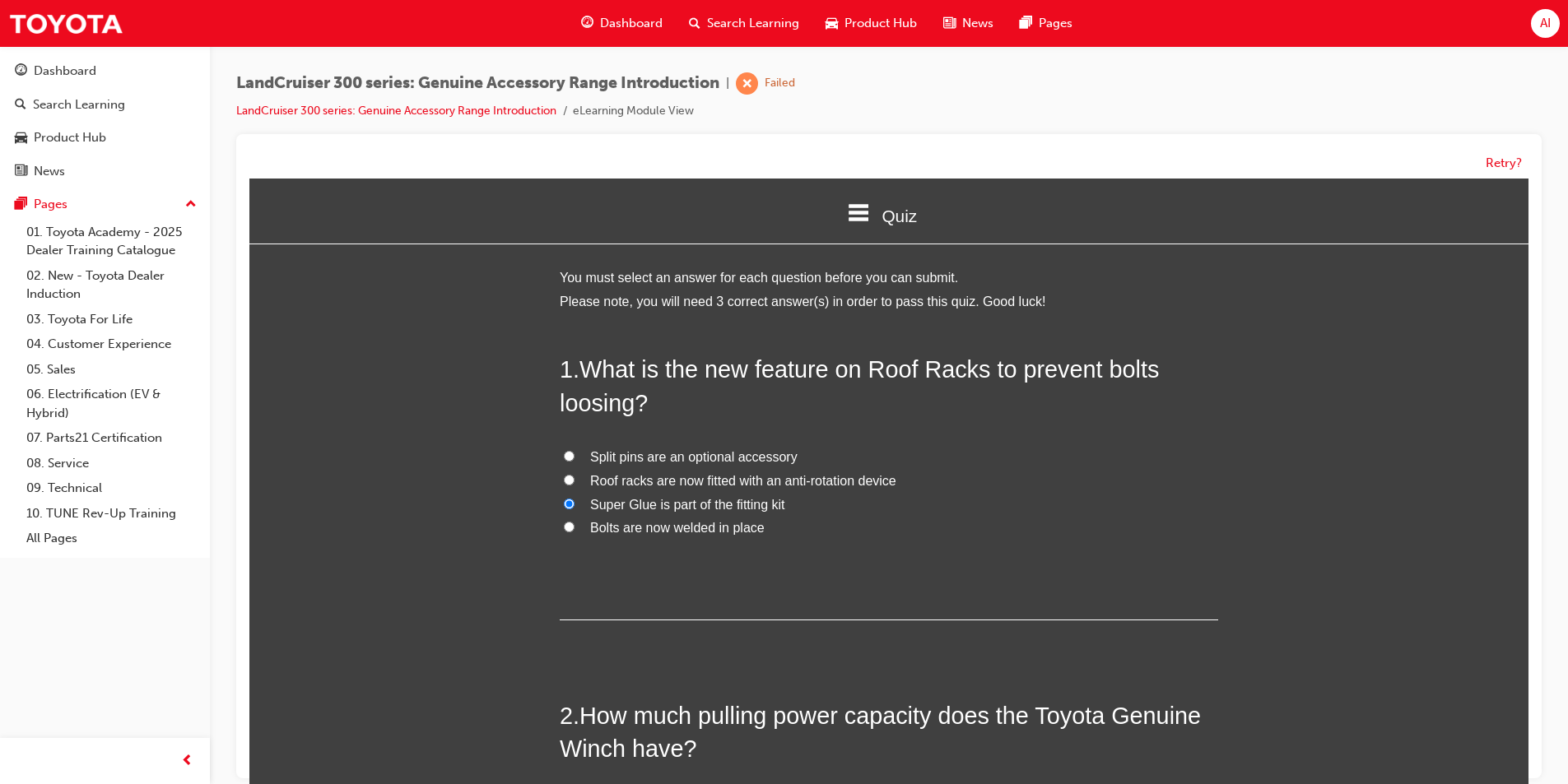 click on "Roof racks are now fitted with an anti-rotation device" at bounding box center [743, 480] 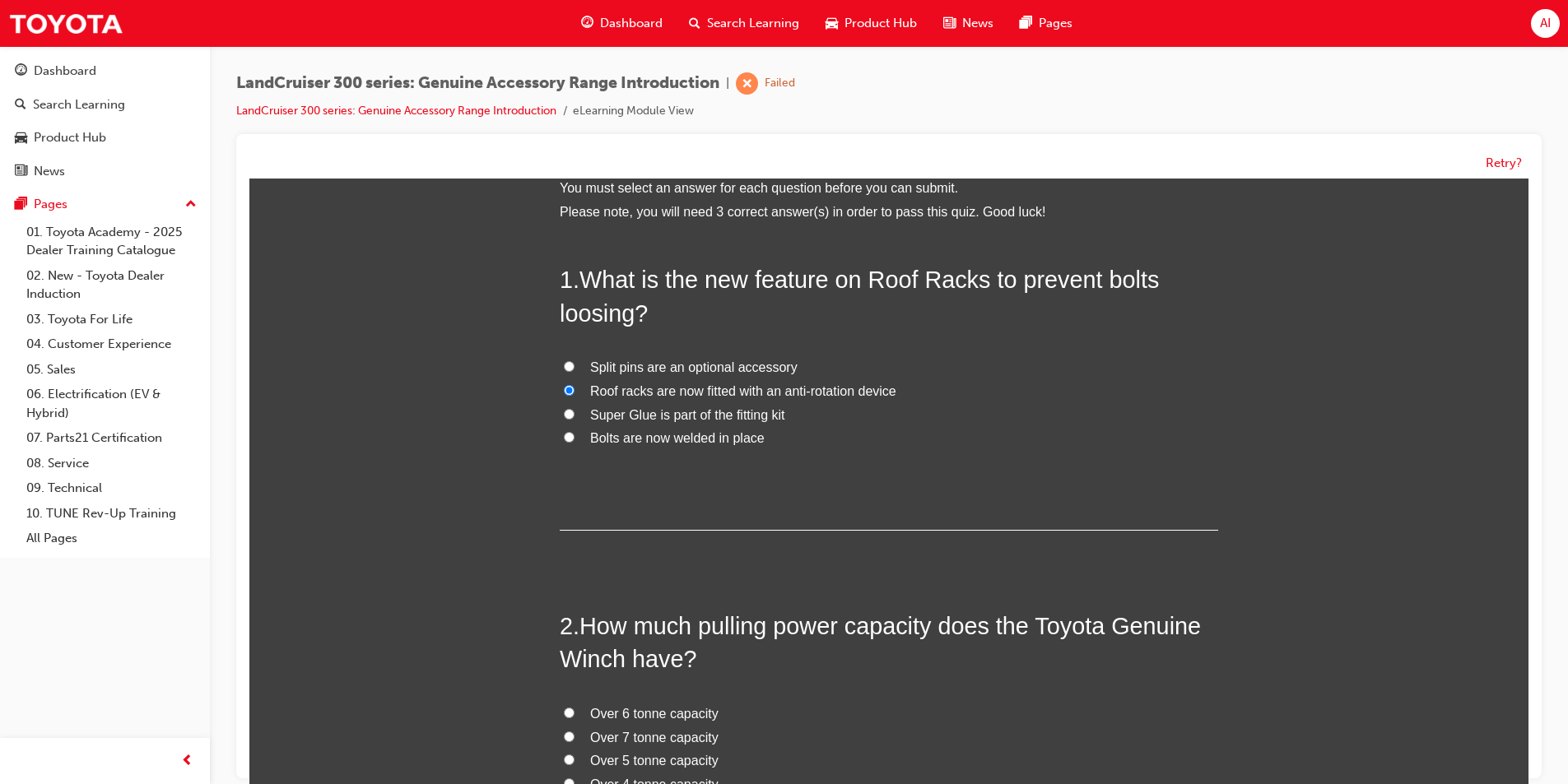 scroll, scrollTop: 329, scrollLeft: 0, axis: vertical 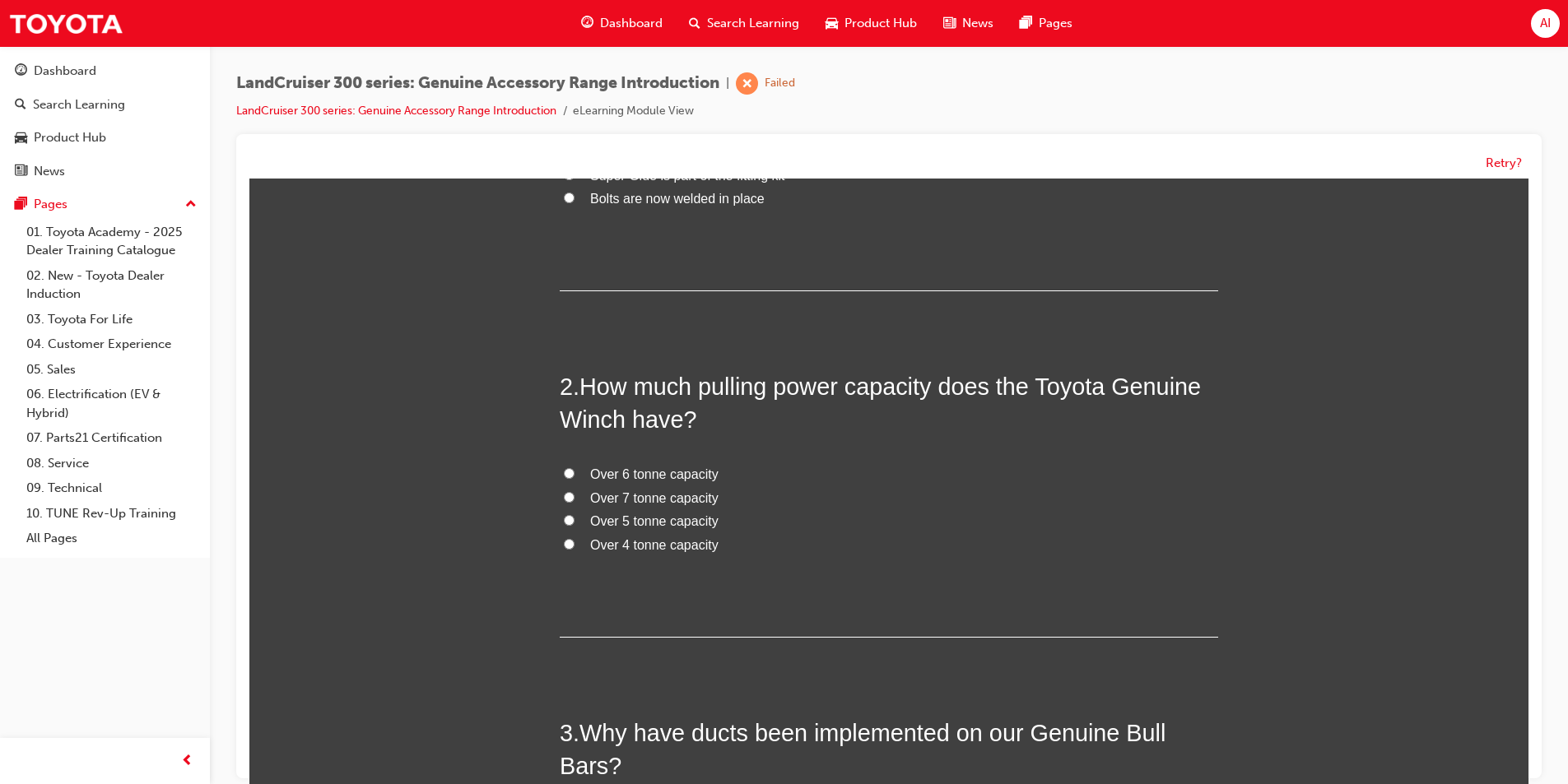 click on "Over 6 tonne capacity" at bounding box center [654, 474] 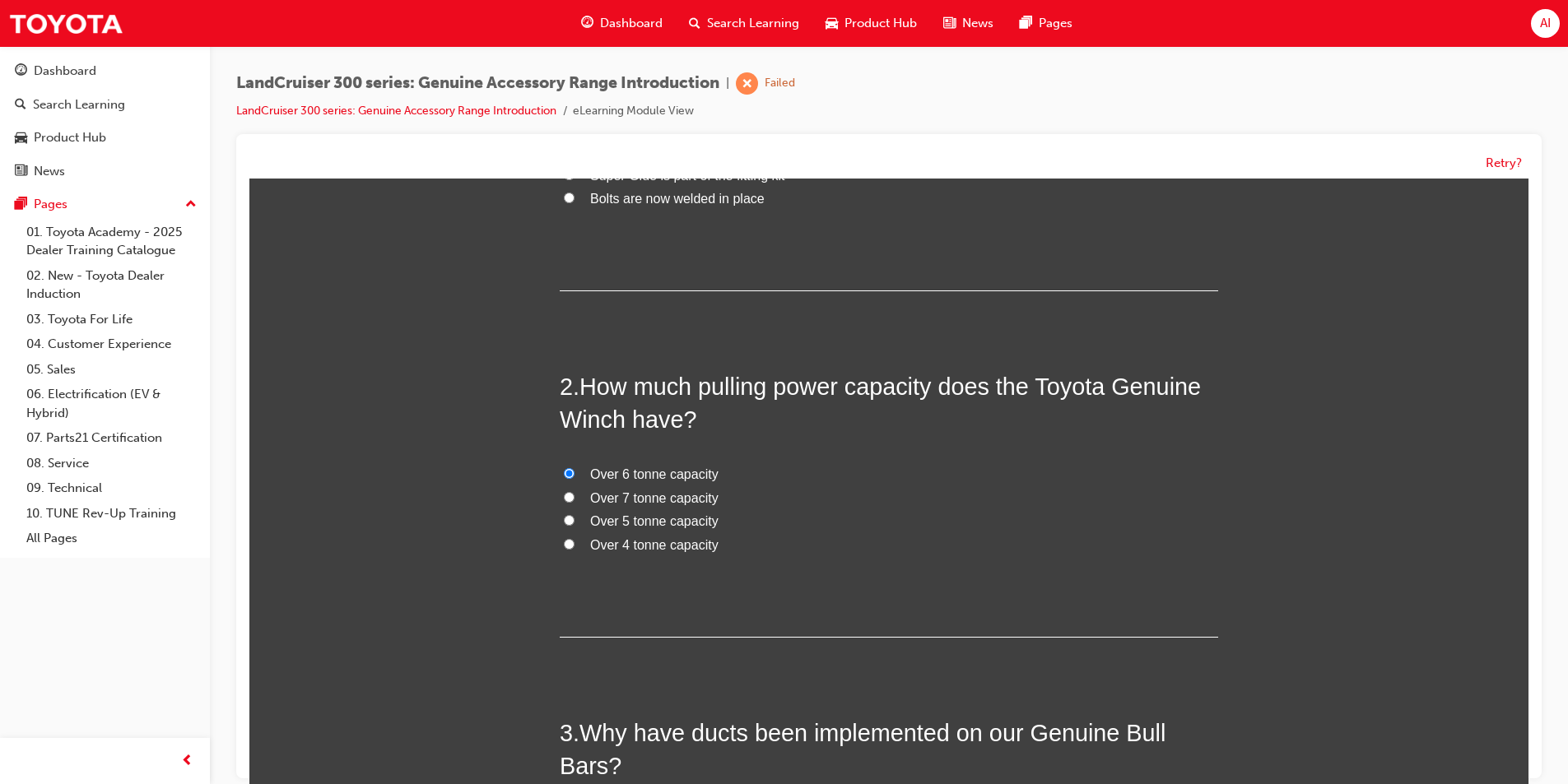 radio on "true" 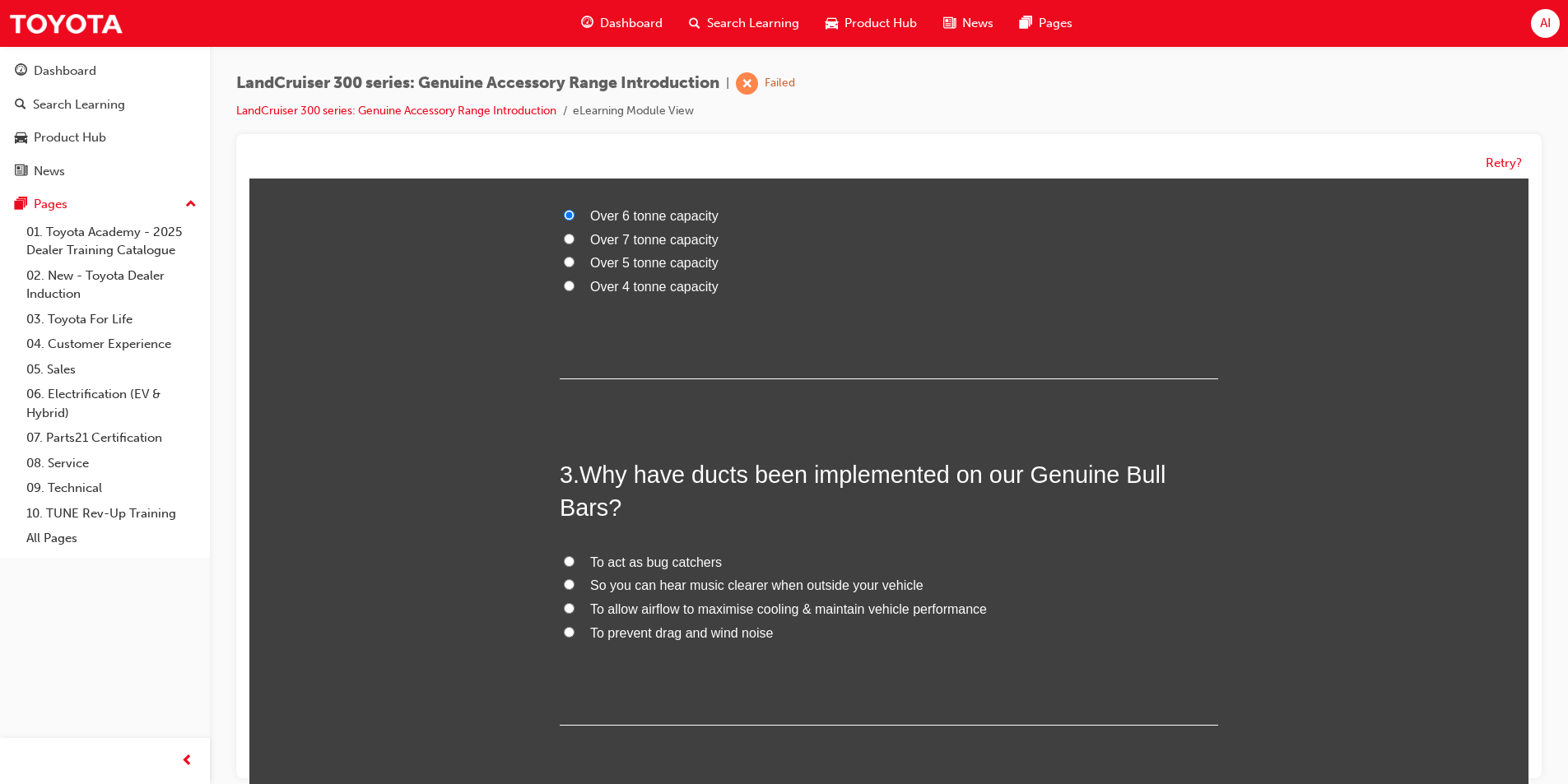 scroll, scrollTop: 641, scrollLeft: 0, axis: vertical 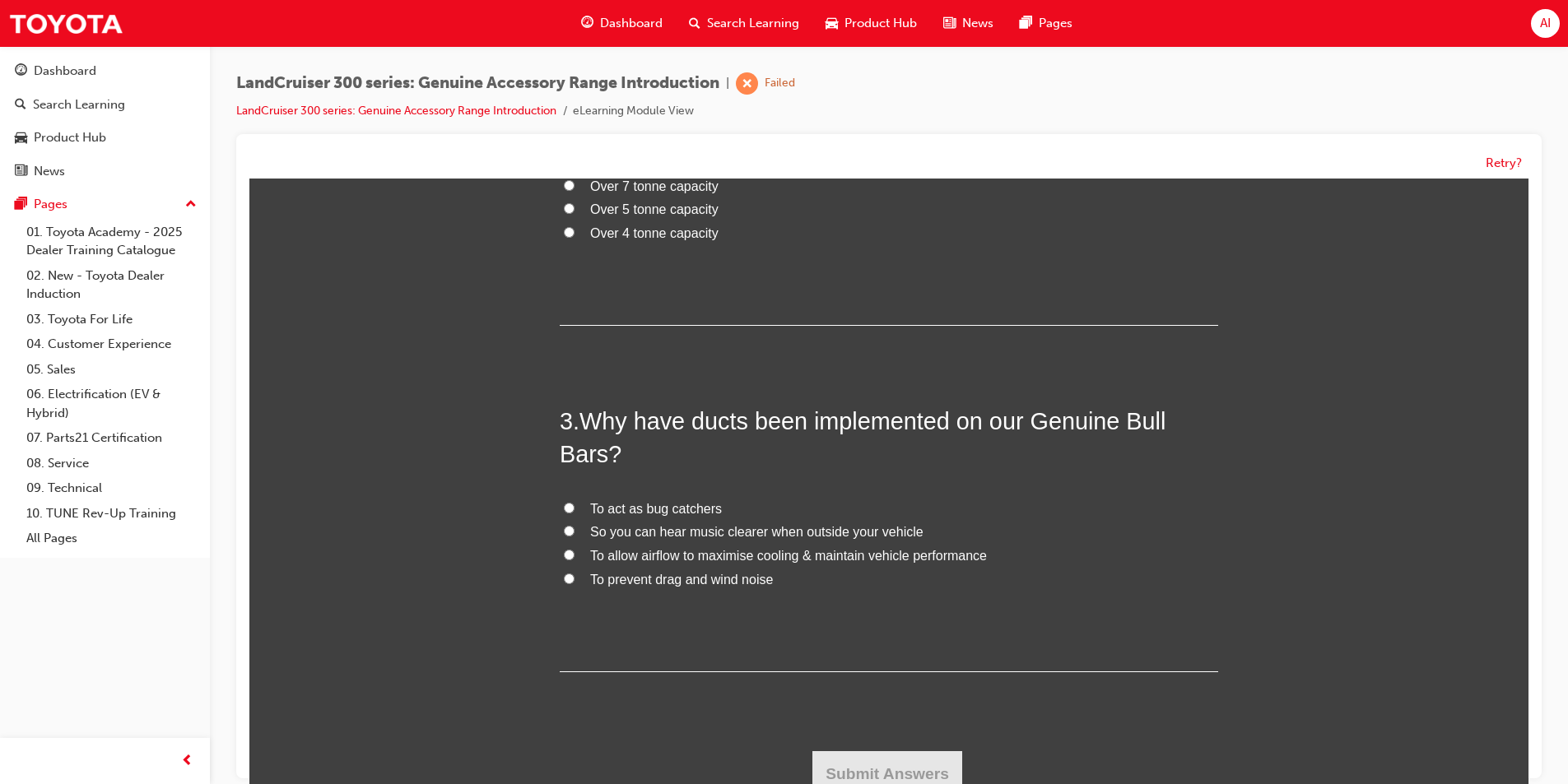 click on "To allow airflow to maximise cooling & maintain vehicle performance" at bounding box center (789, 555) 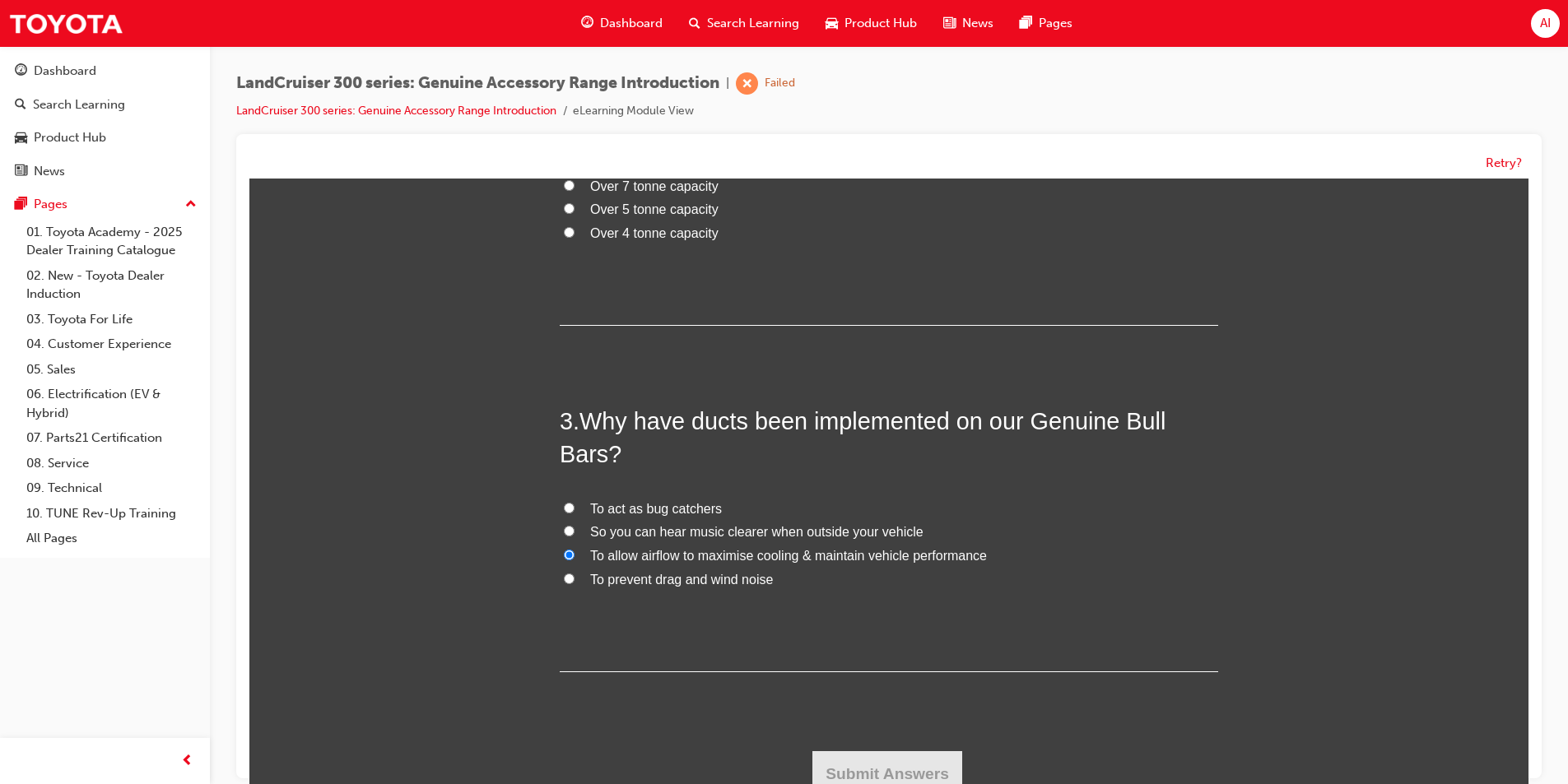 radio on "true" 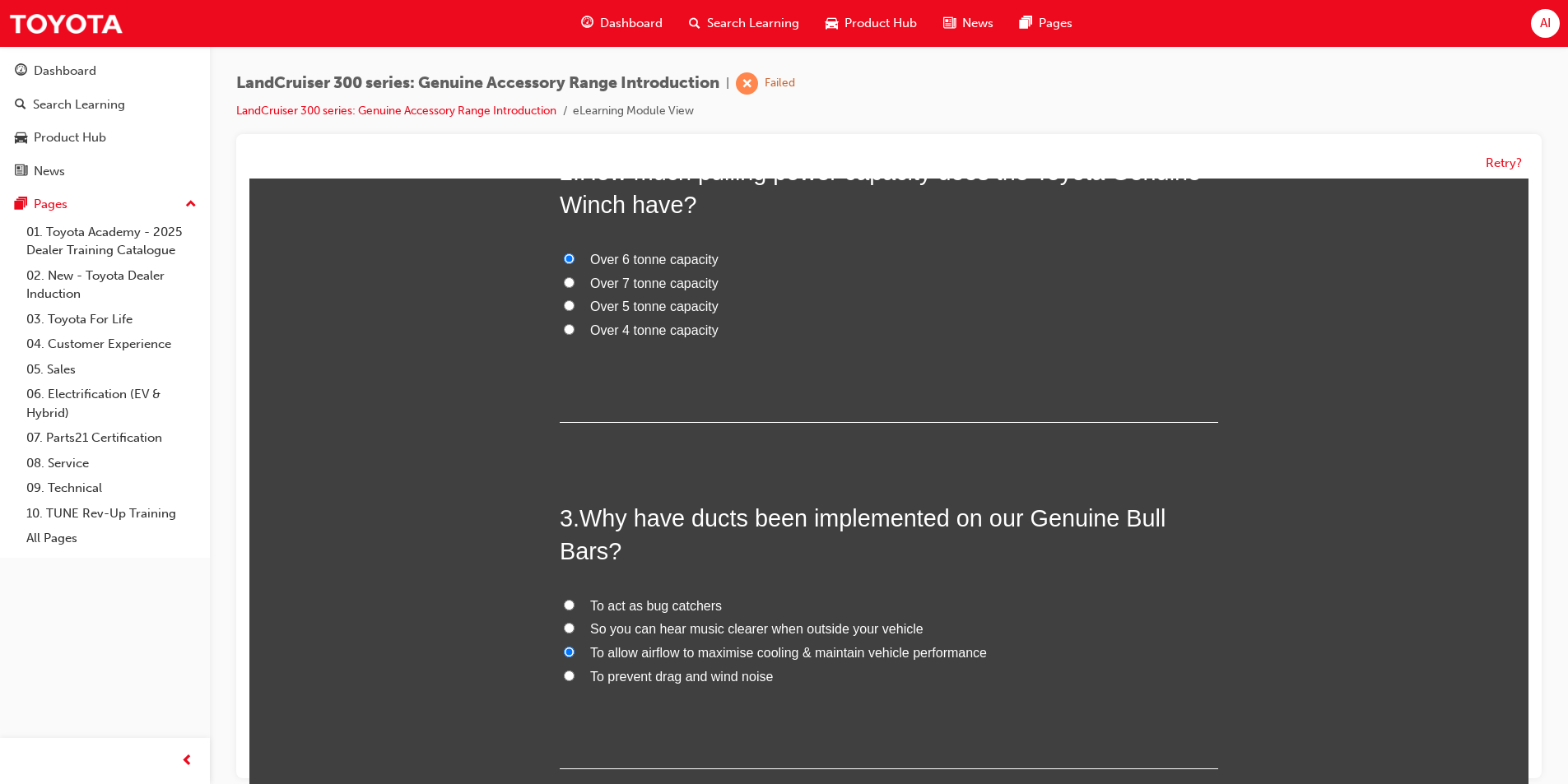 scroll, scrollTop: 394, scrollLeft: 0, axis: vertical 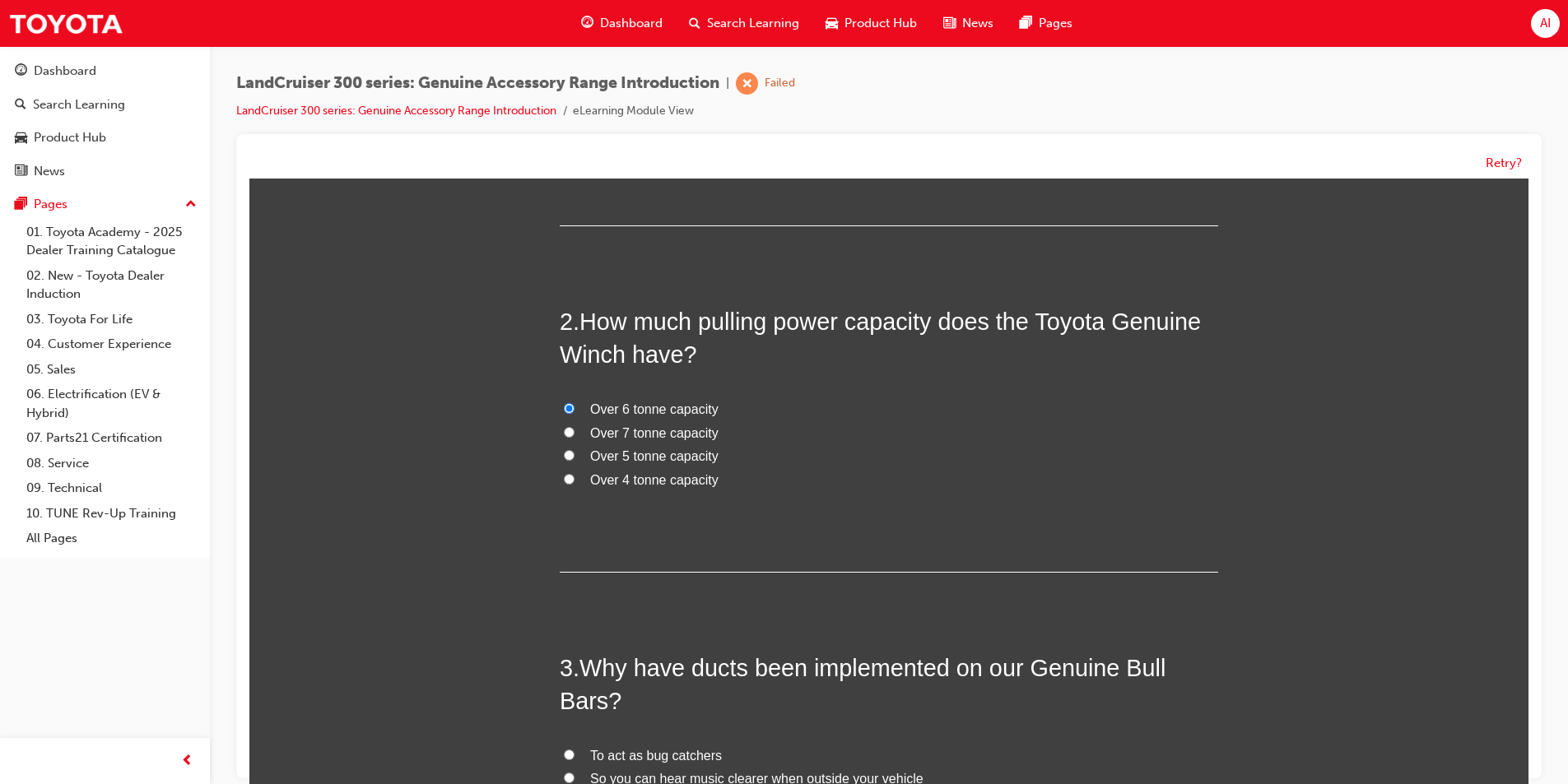 click on "Over 7 tonne capacity" at bounding box center [654, 433] 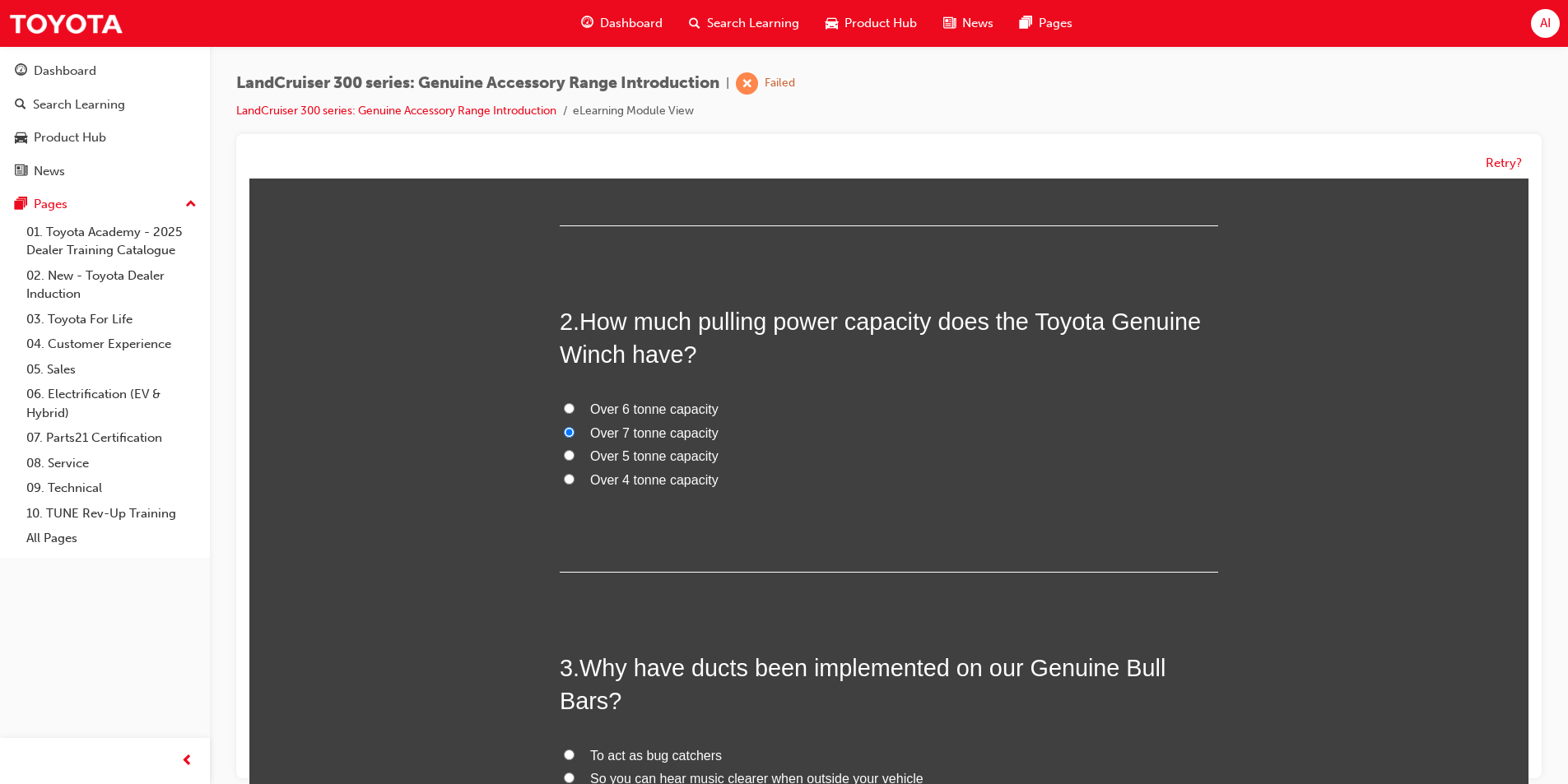 click on "Over 6 tonne capacity" at bounding box center [654, 409] 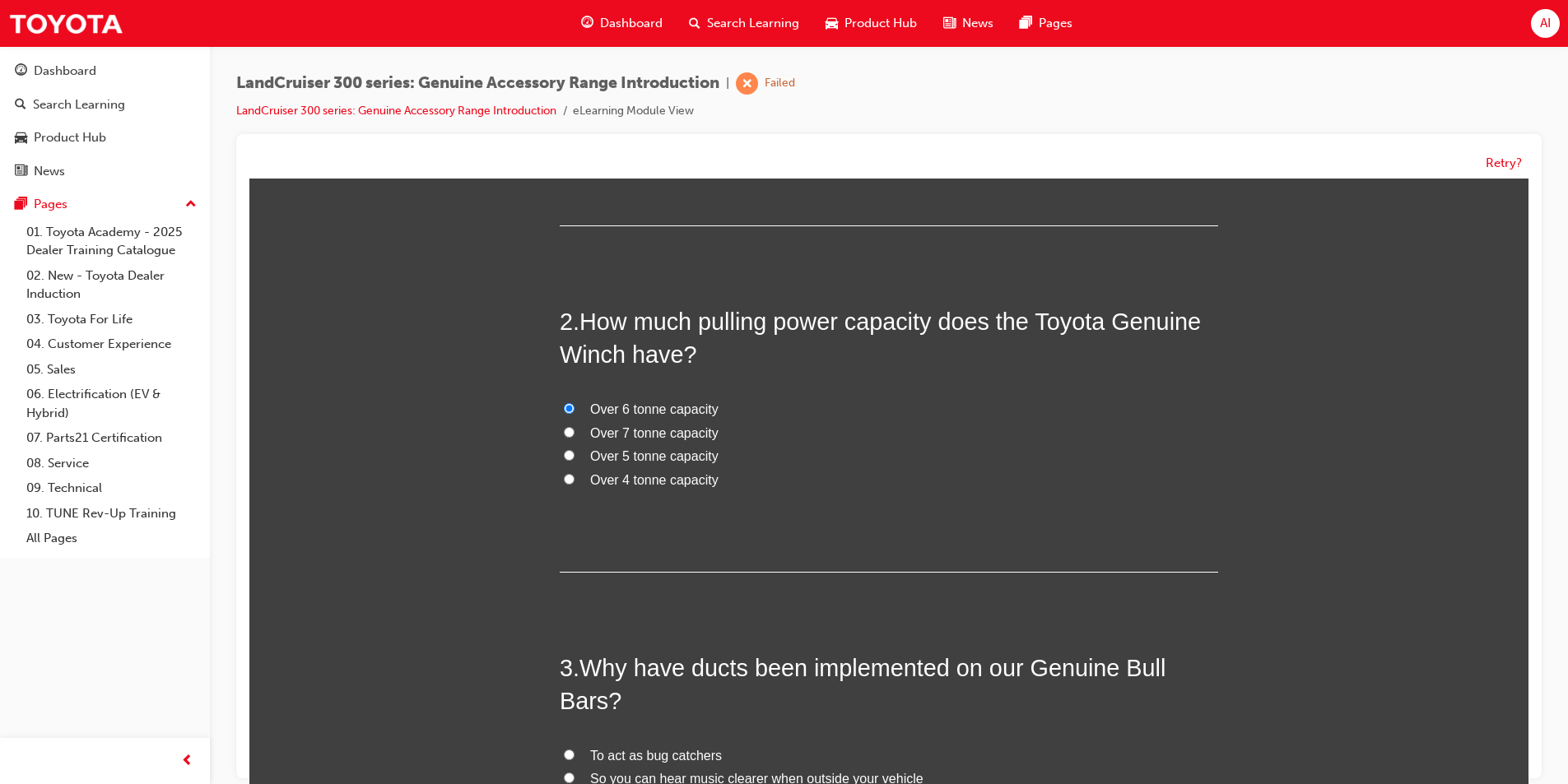 scroll, scrollTop: 65, scrollLeft: 0, axis: vertical 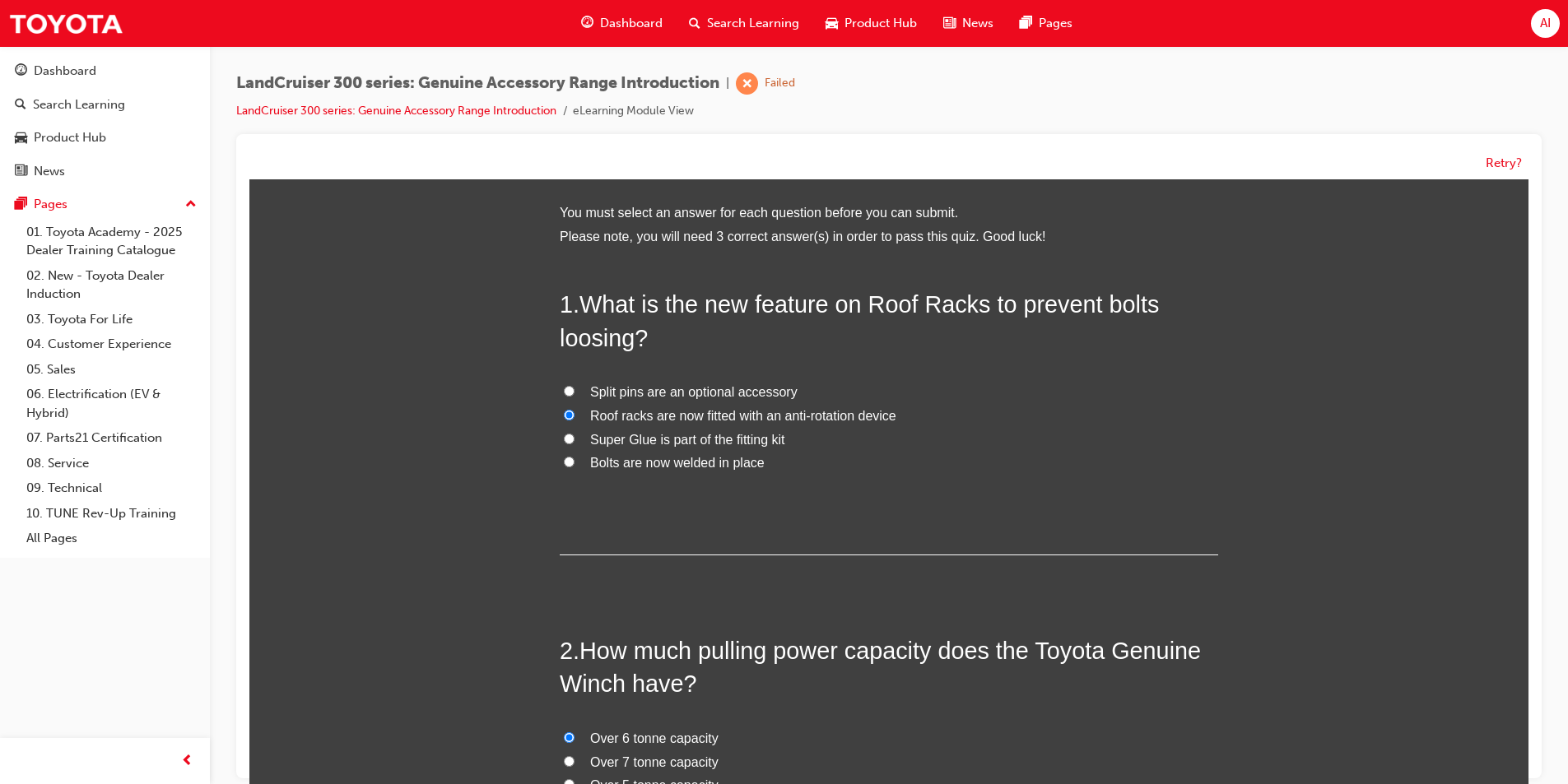 click on "Split pins are an optional accessory" at bounding box center [694, 392] 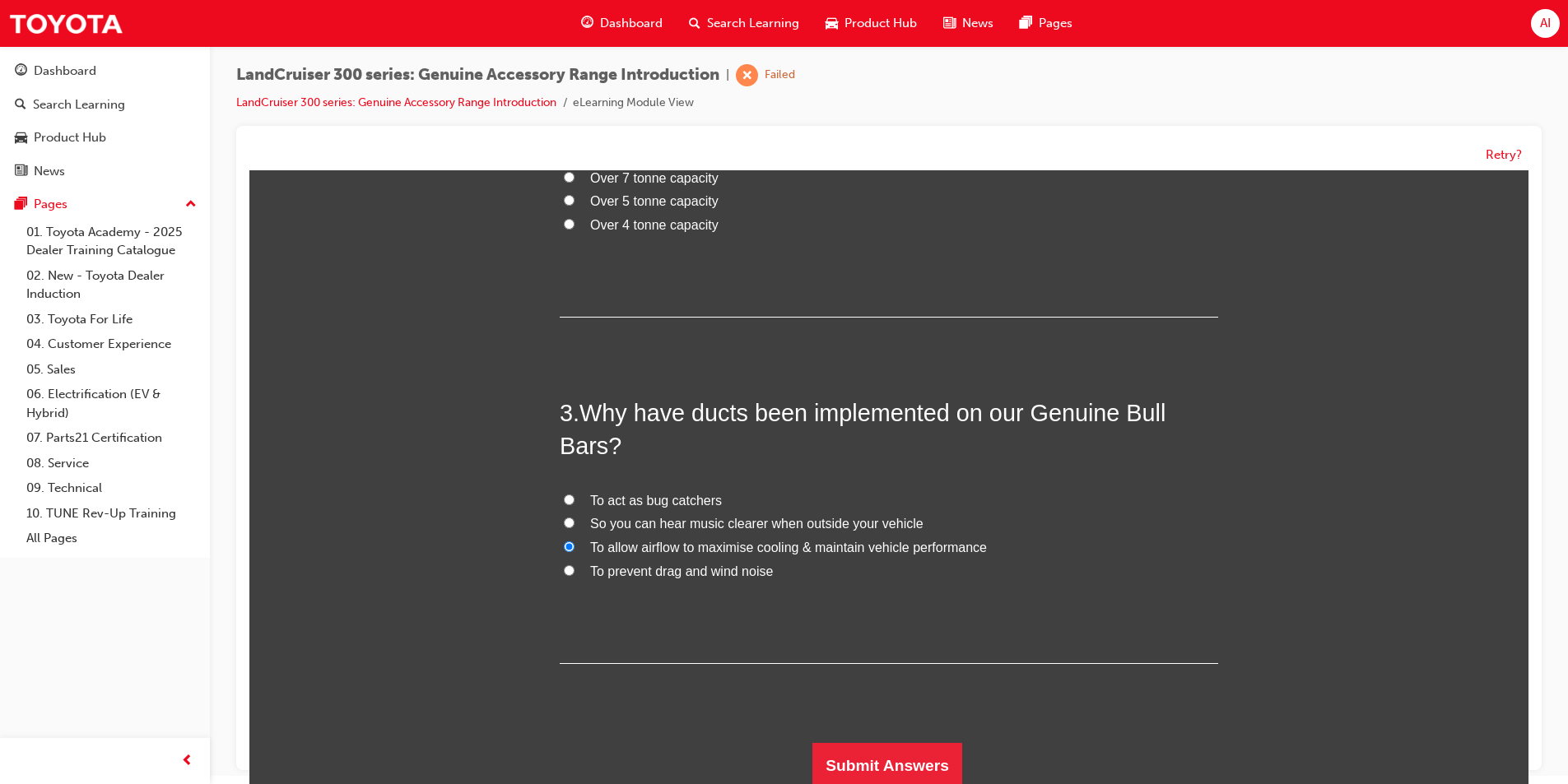 scroll, scrollTop: 12, scrollLeft: 0, axis: vertical 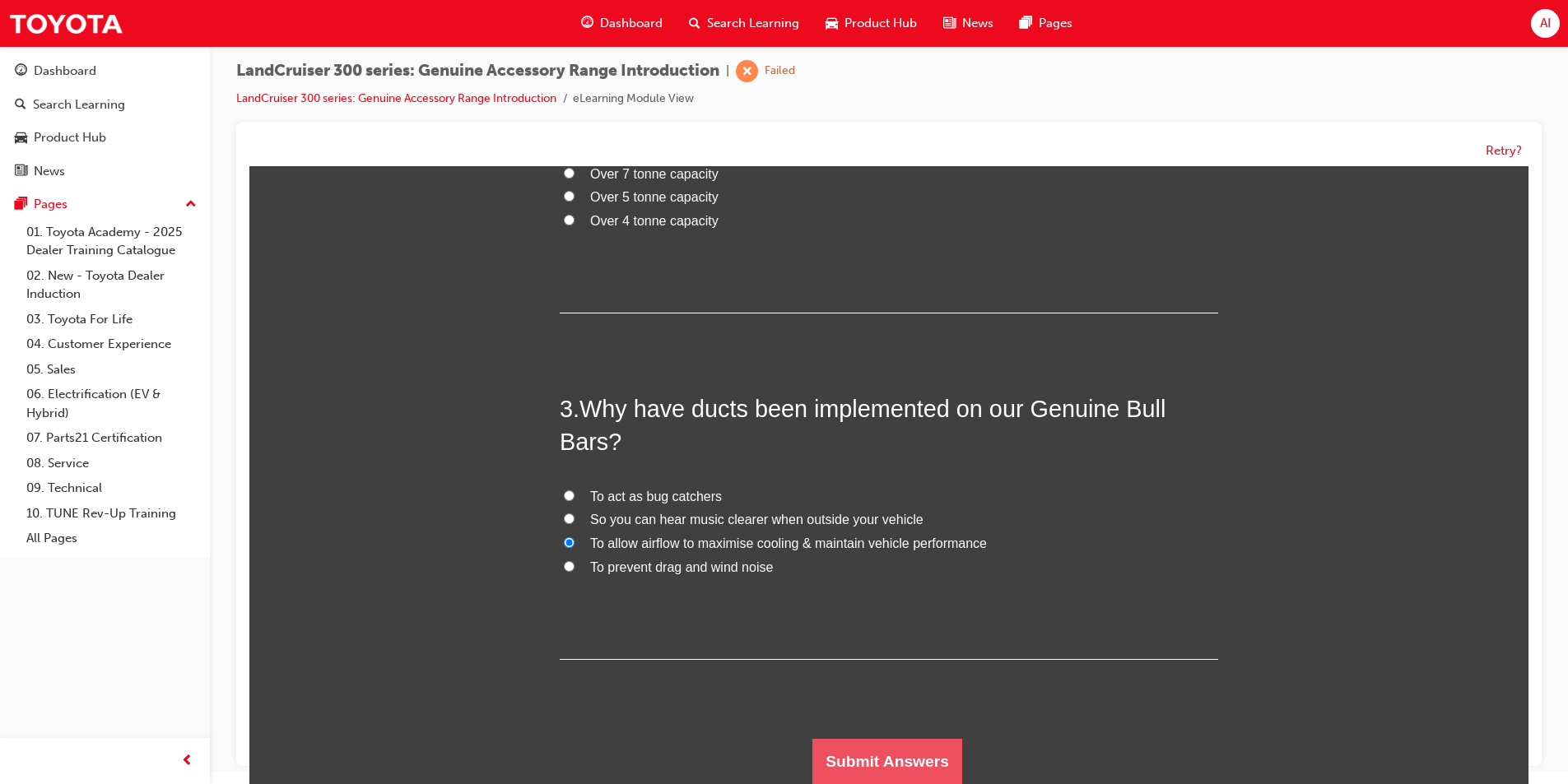 click on "Submit Answers" at bounding box center [887, 762] 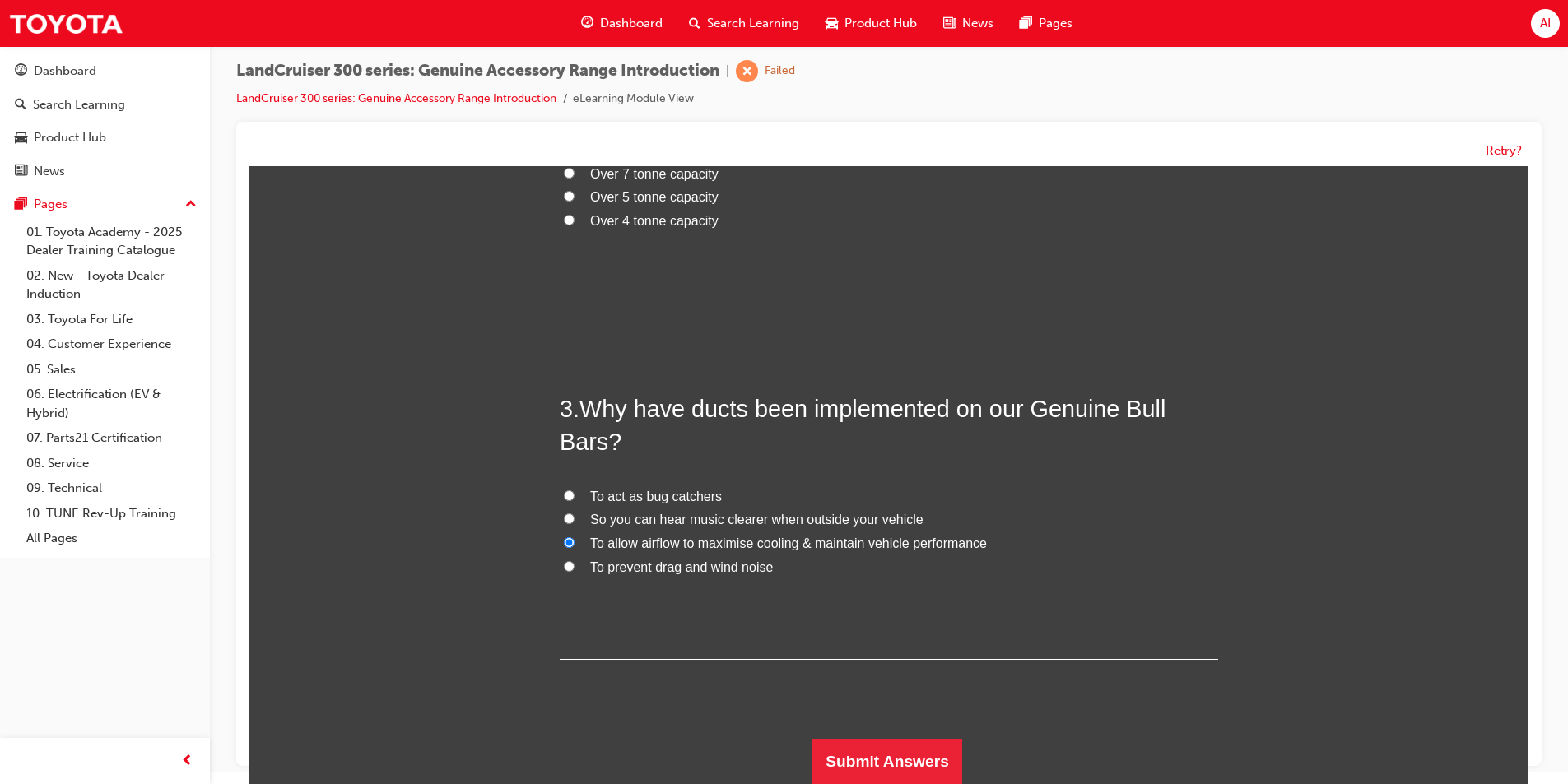 scroll, scrollTop: 0, scrollLeft: 0, axis: both 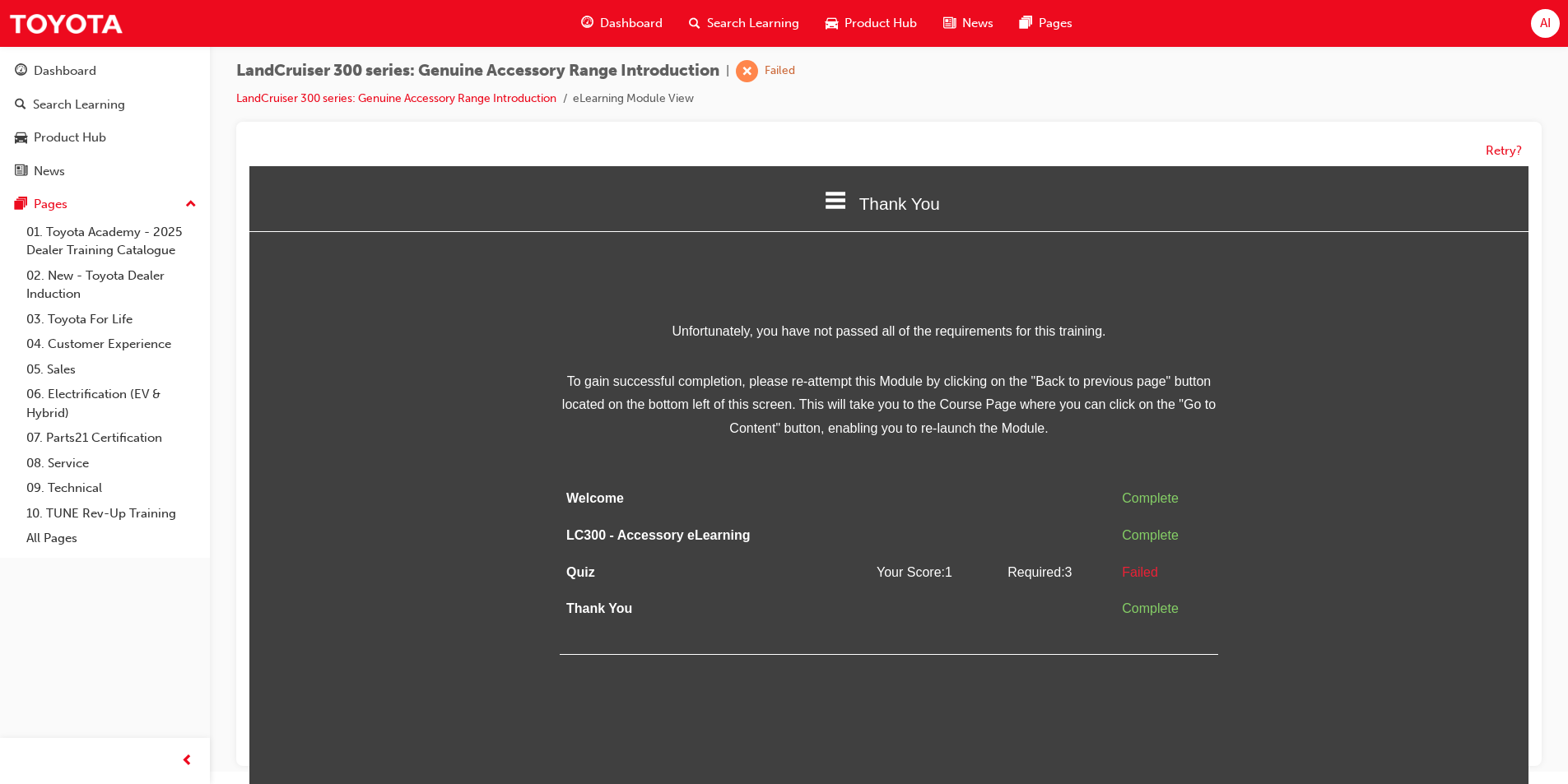 click 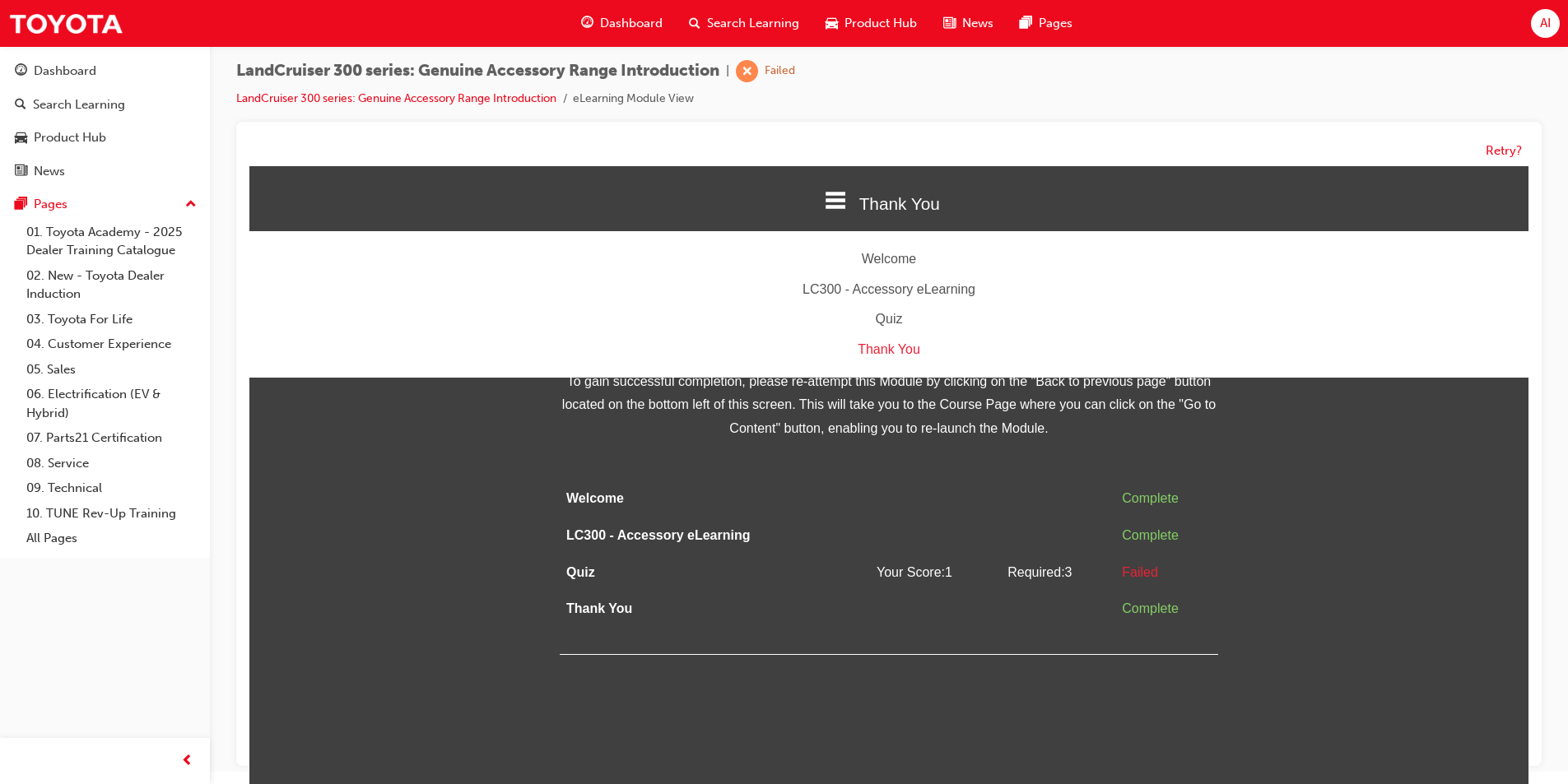 click on "Quiz" at bounding box center (889, 319) 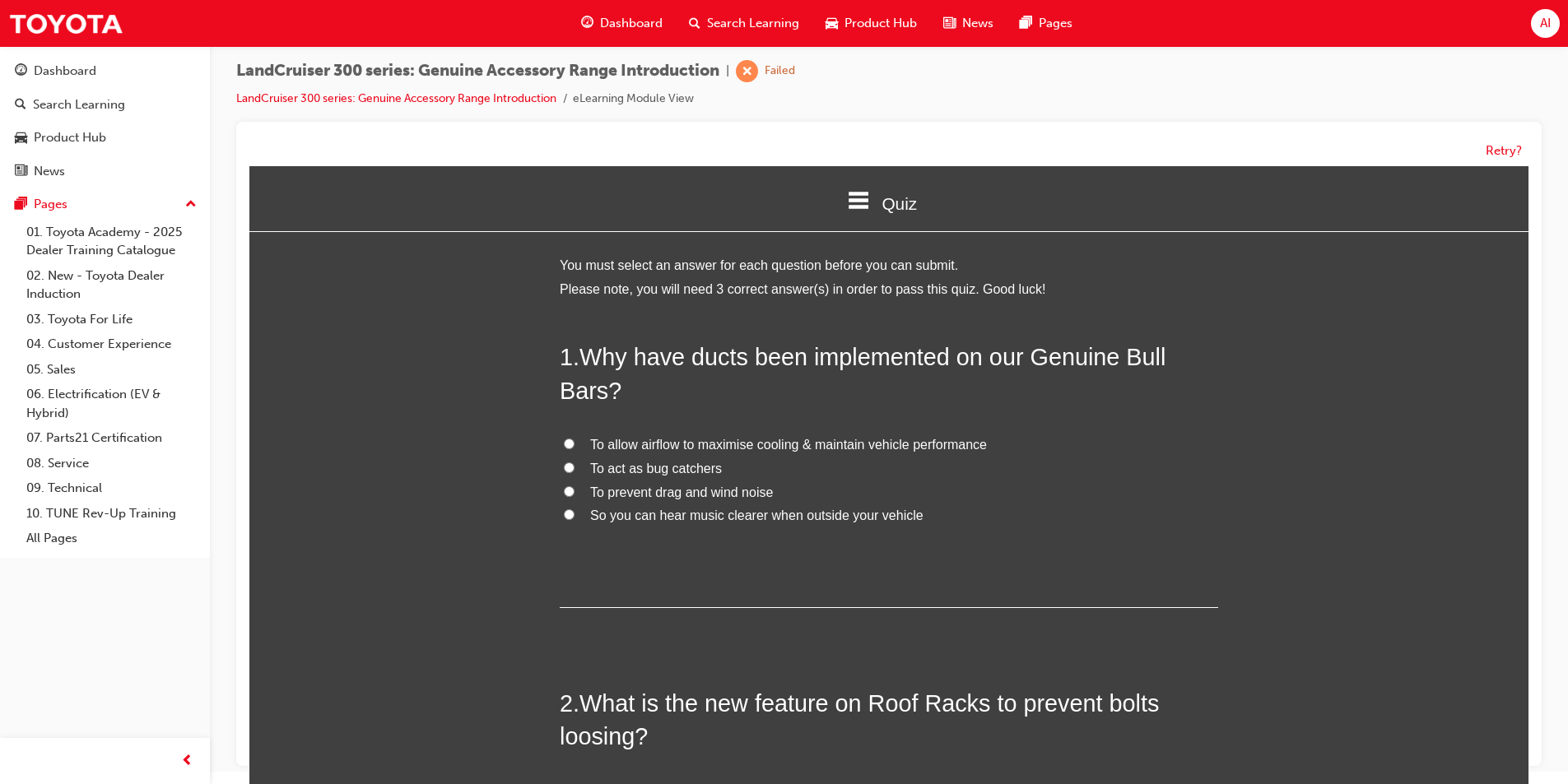 click on "To allow airflow to maximise cooling & maintain vehicle performance" at bounding box center [789, 444] 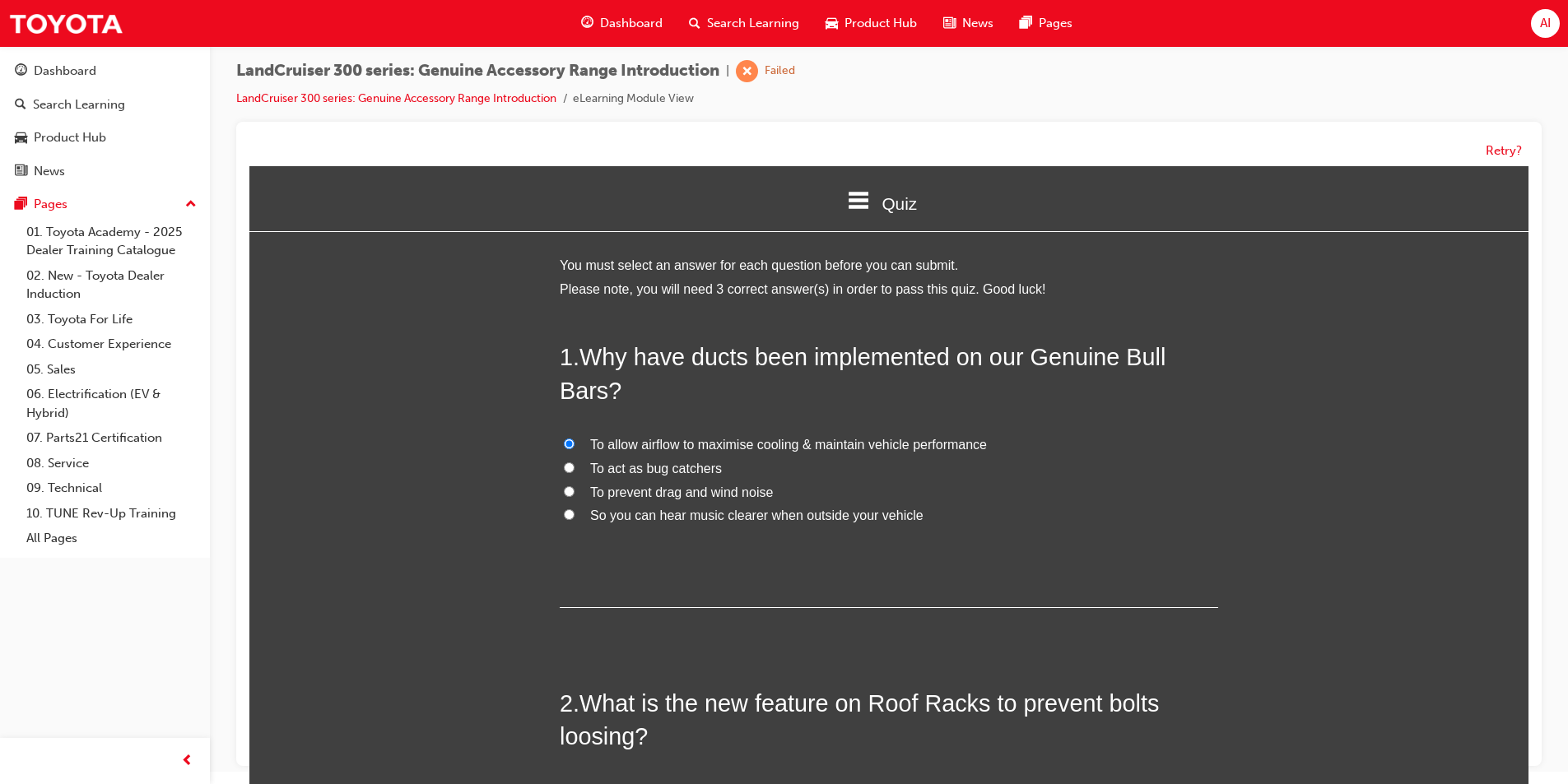 radio on "true" 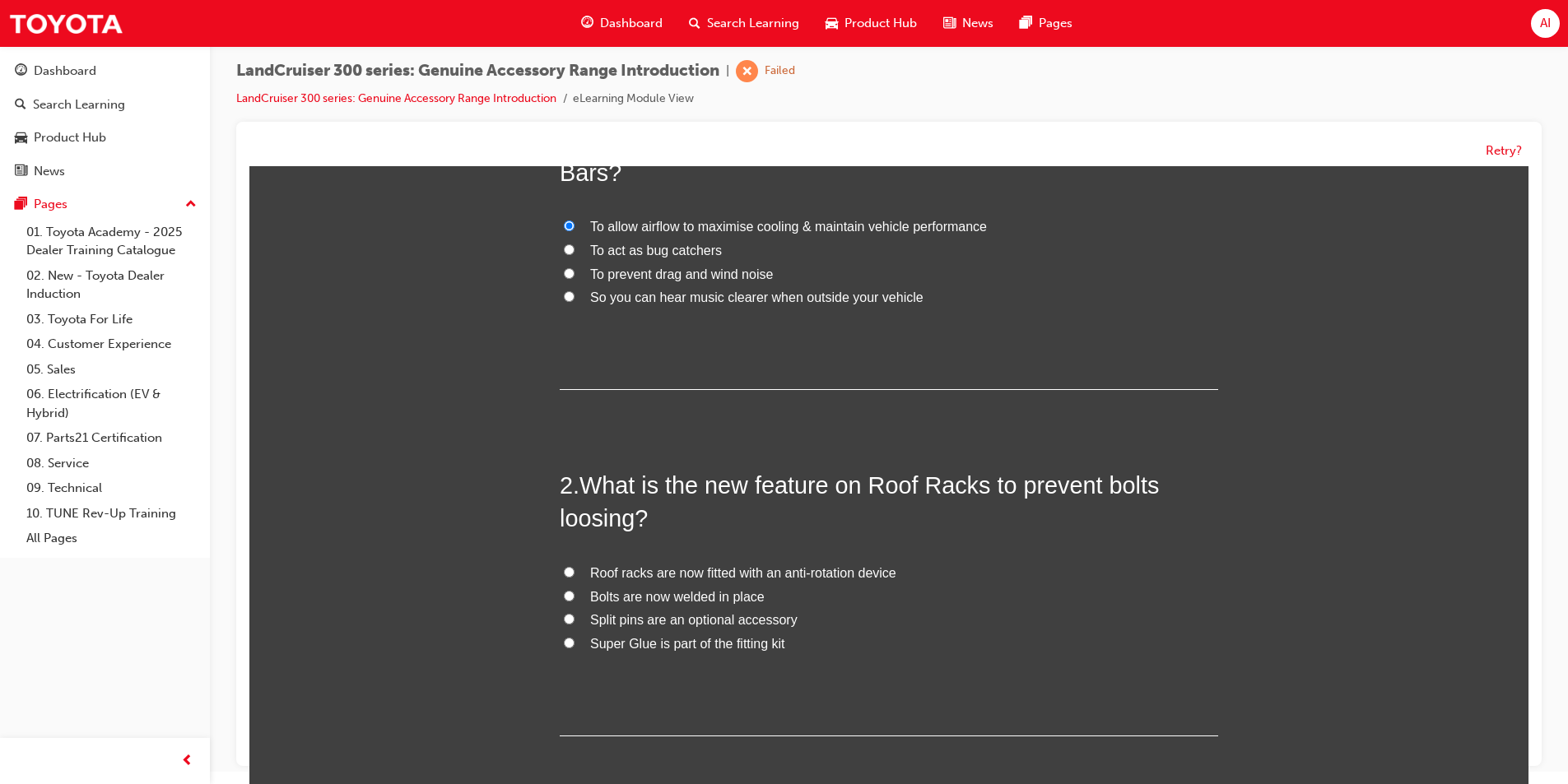 scroll, scrollTop: 247, scrollLeft: 0, axis: vertical 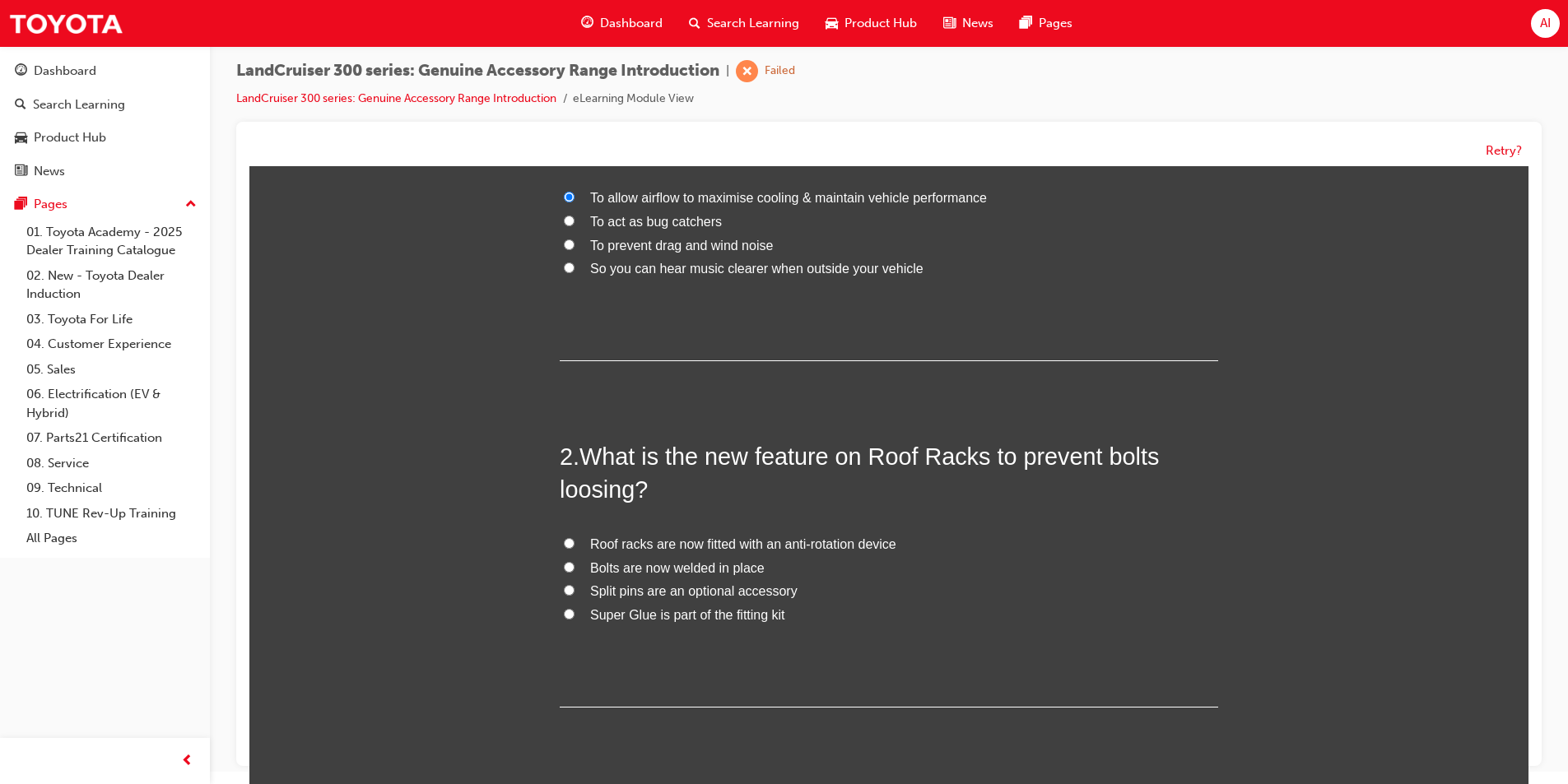 click on "Super Glue is part of the fitting kit" at bounding box center (687, 615) 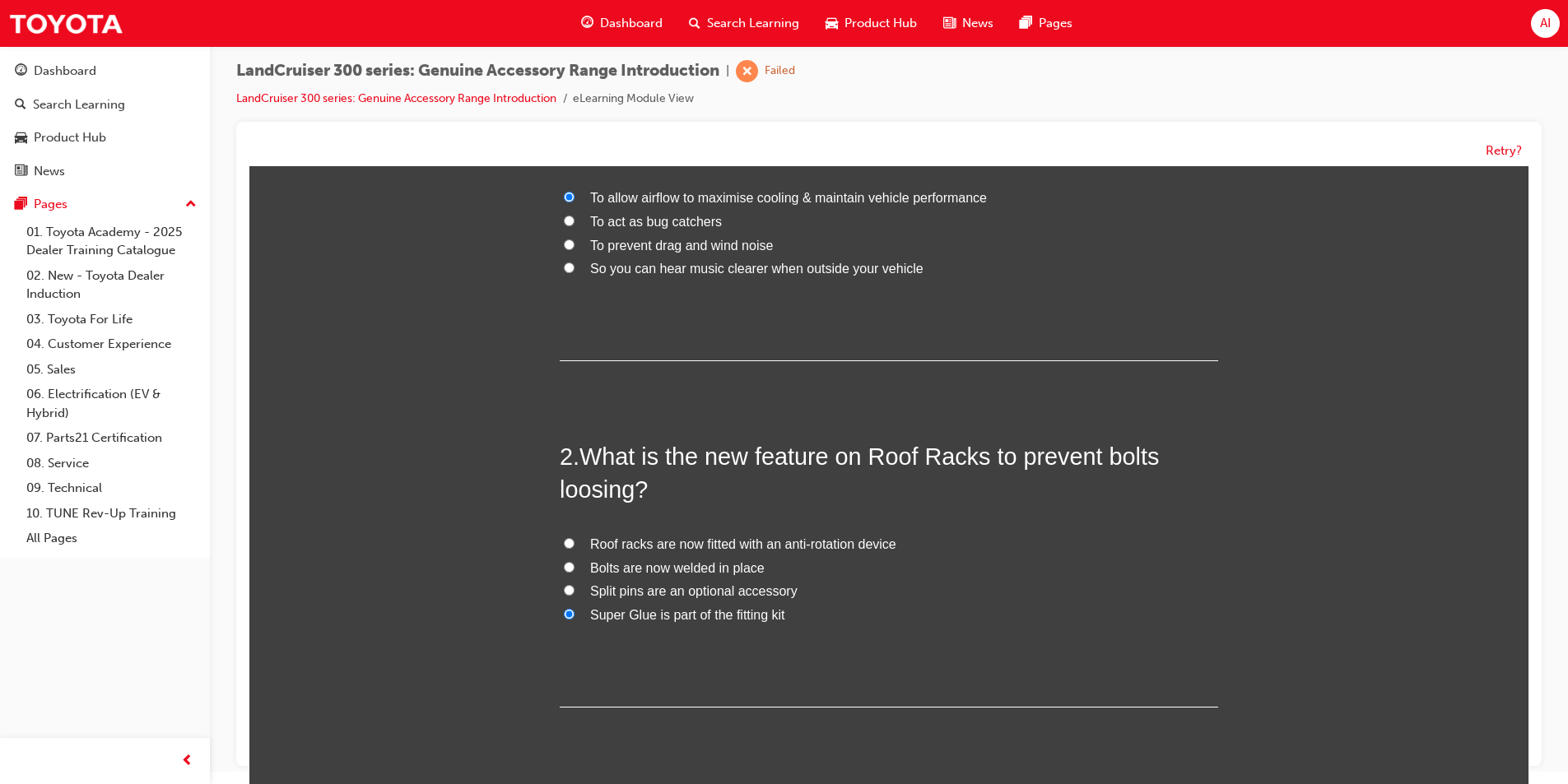 radio on "true" 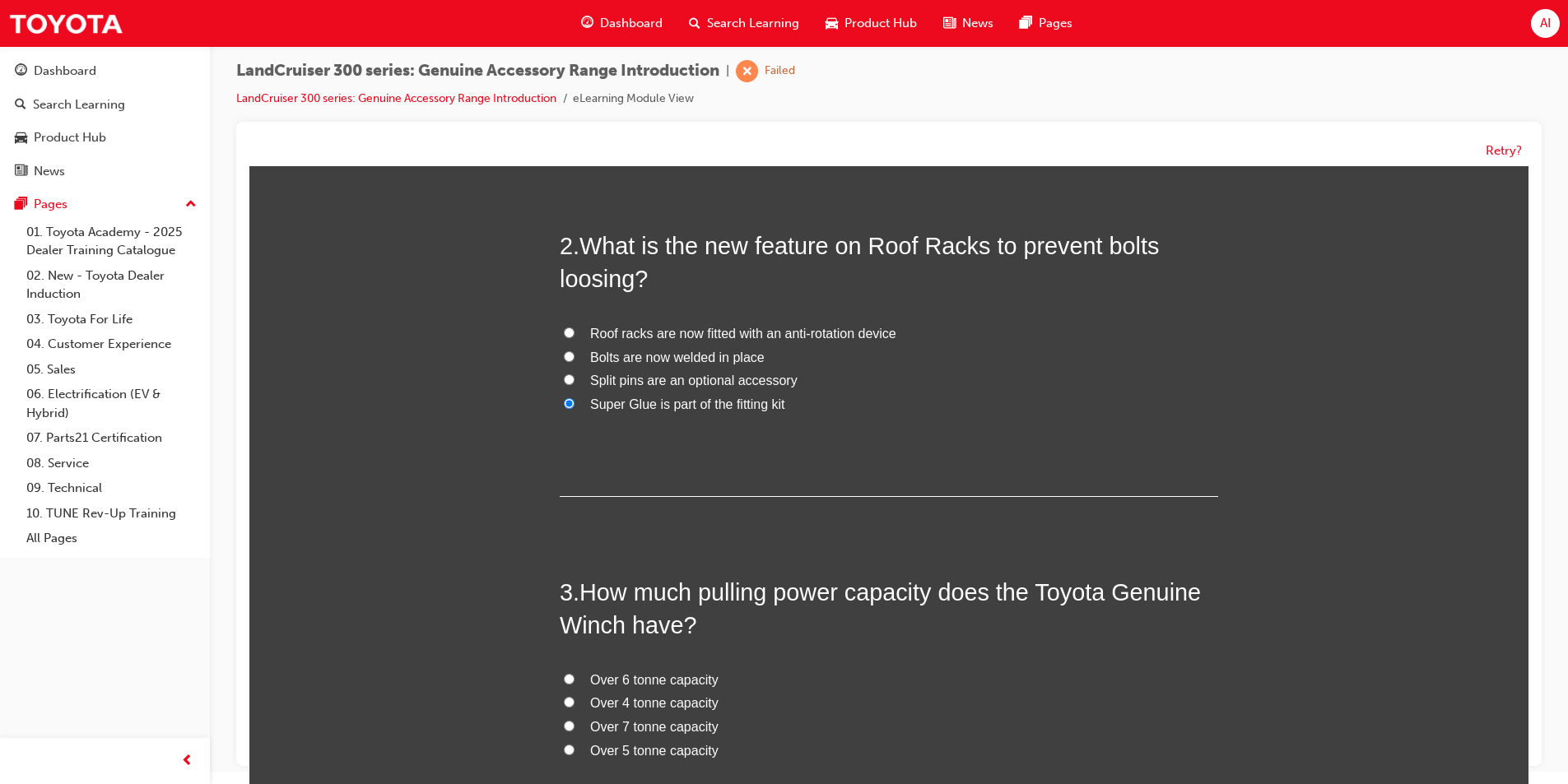 scroll, scrollTop: 641, scrollLeft: 0, axis: vertical 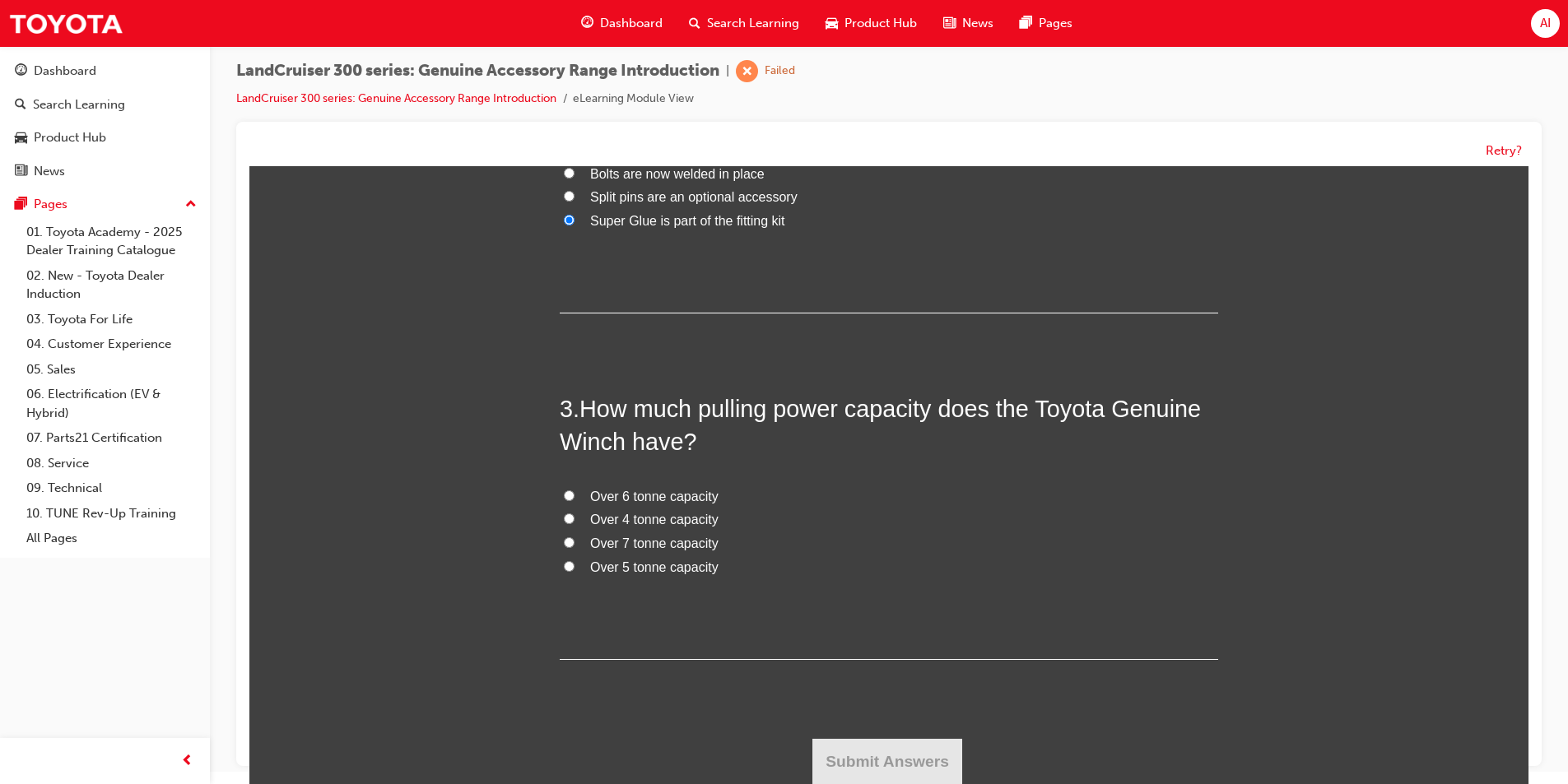 click on "Over 6 tonne capacity" at bounding box center [654, 496] 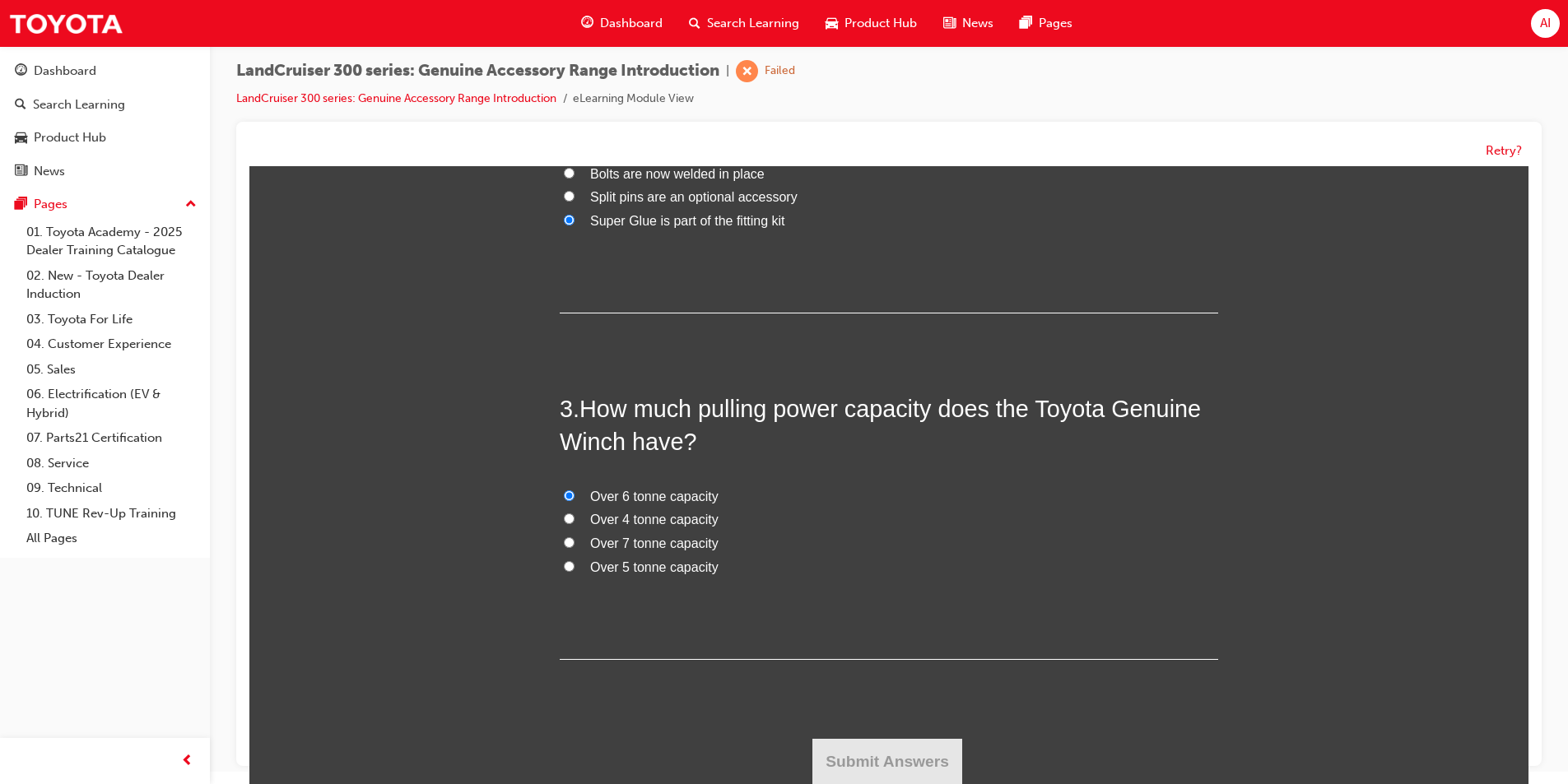 radio on "true" 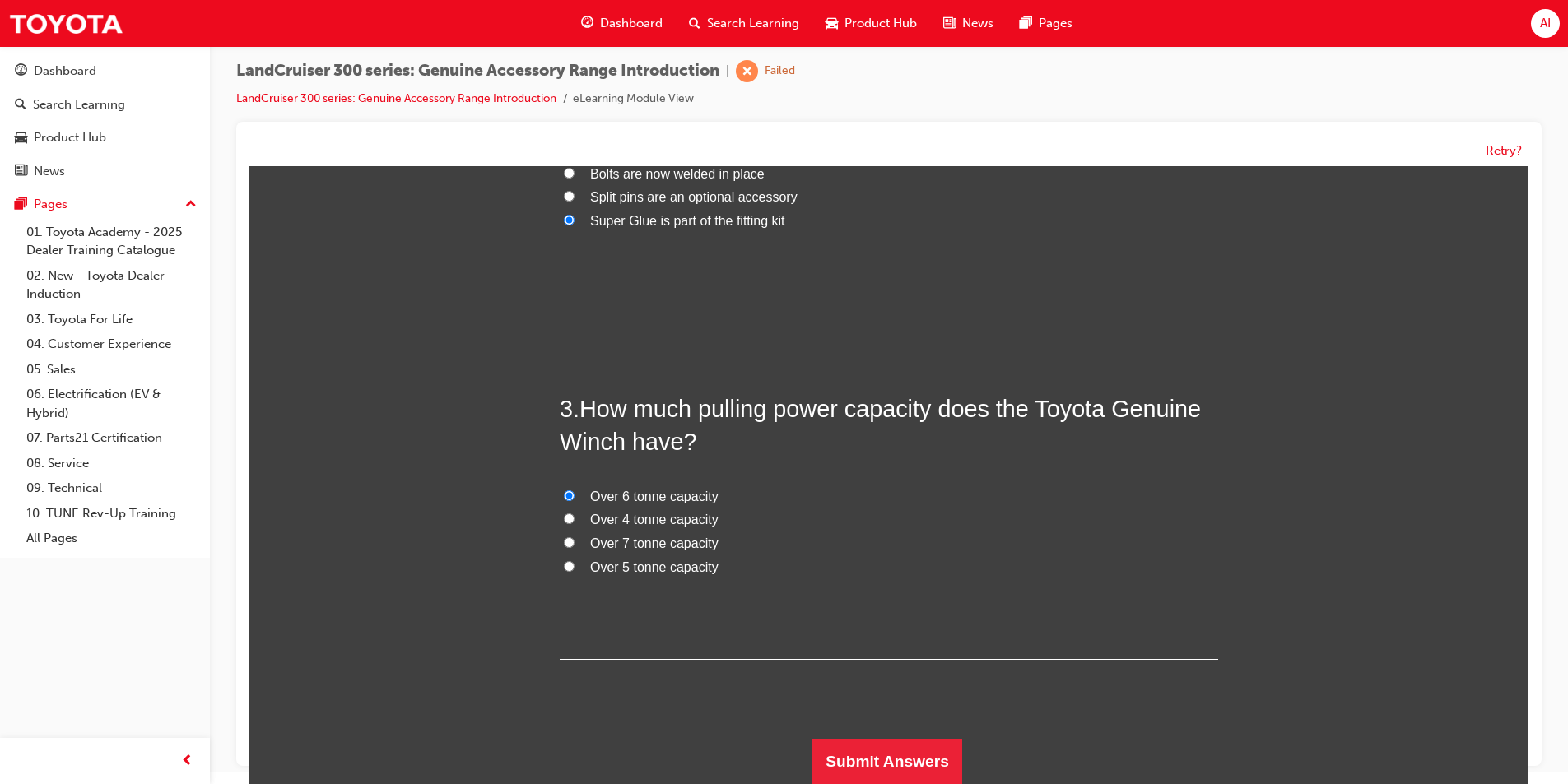 click on "Over 7 tonne capacity" at bounding box center [654, 543] 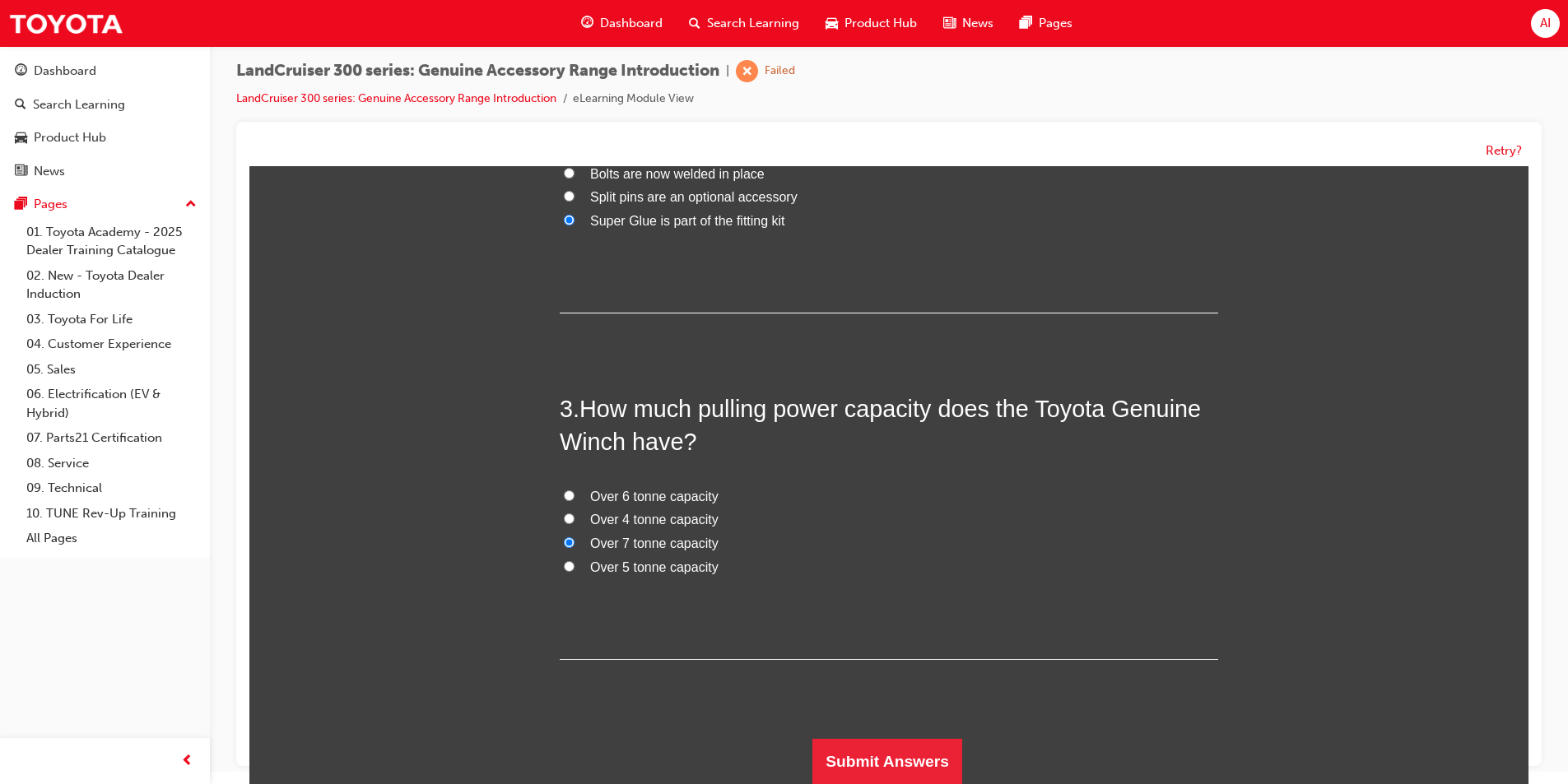 click on "Over 7 tonne capacity" at bounding box center [569, 542] 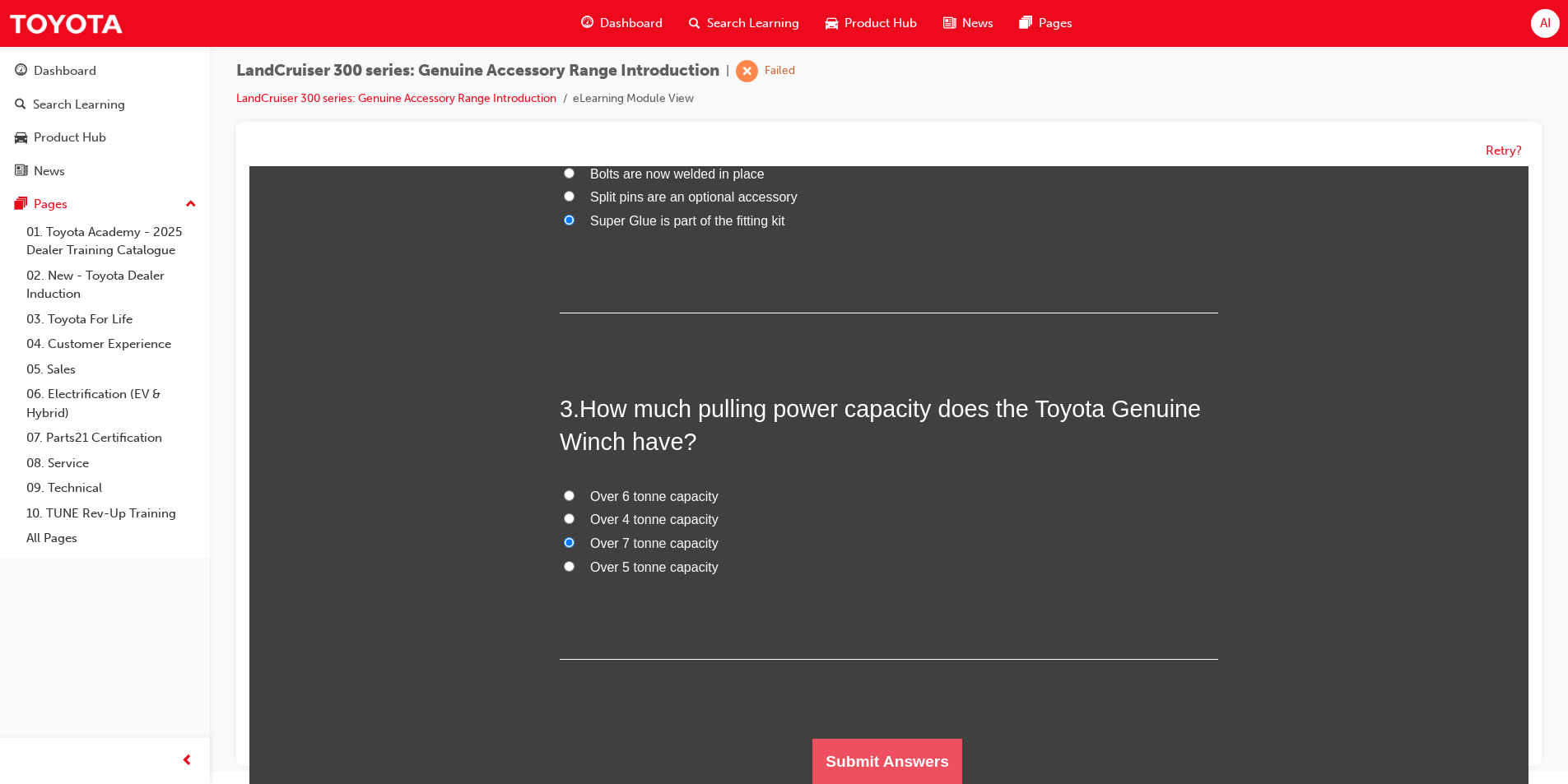 click on "Submit Answers" at bounding box center [887, 762] 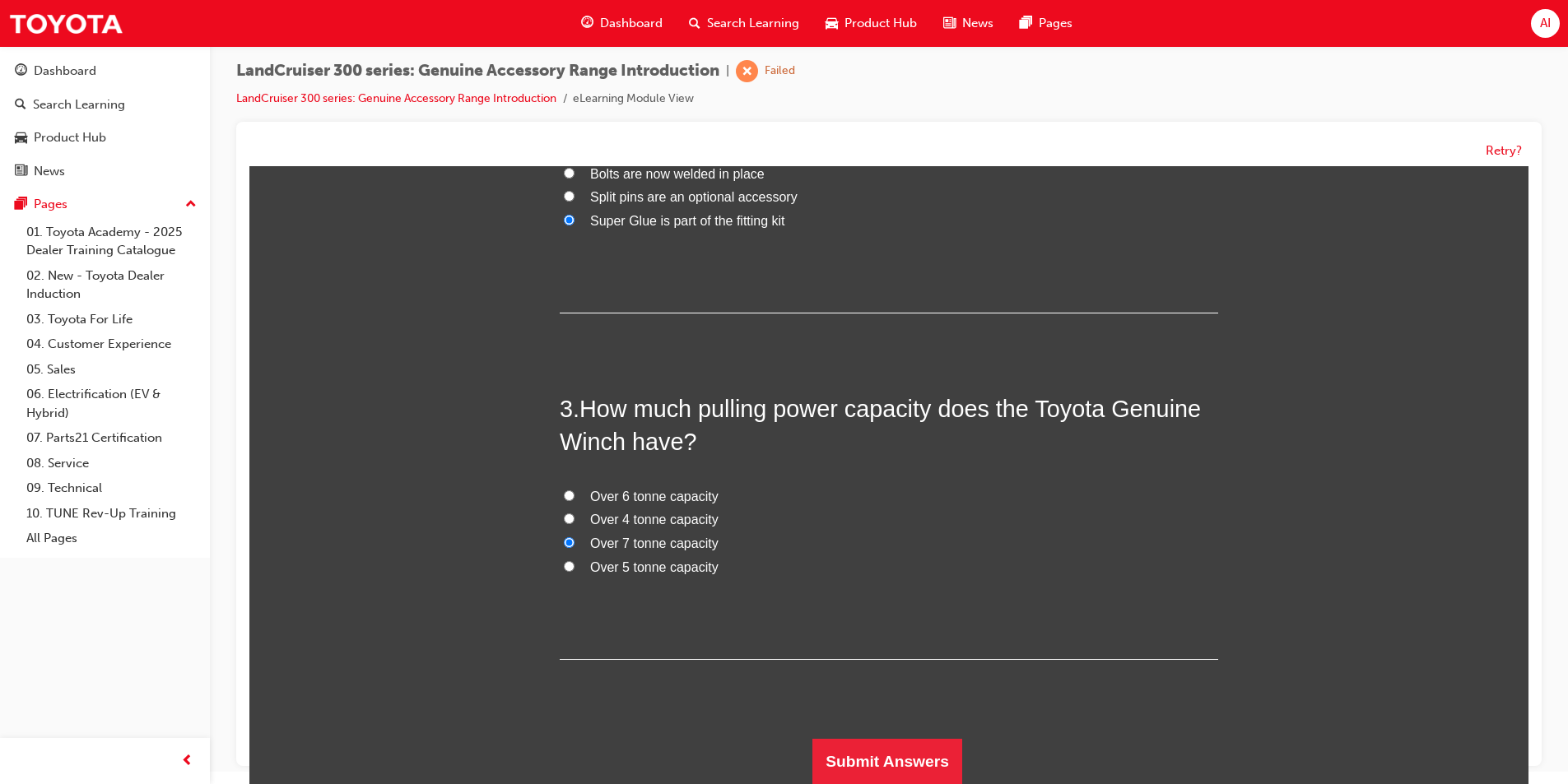 scroll, scrollTop: 0, scrollLeft: 0, axis: both 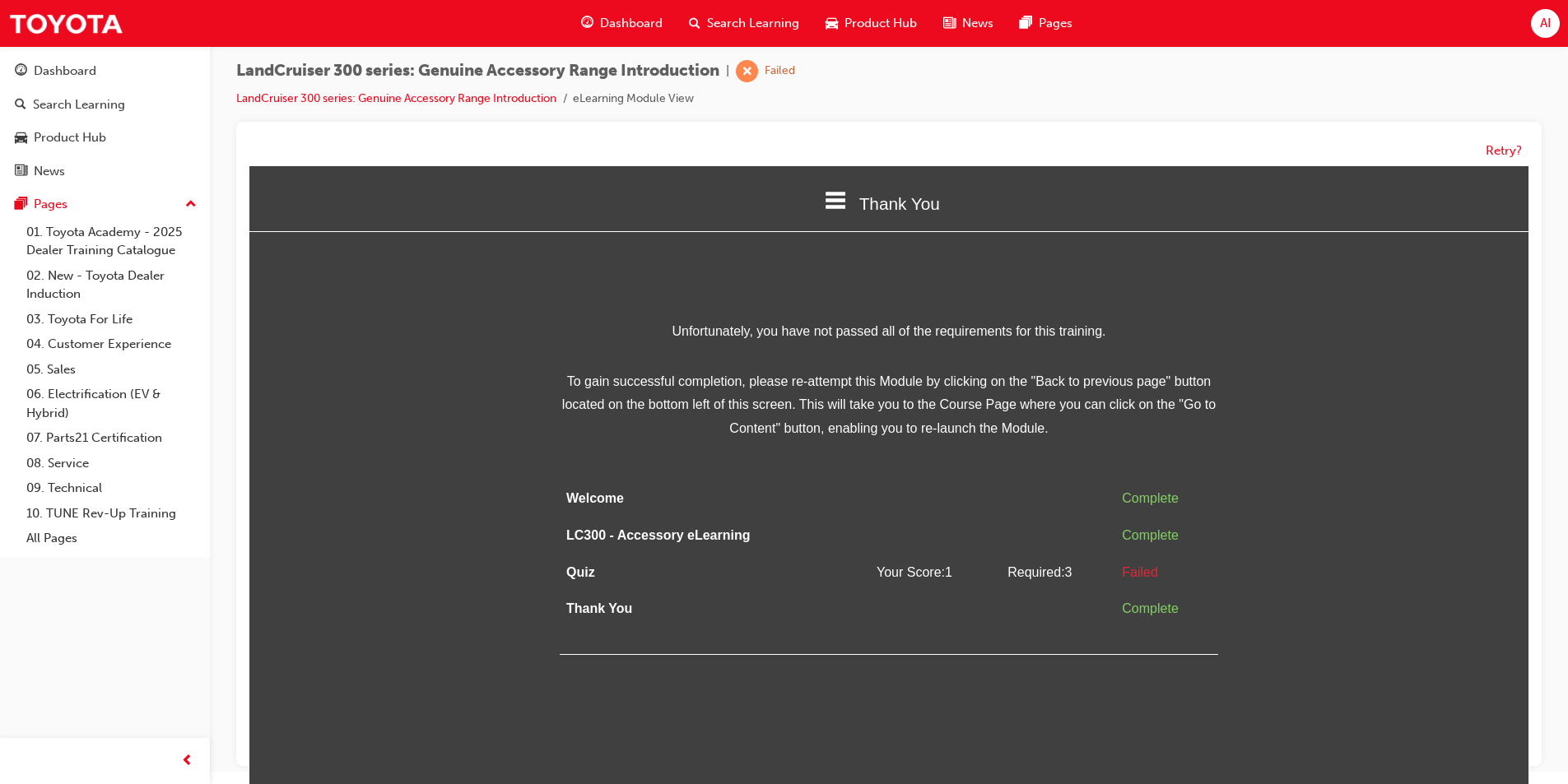click 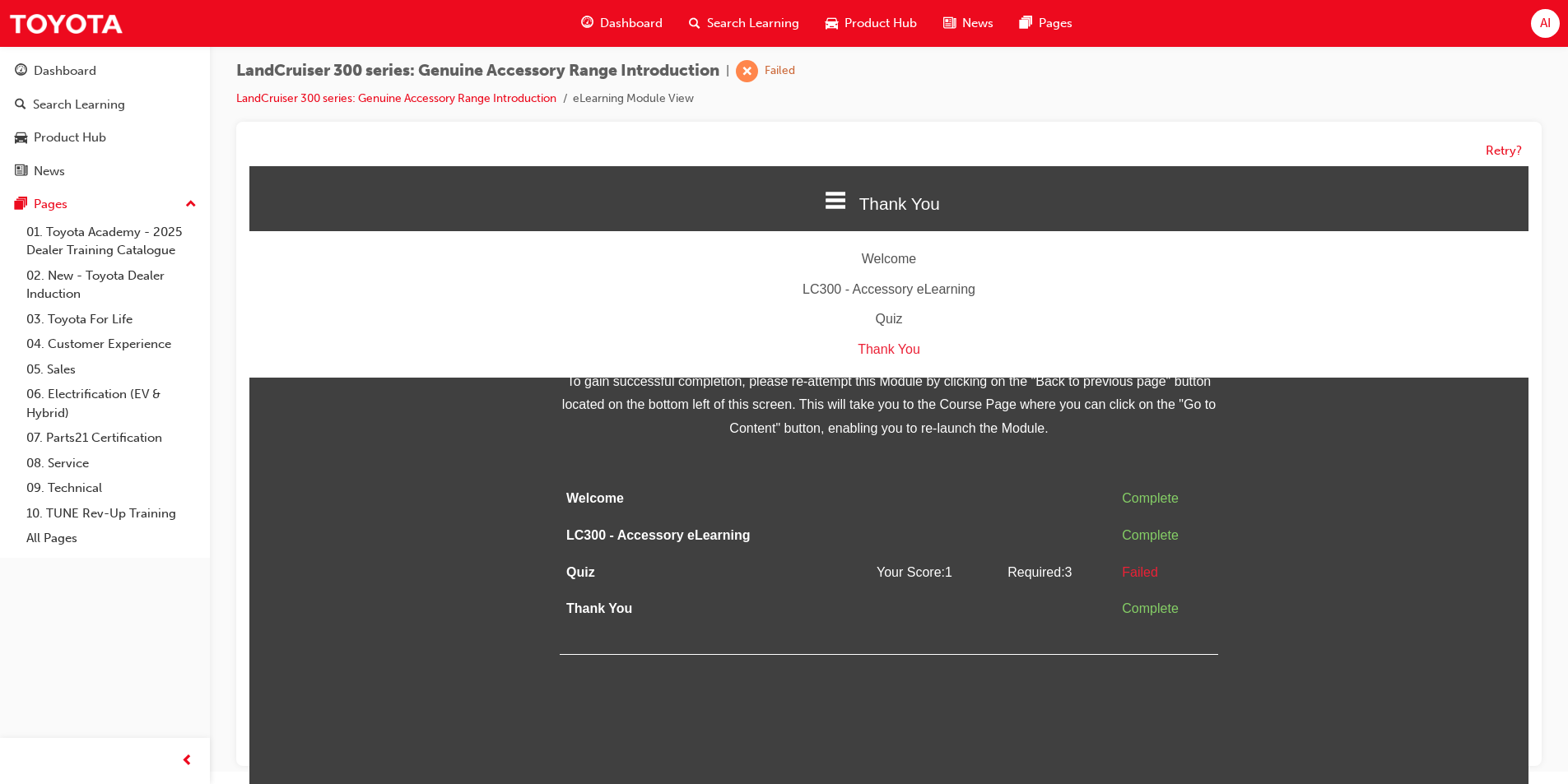 click on "Quiz" at bounding box center [889, 319] 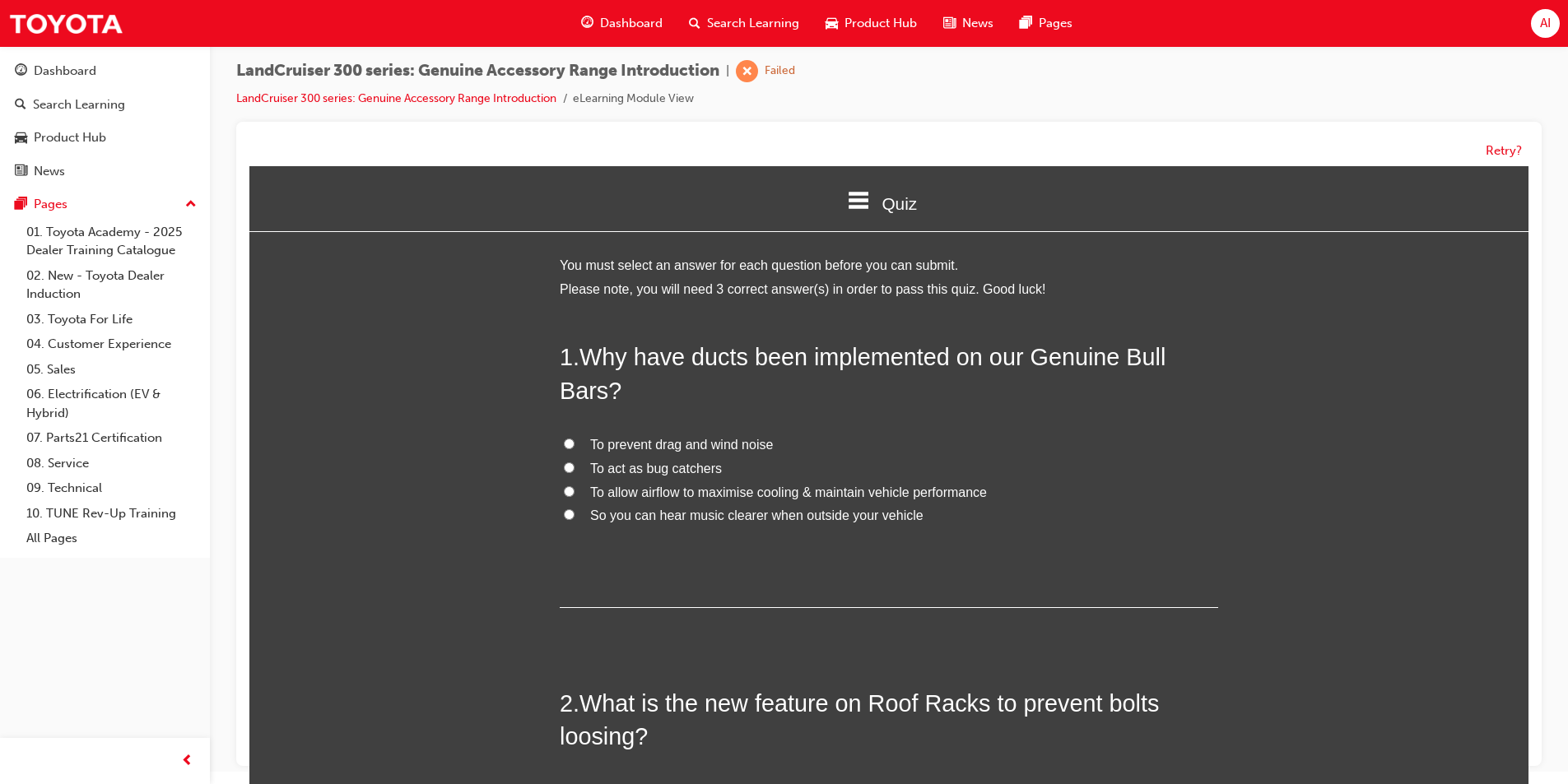 click on "To allow airflow to maximise cooling & maintain vehicle performance" at bounding box center [789, 492] 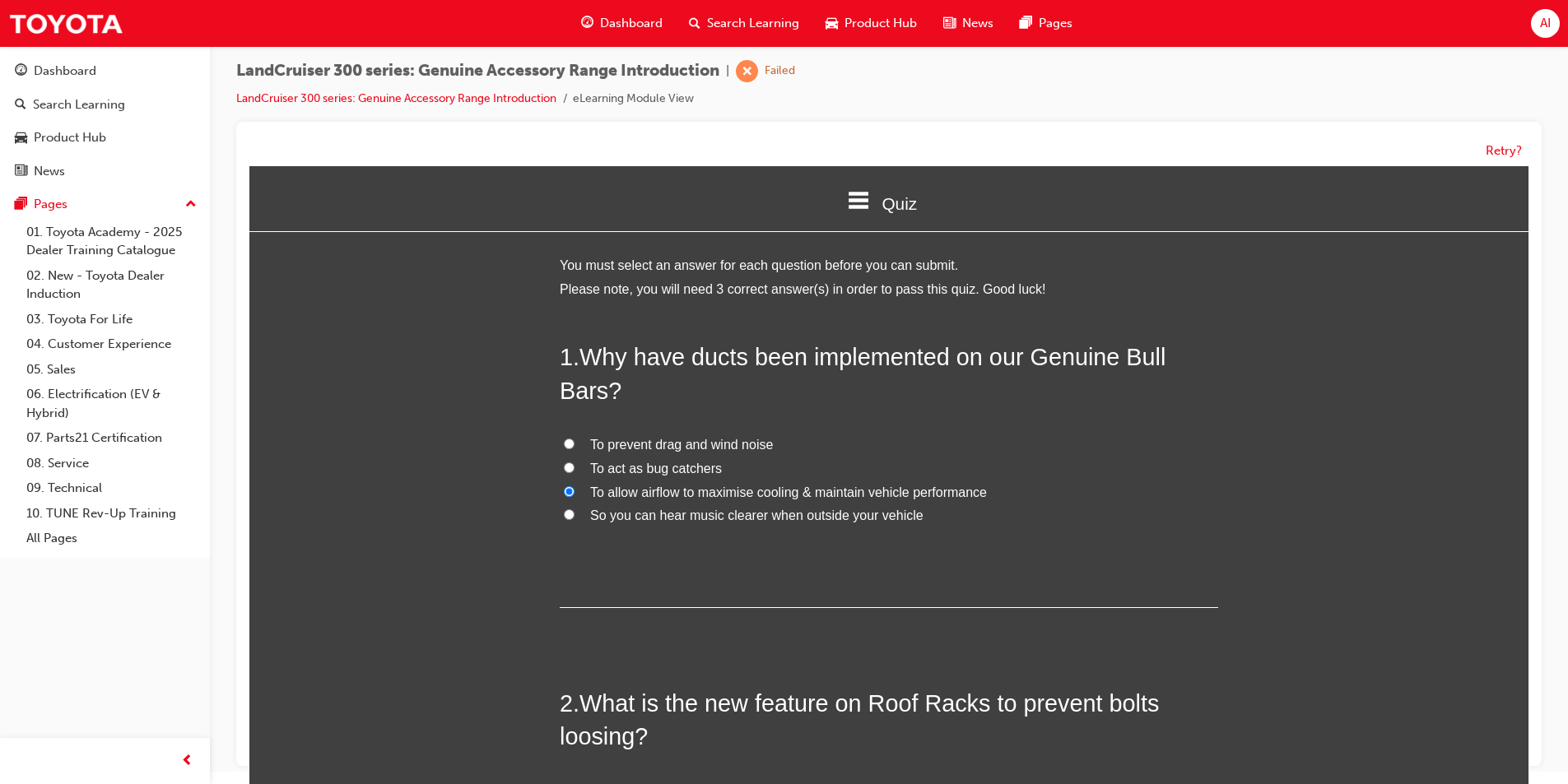 radio on "true" 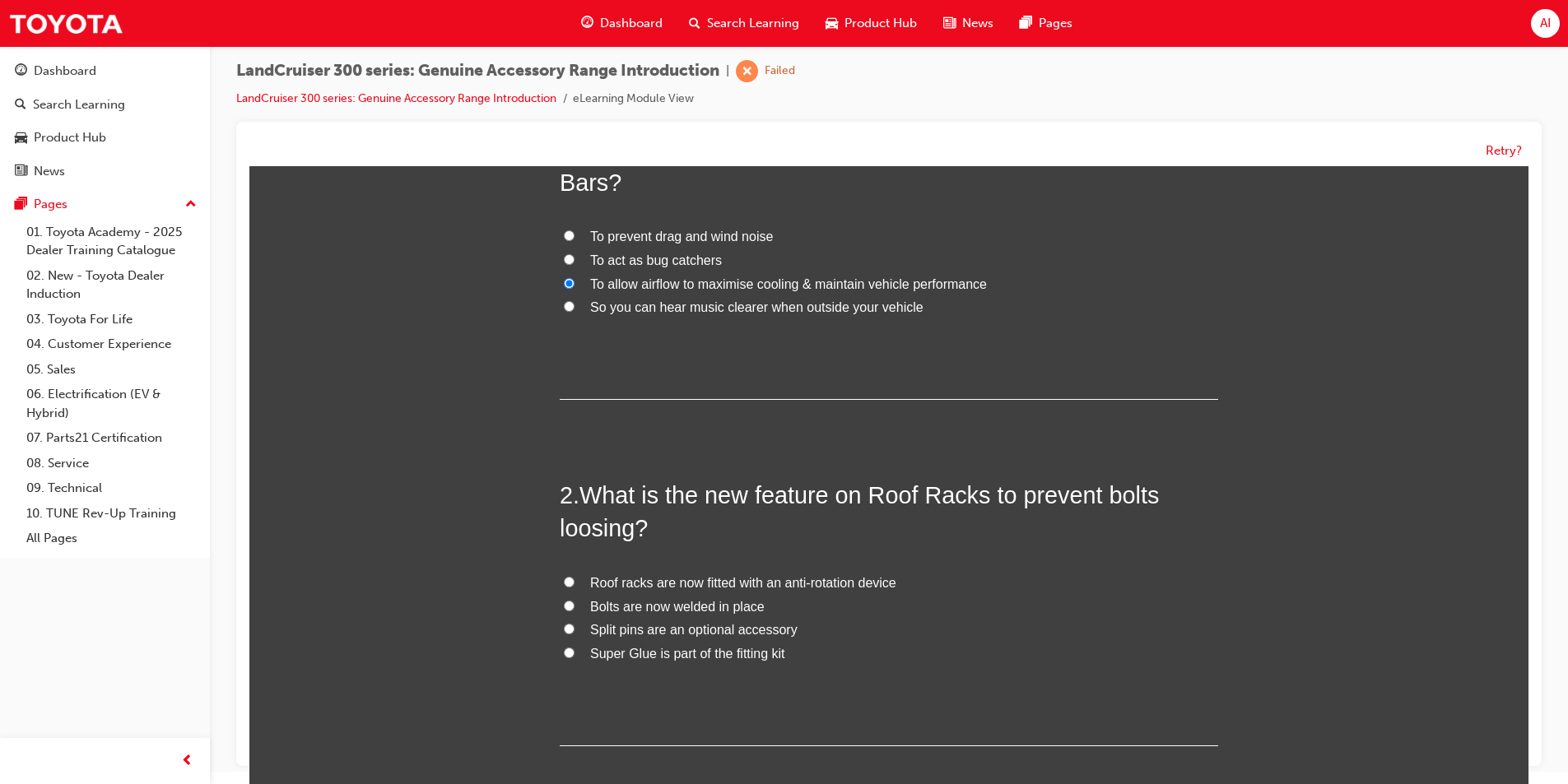 scroll, scrollTop: 247, scrollLeft: 0, axis: vertical 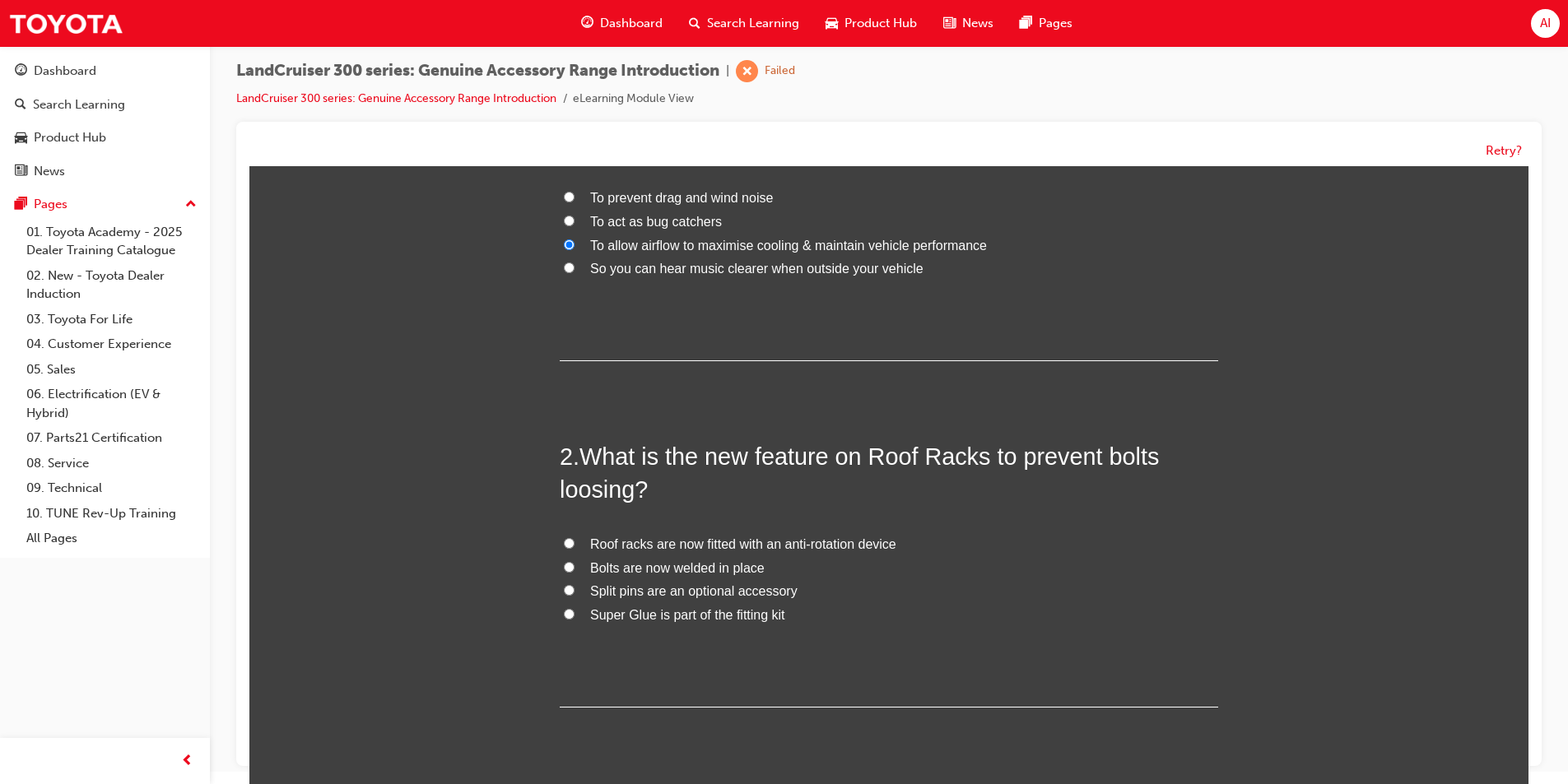 click on "Roof racks are now fitted with an anti-rotation device" at bounding box center (743, 544) 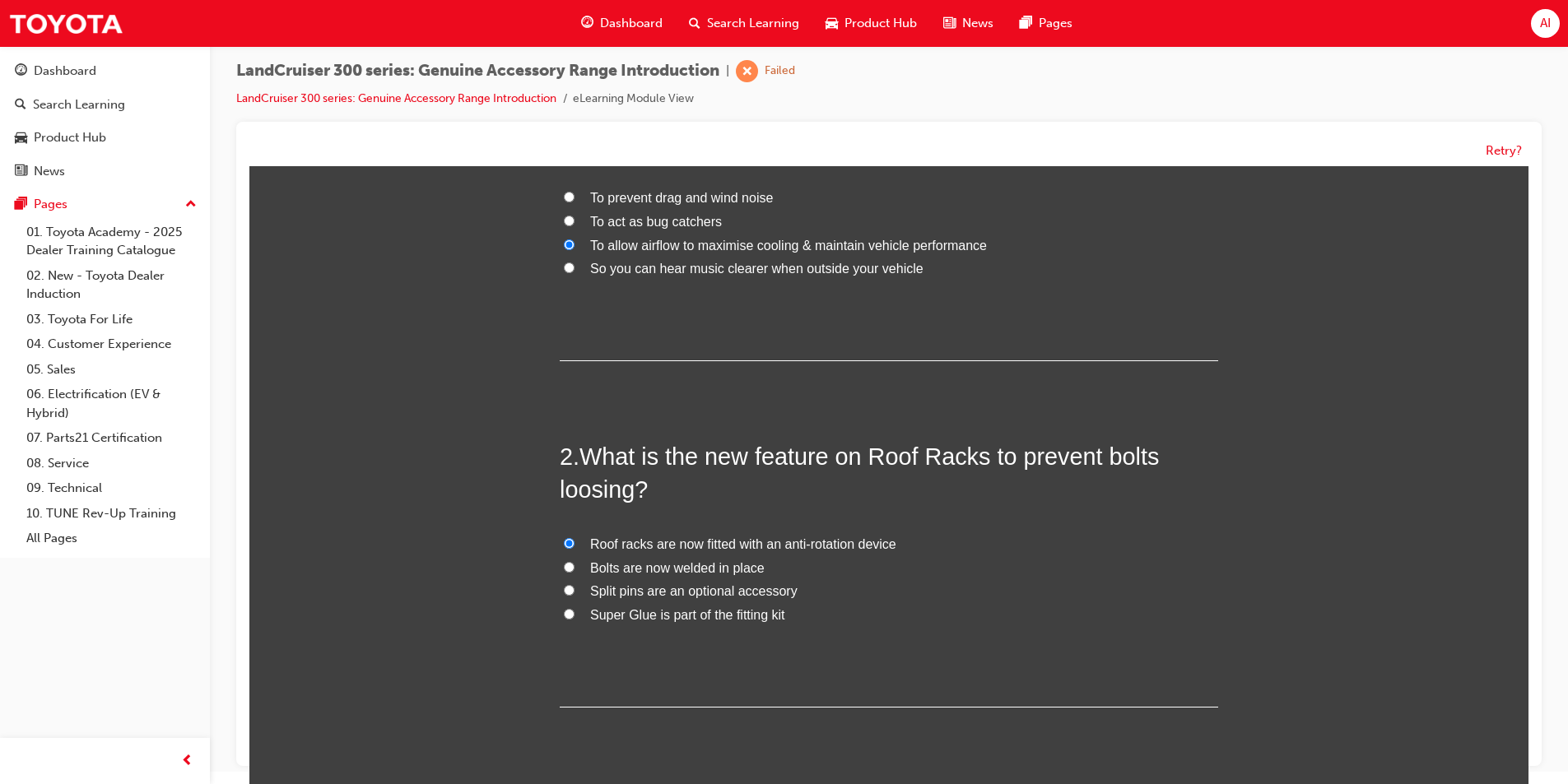 radio on "true" 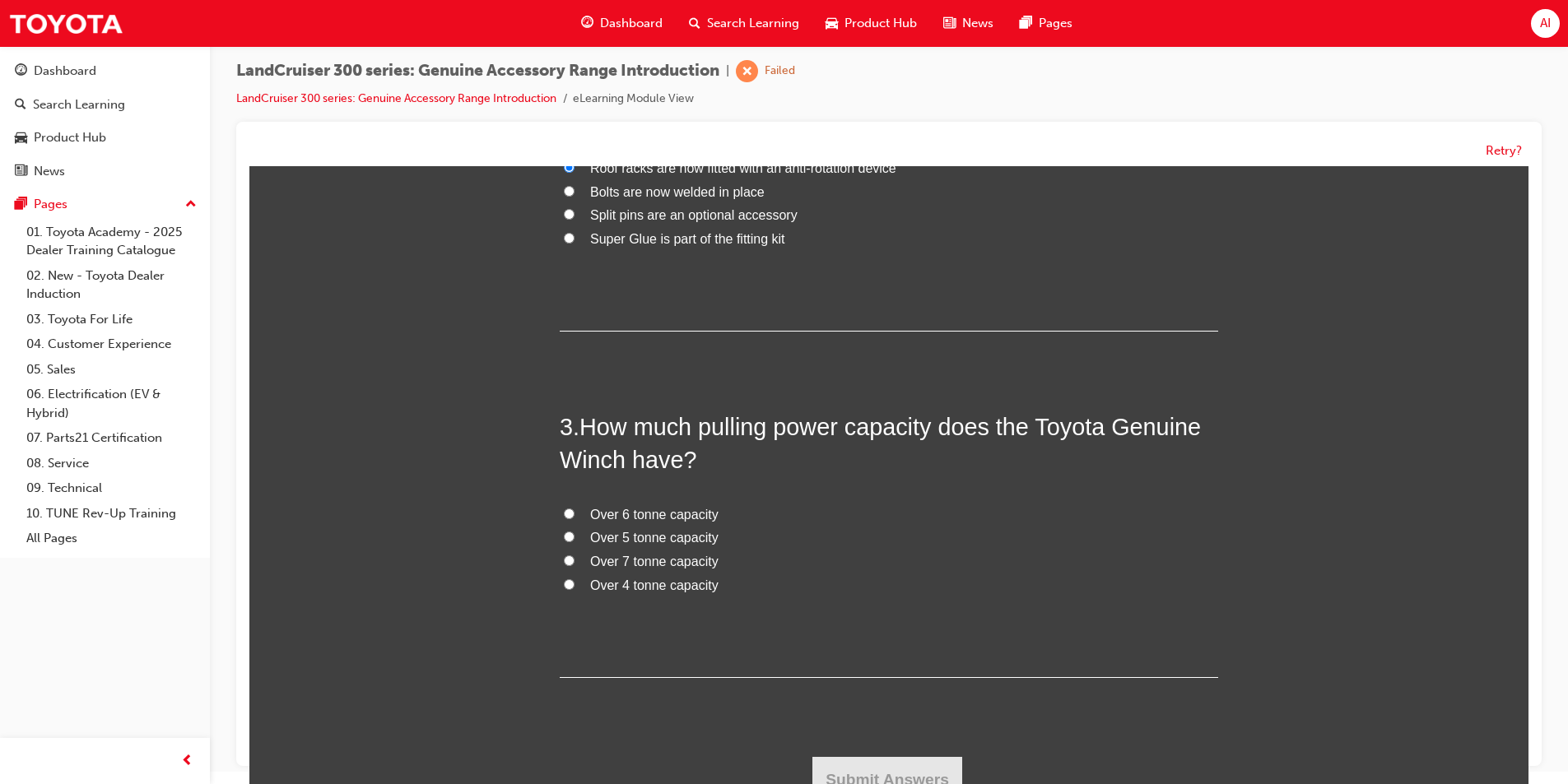 scroll, scrollTop: 641, scrollLeft: 0, axis: vertical 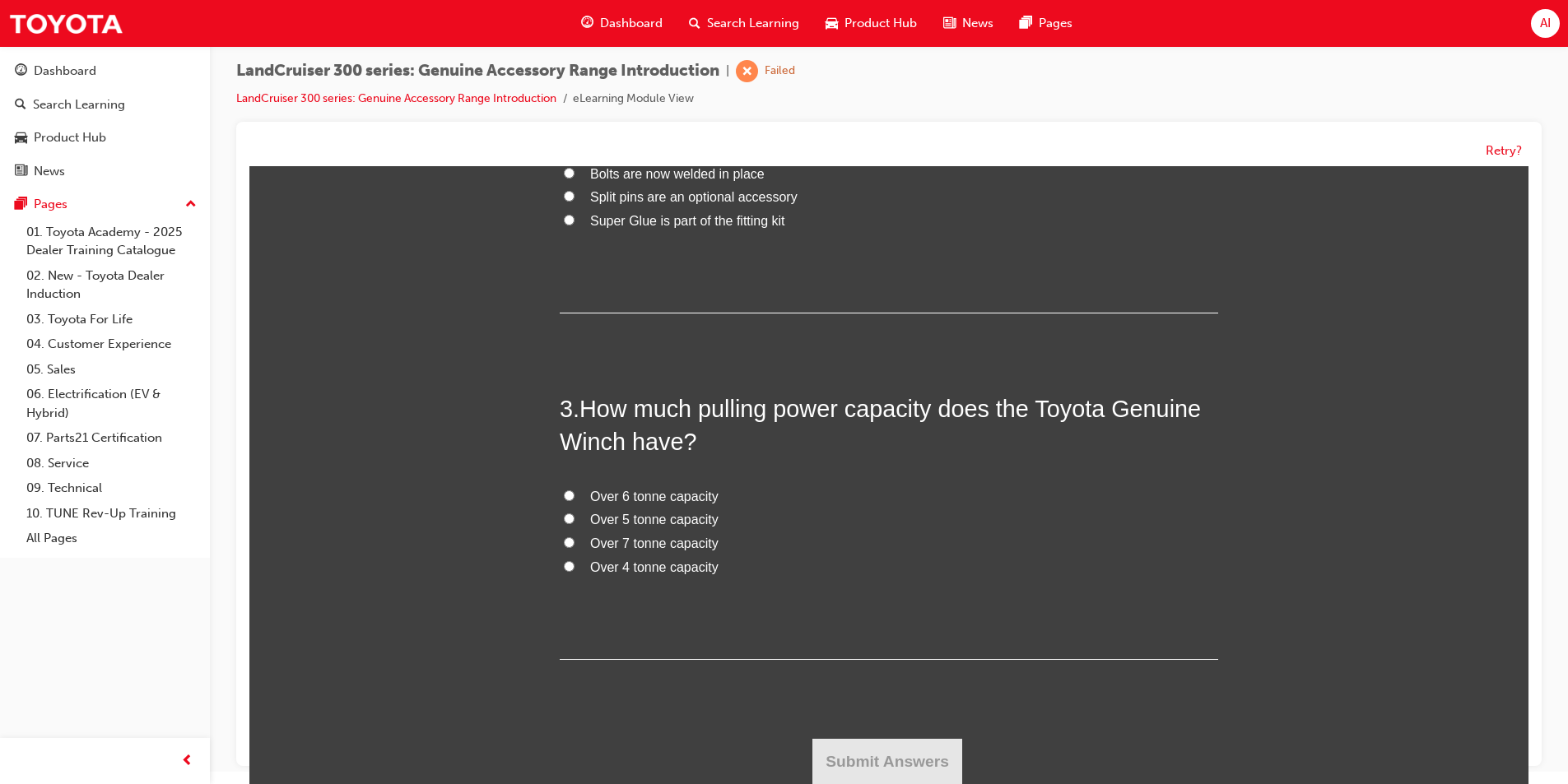 click on "Over 5 tonne capacity" at bounding box center (654, 519) 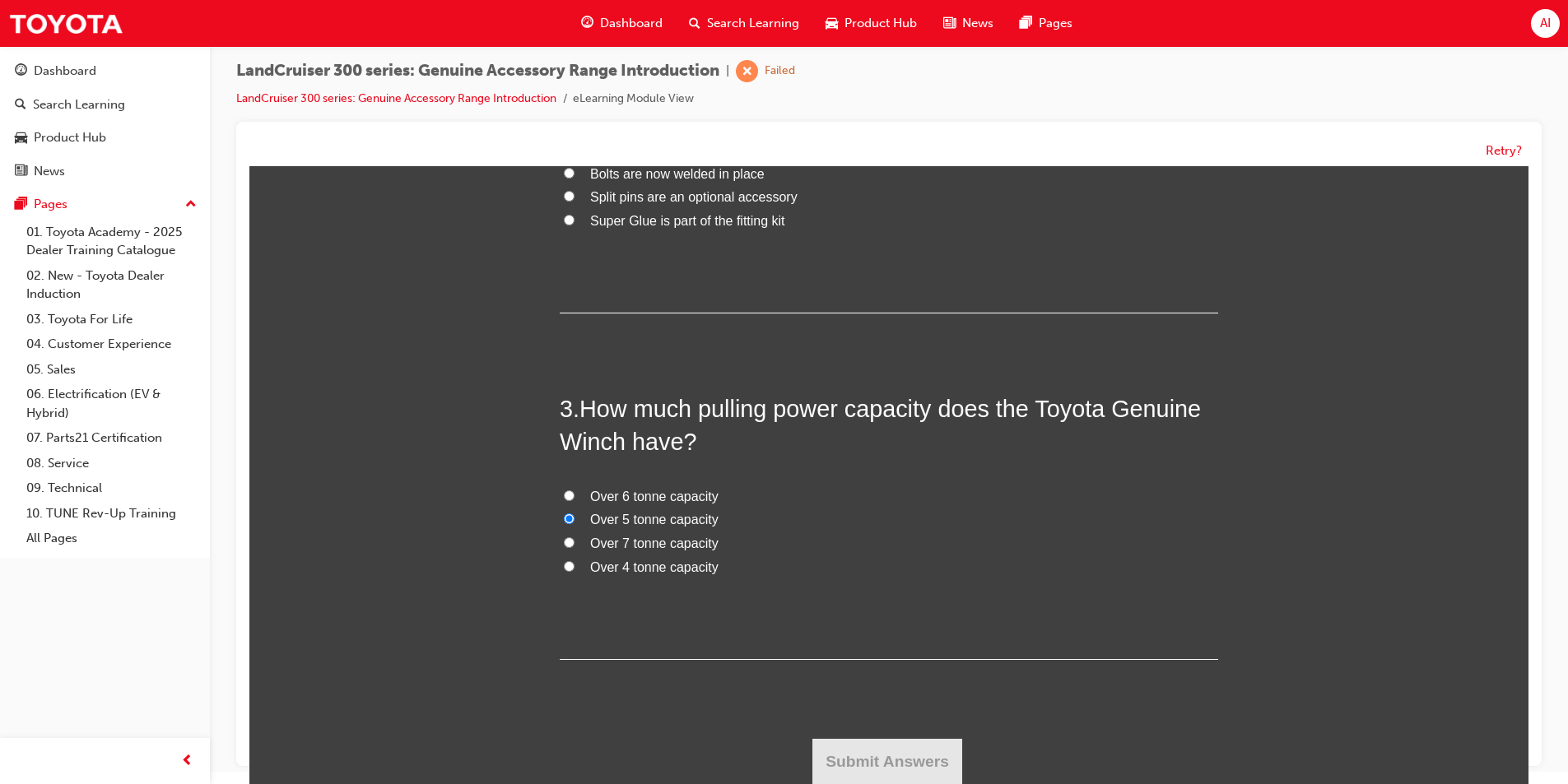 radio on "true" 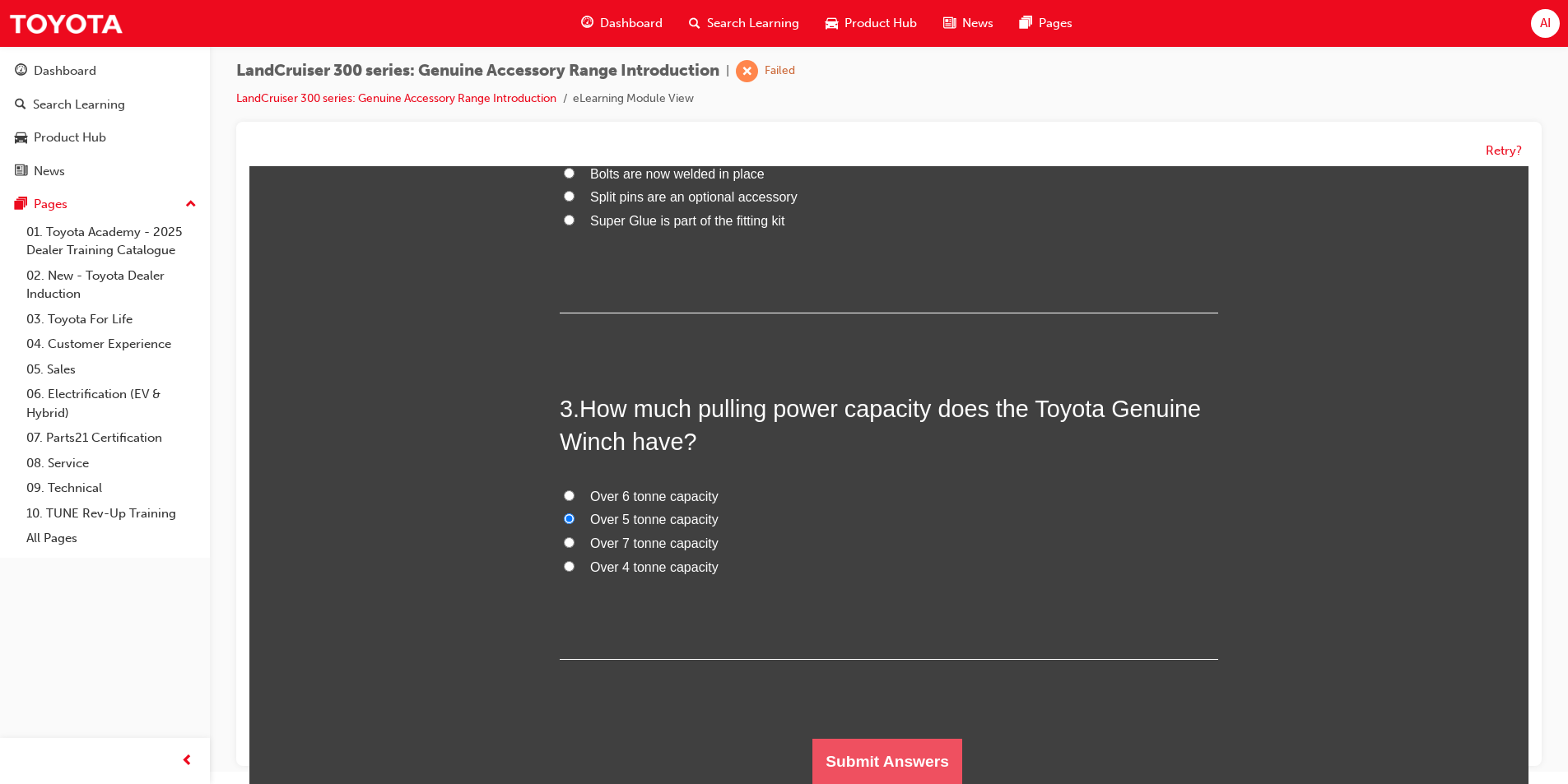 click on "Submit Answers" at bounding box center [887, 762] 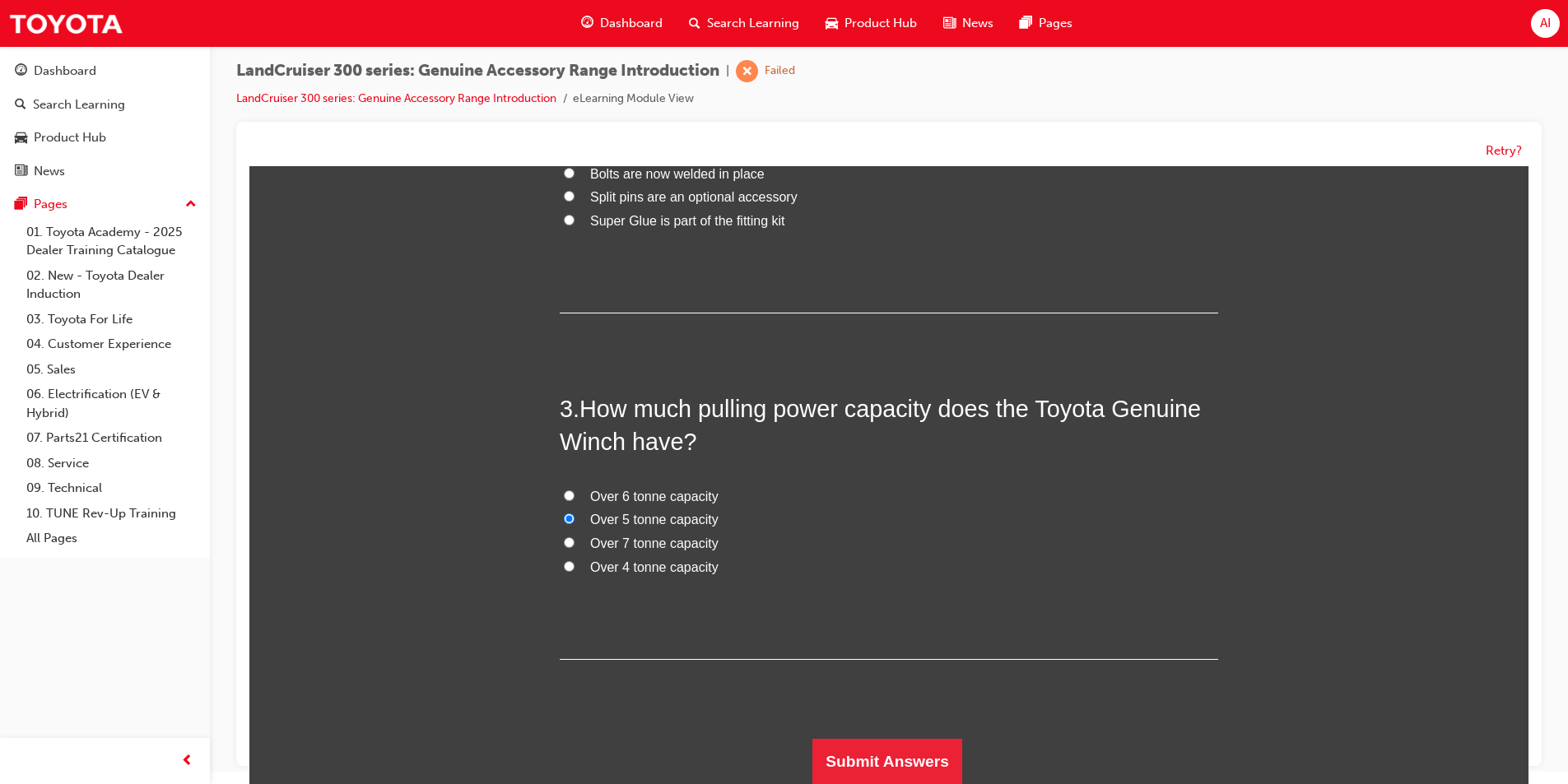 scroll, scrollTop: 0, scrollLeft: 0, axis: both 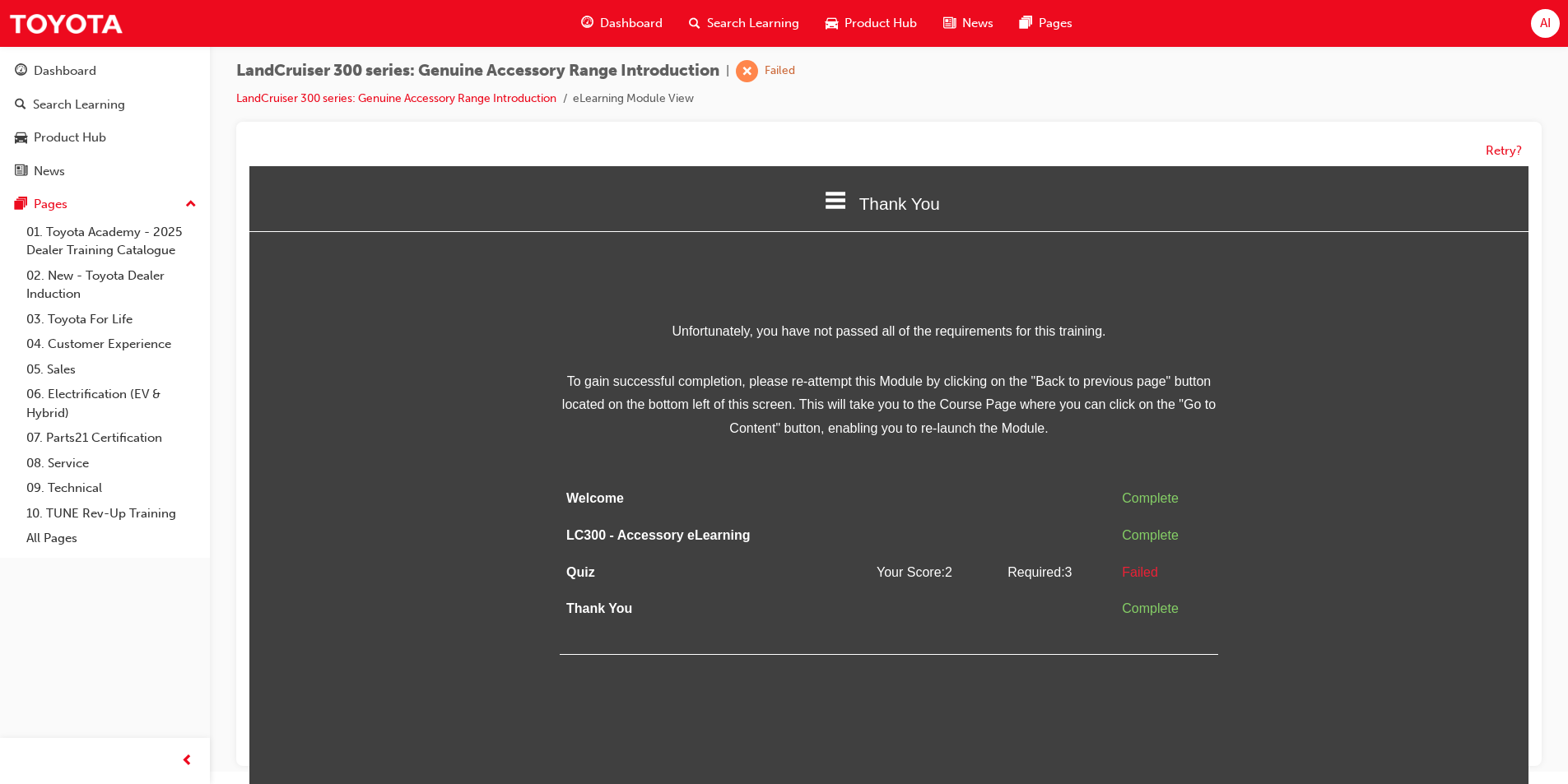 click 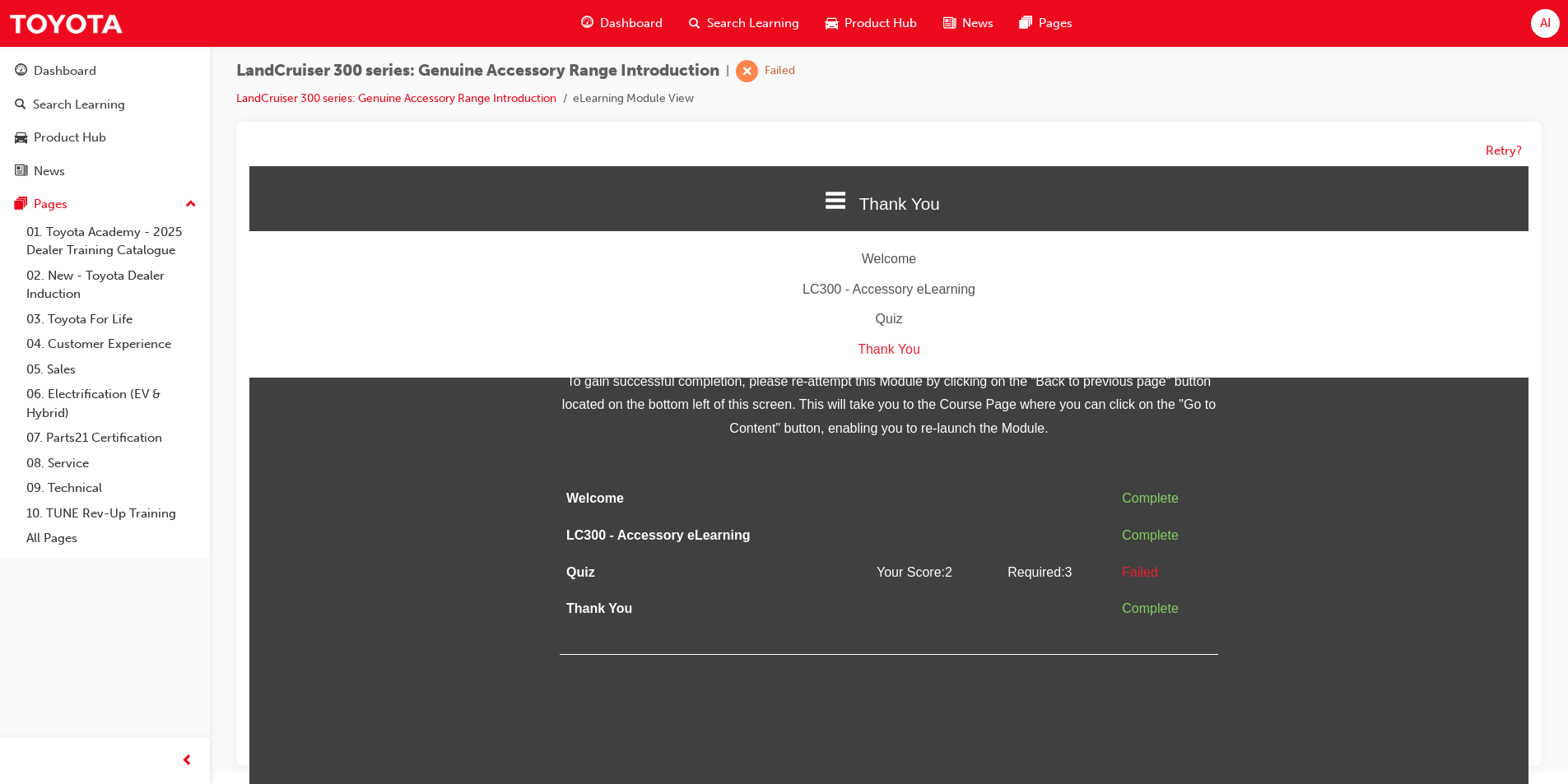 click on "Quiz" at bounding box center (889, 319) 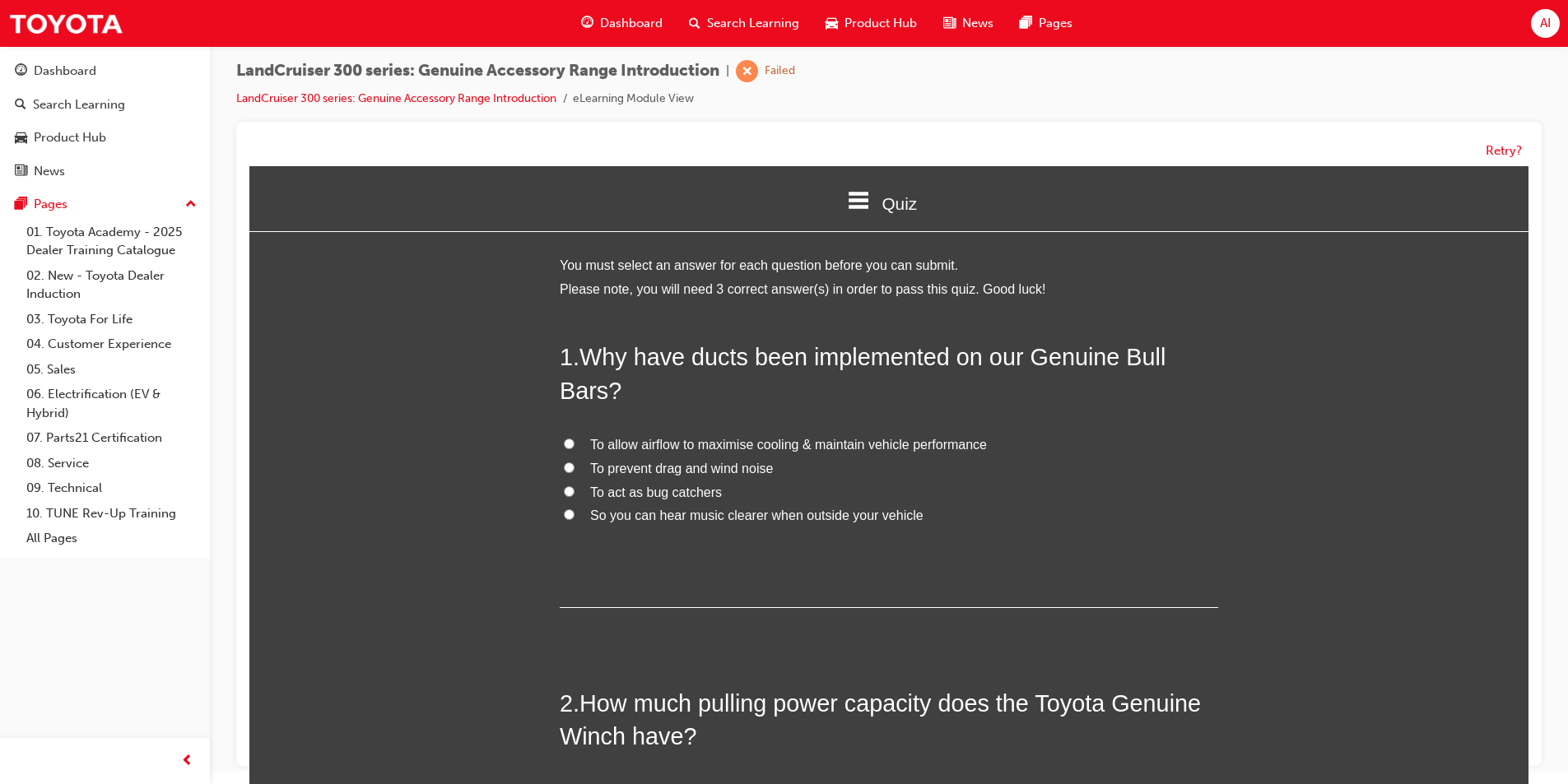 click on "To allow airflow to maximise cooling & maintain vehicle performance" at bounding box center [789, 444] 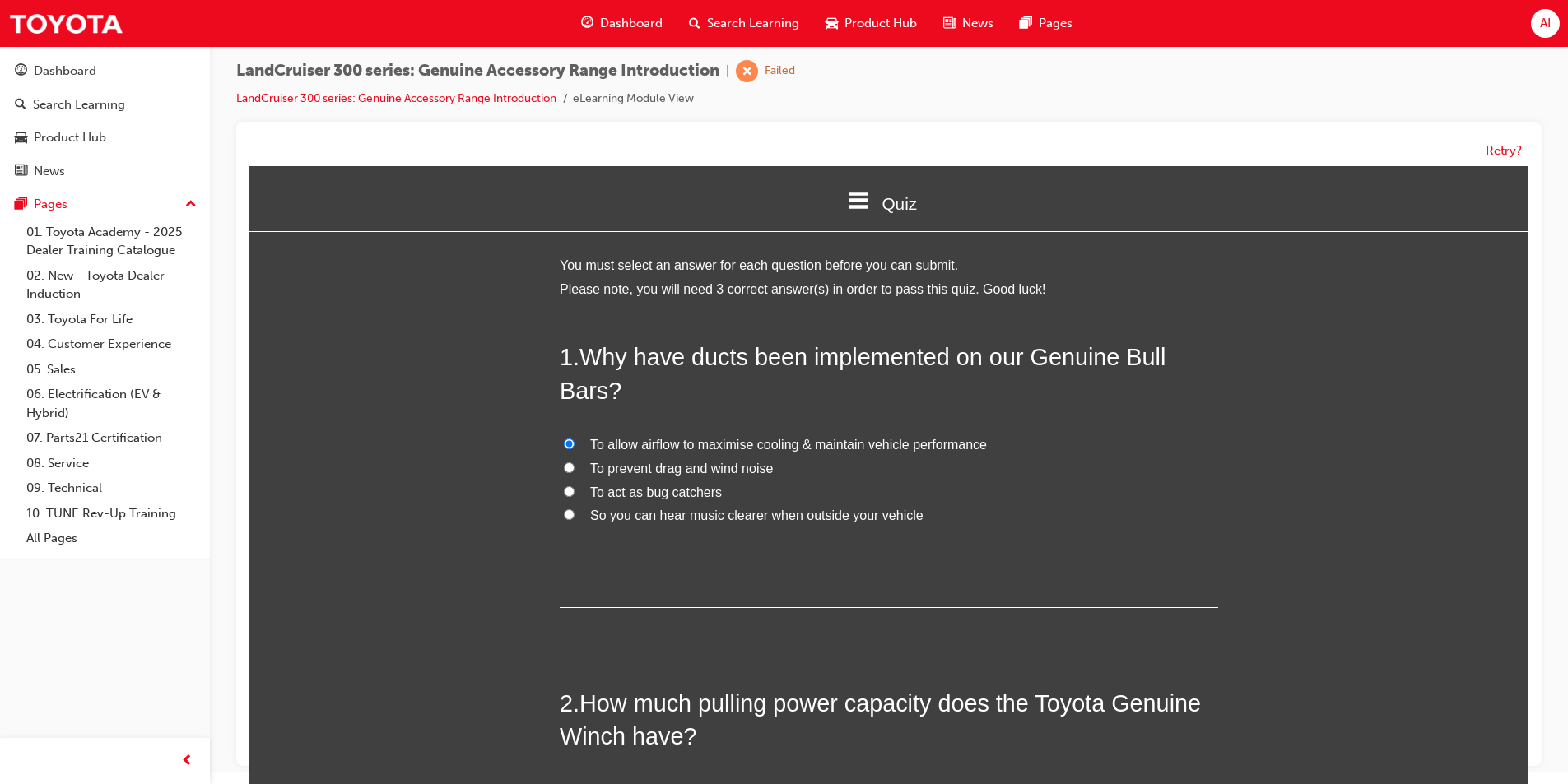 radio on "true" 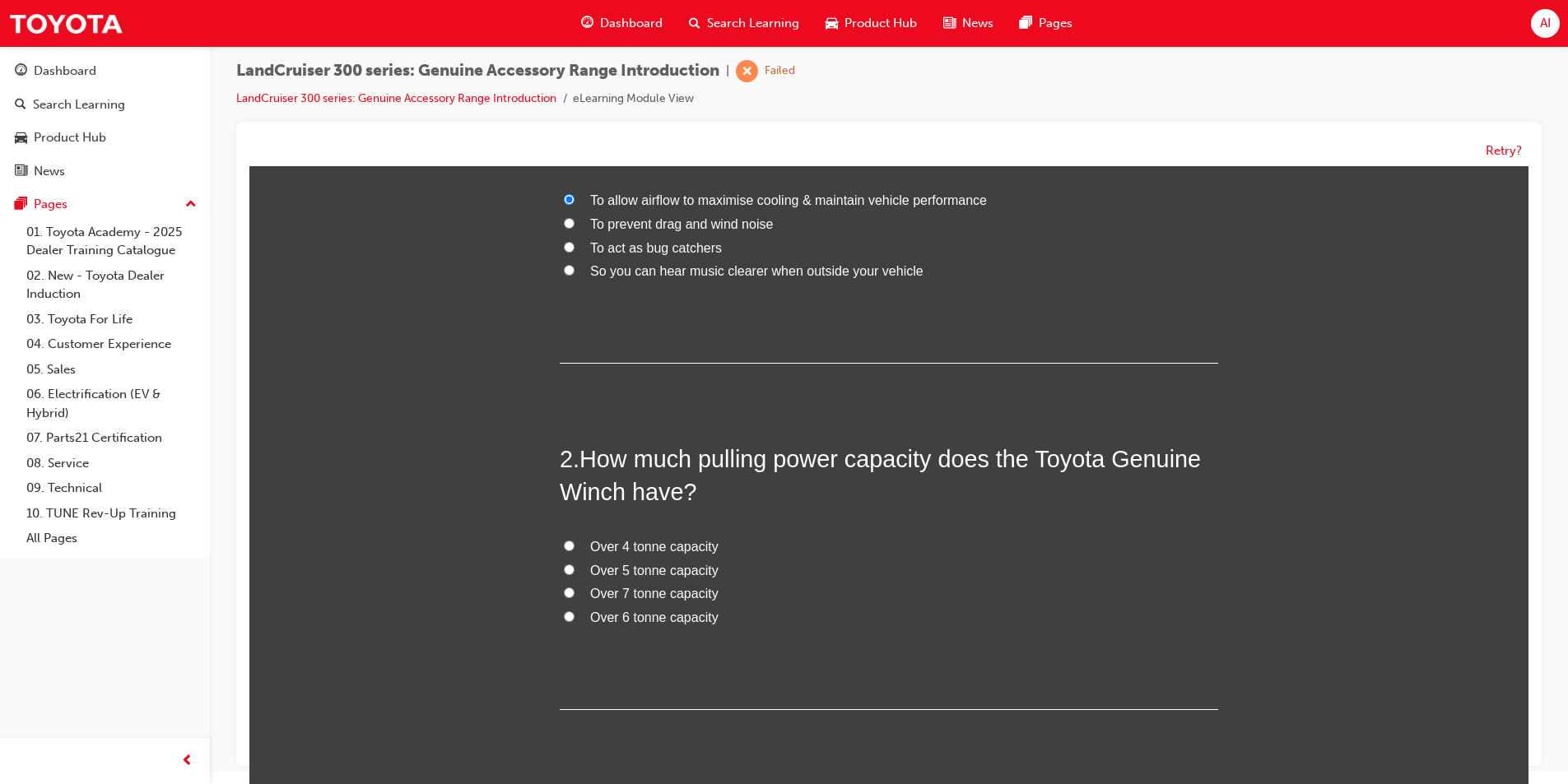 scroll, scrollTop: 247, scrollLeft: 0, axis: vertical 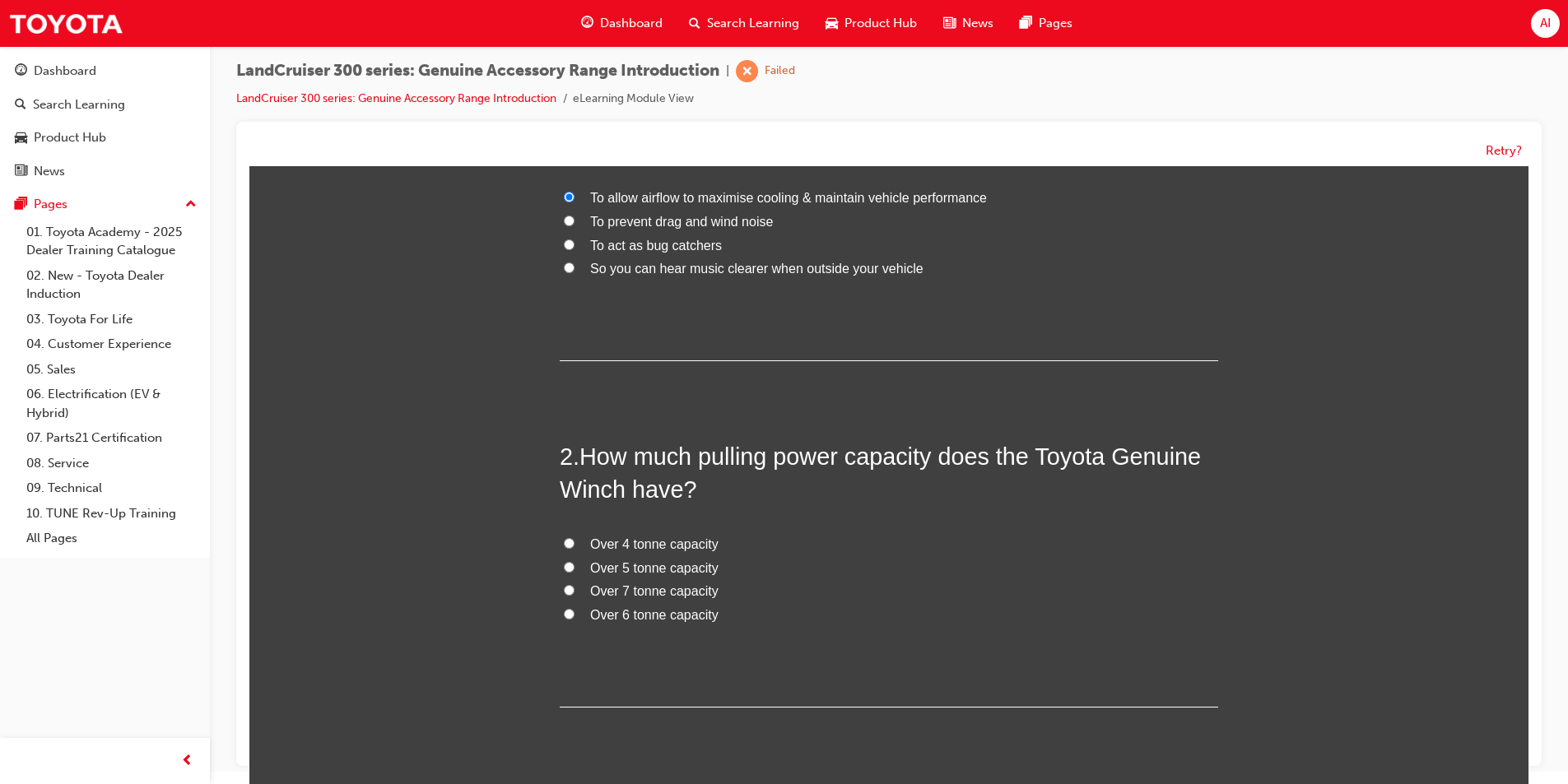 click on "Over 4 tonne capacity" at bounding box center (654, 544) 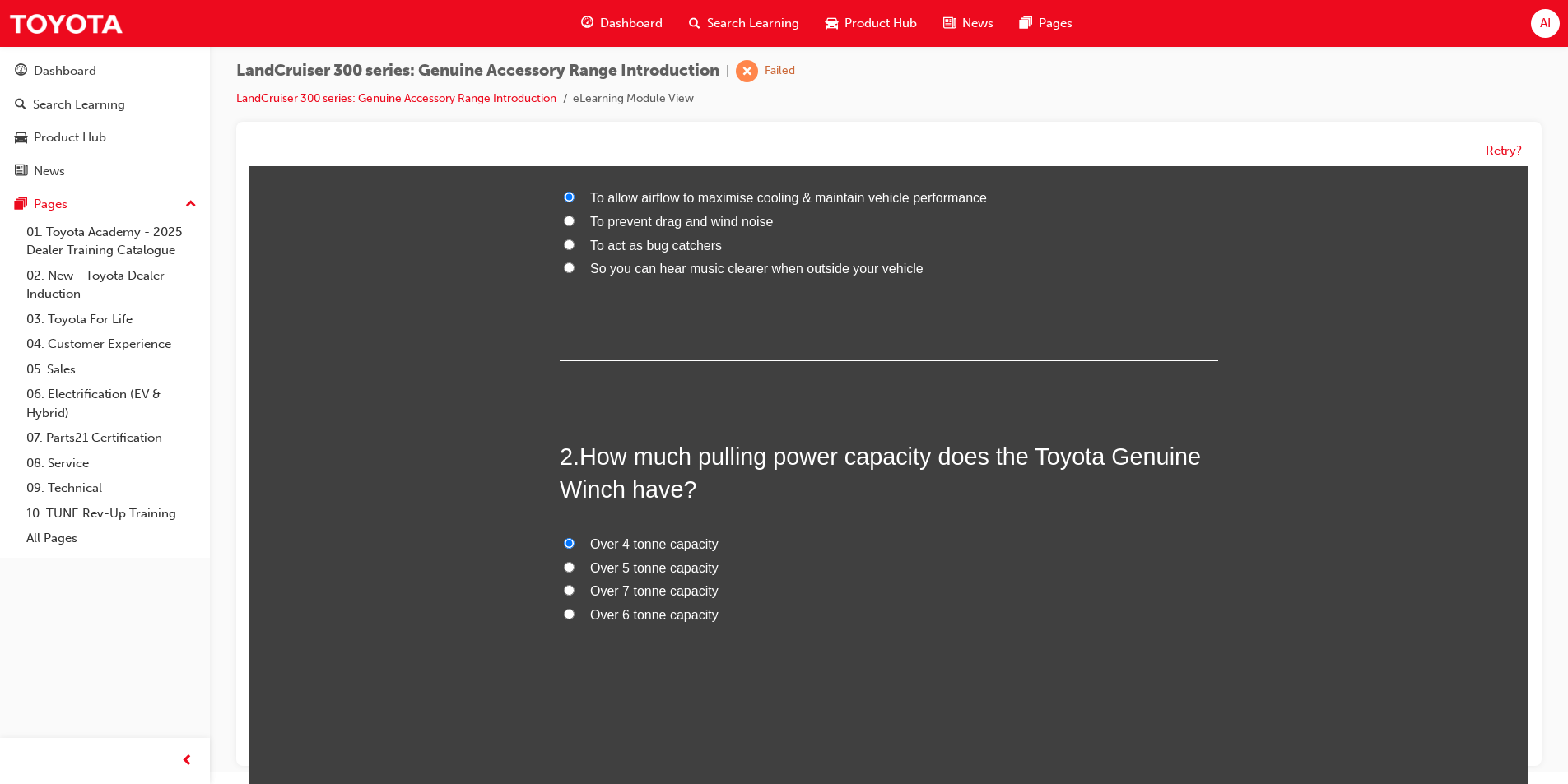 radio on "true" 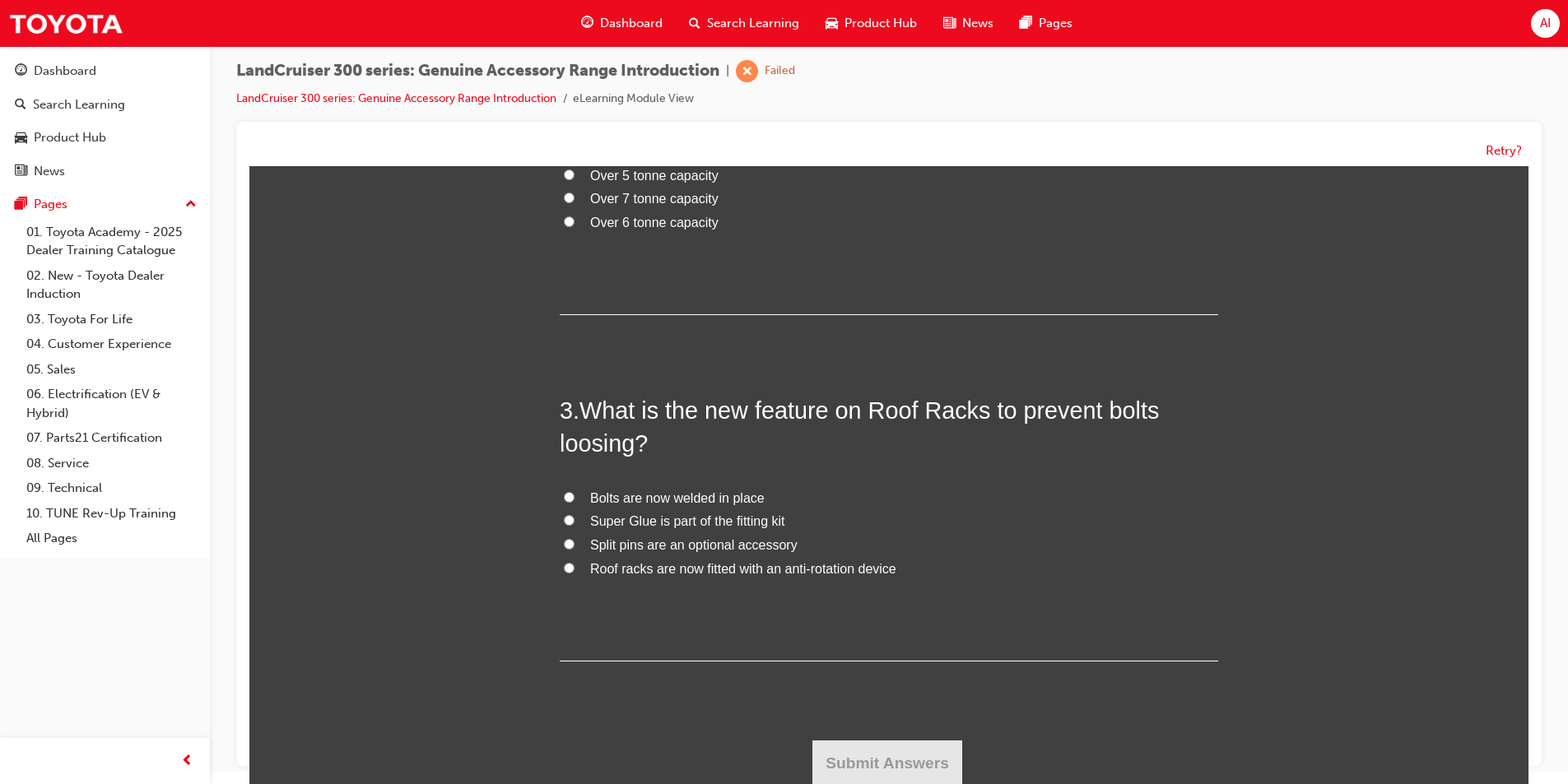 scroll, scrollTop: 641, scrollLeft: 0, axis: vertical 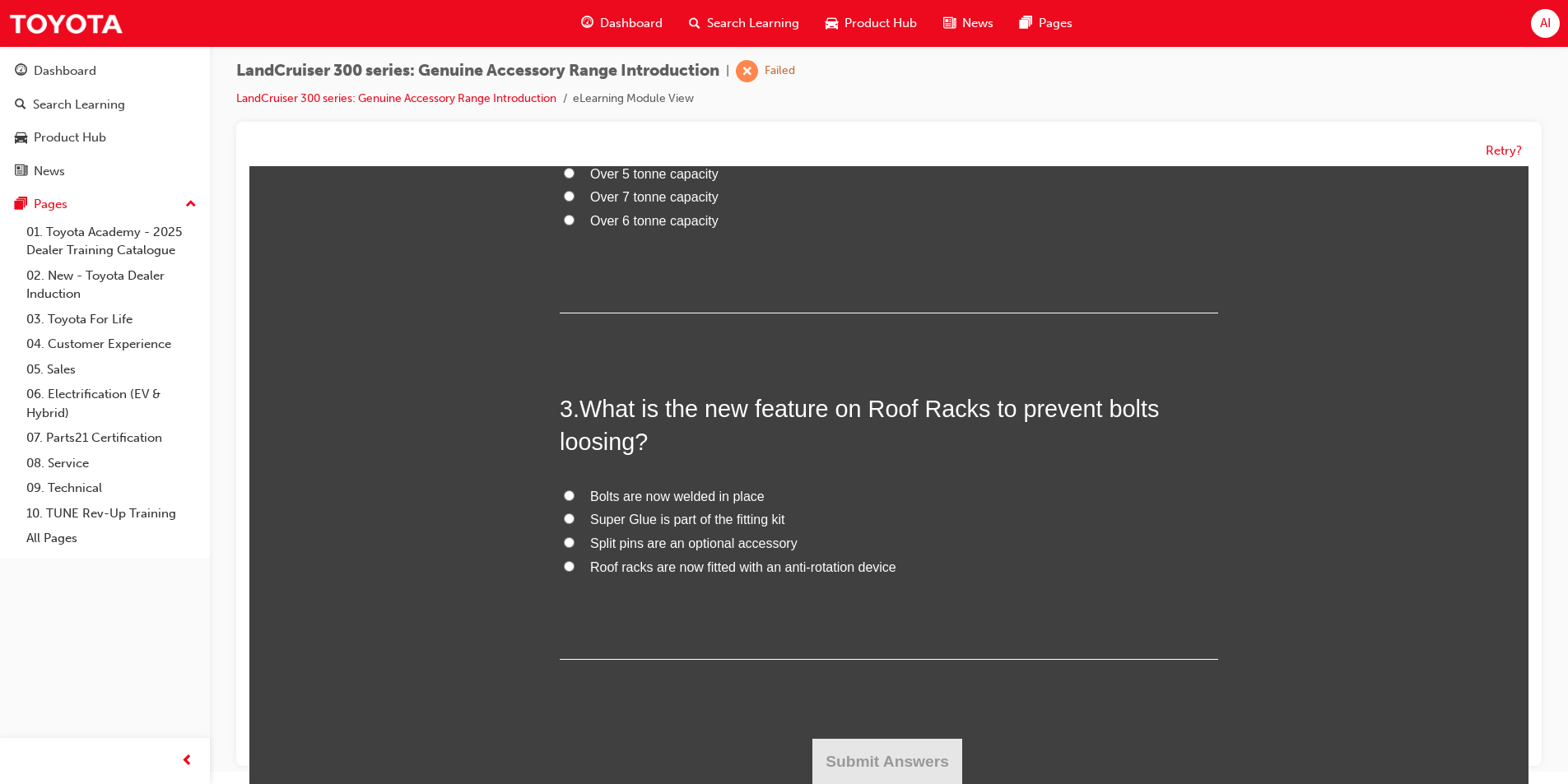 click on "Roof racks are now fitted with an anti-rotation device" at bounding box center [743, 567] 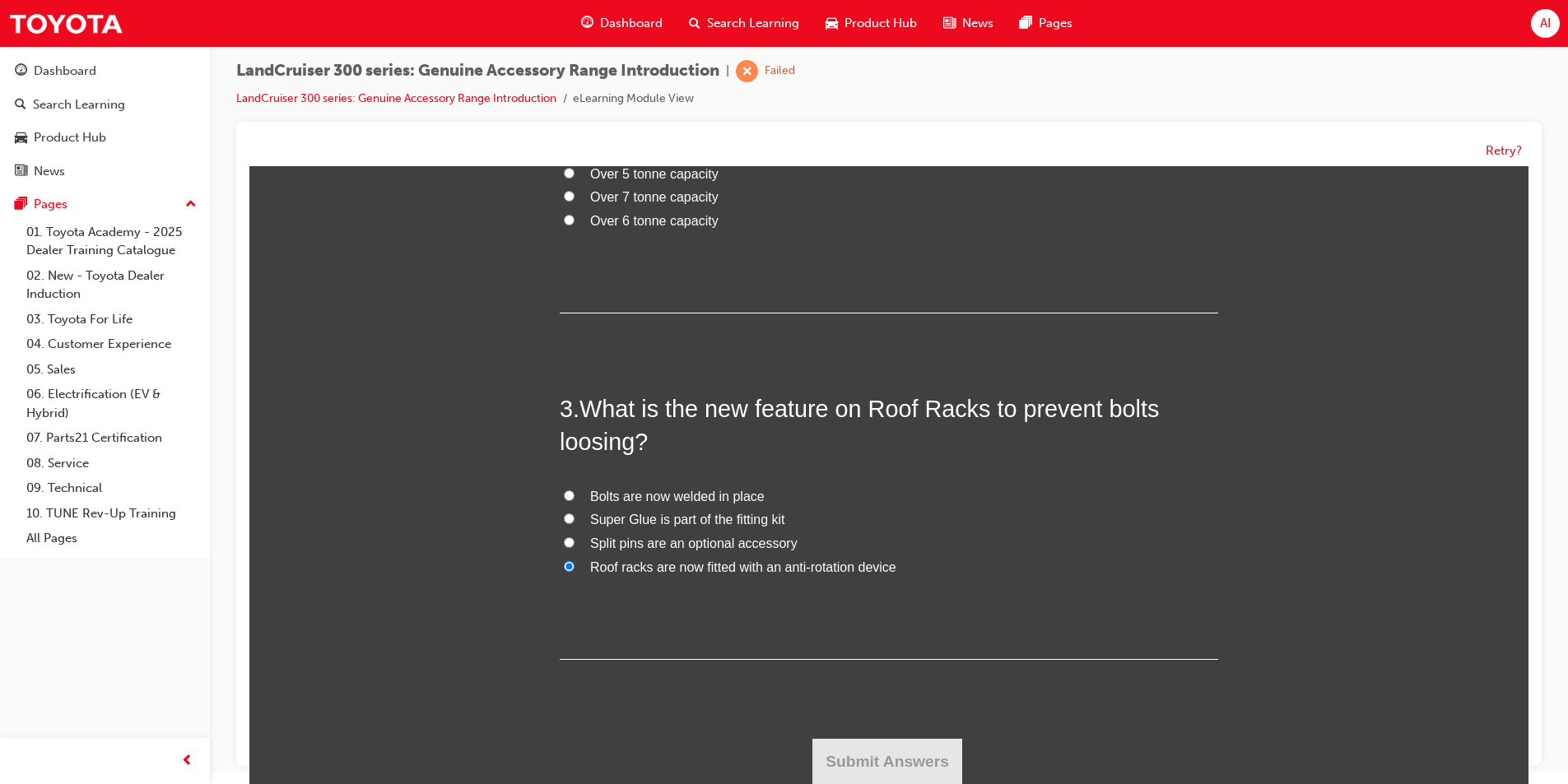 radio on "true" 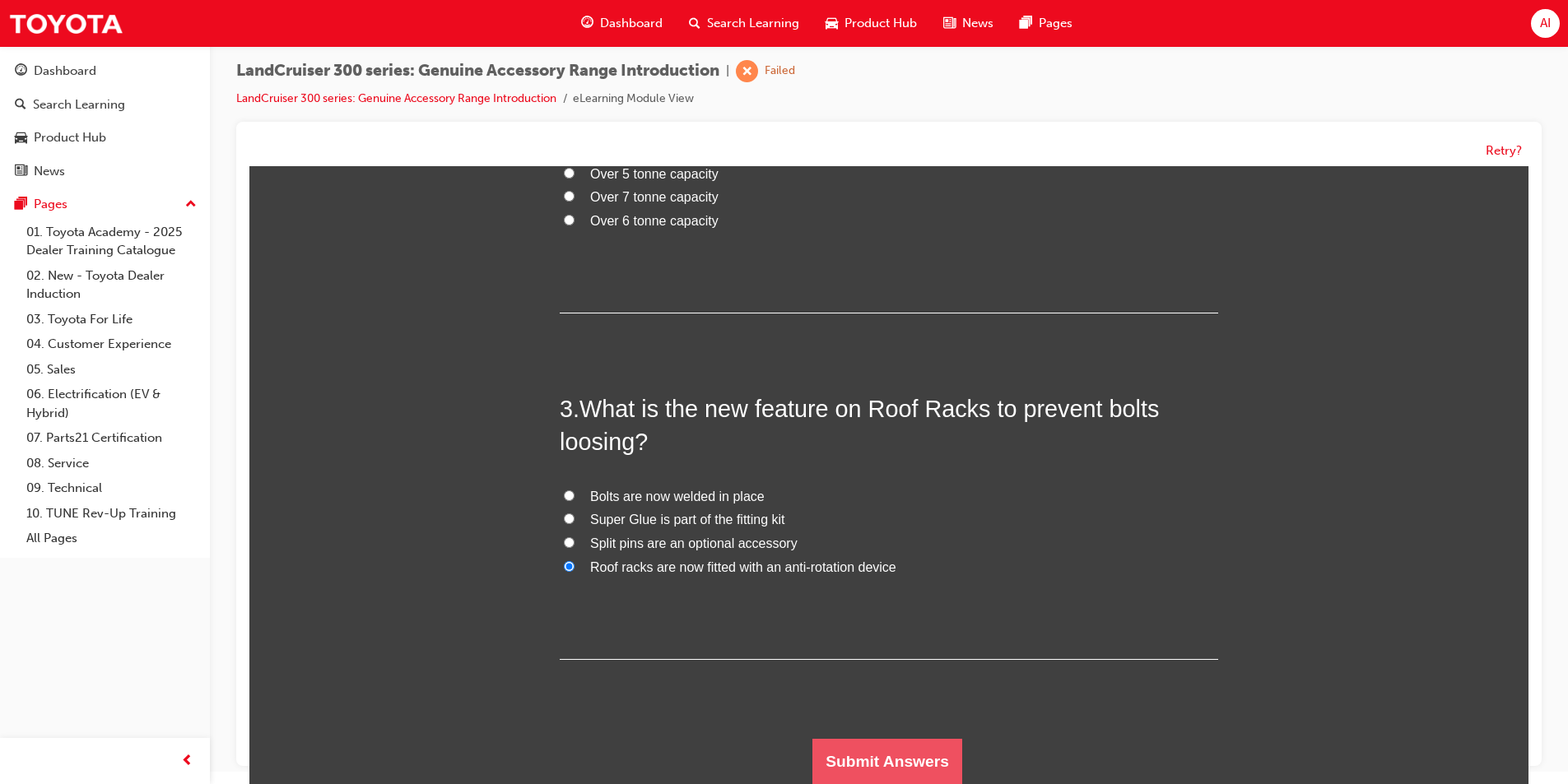 click on "Submit Answers" at bounding box center (887, 762) 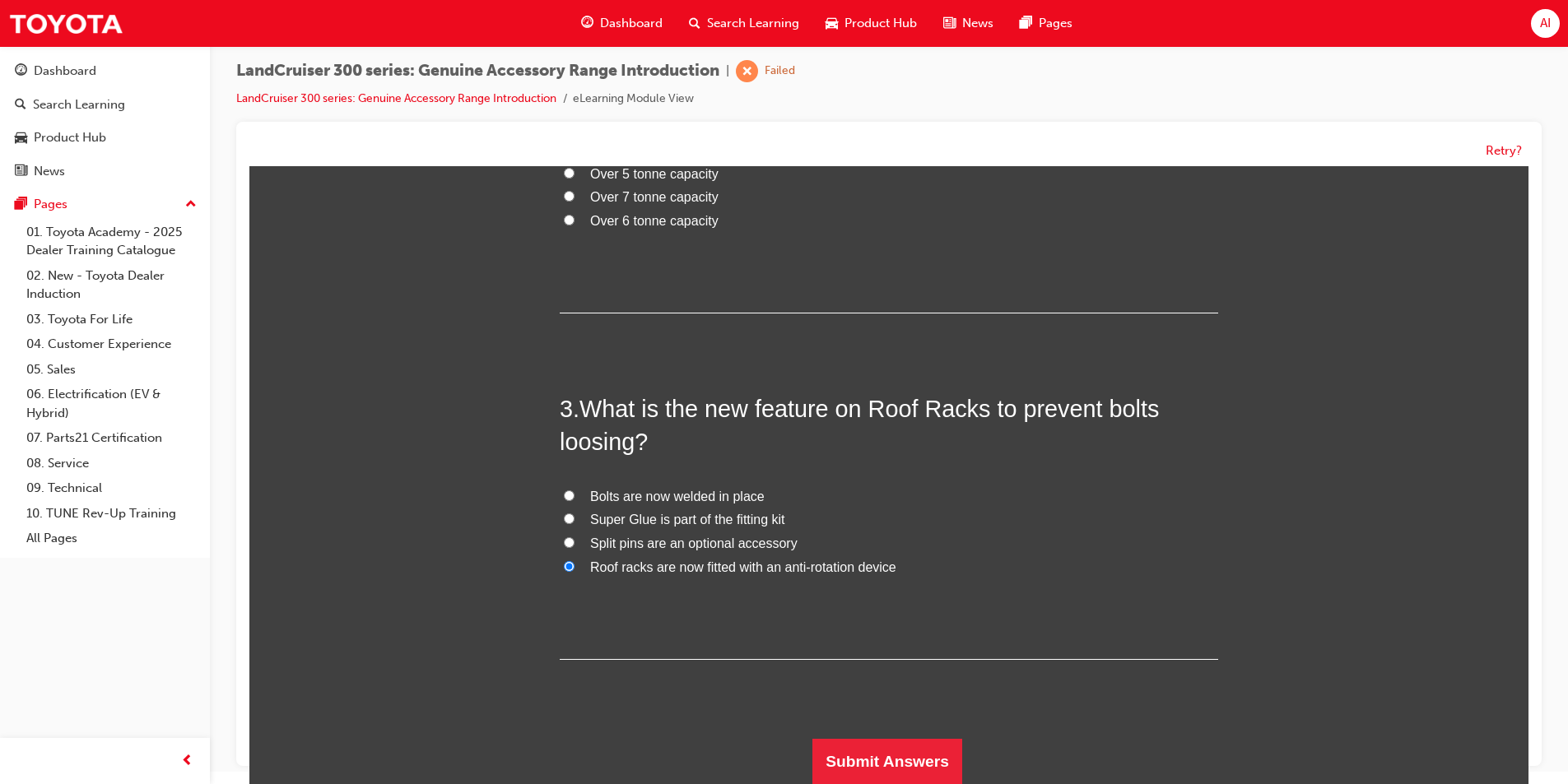 scroll, scrollTop: 0, scrollLeft: 0, axis: both 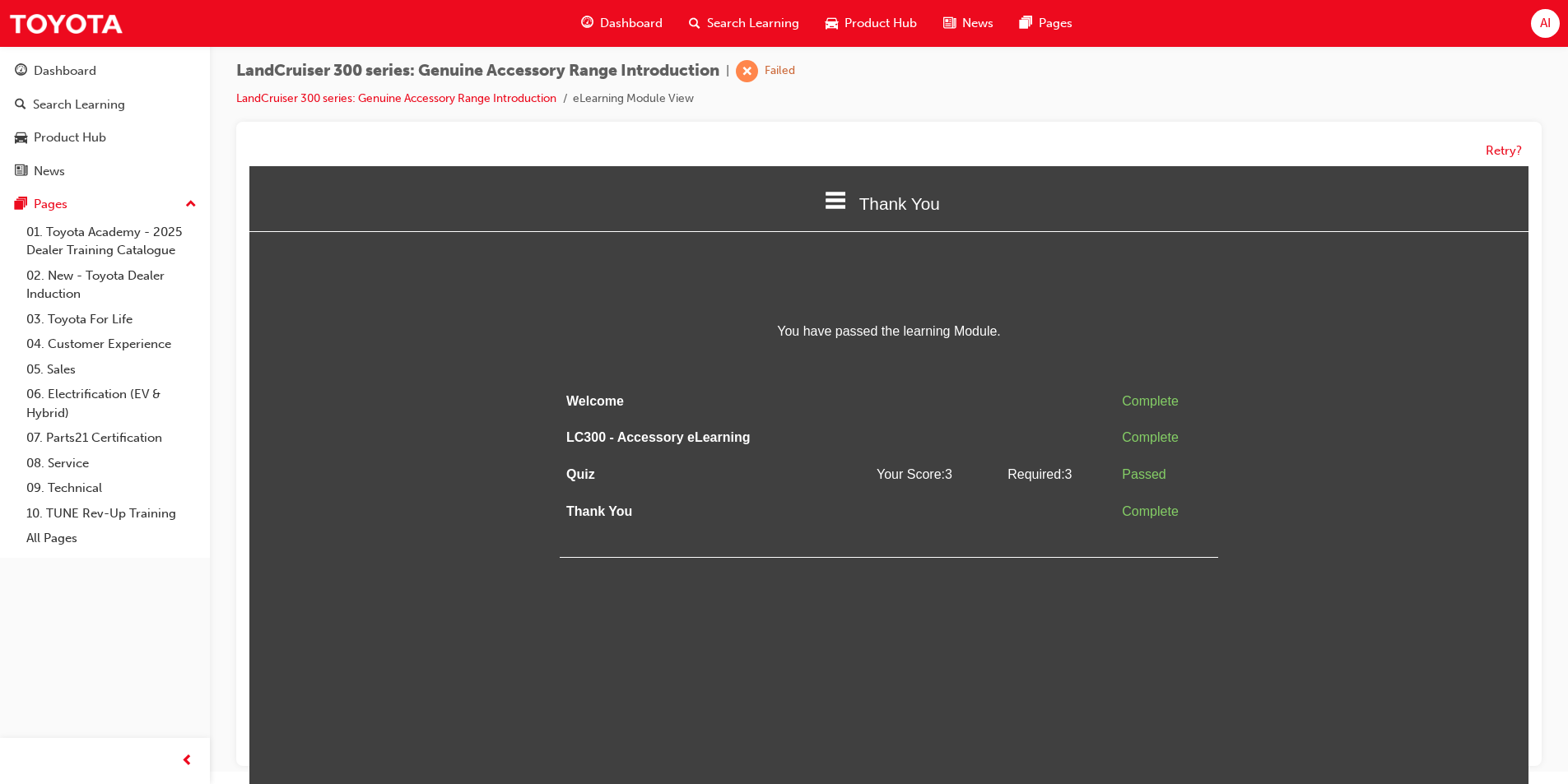 click on "Thank You" at bounding box center [900, 203] 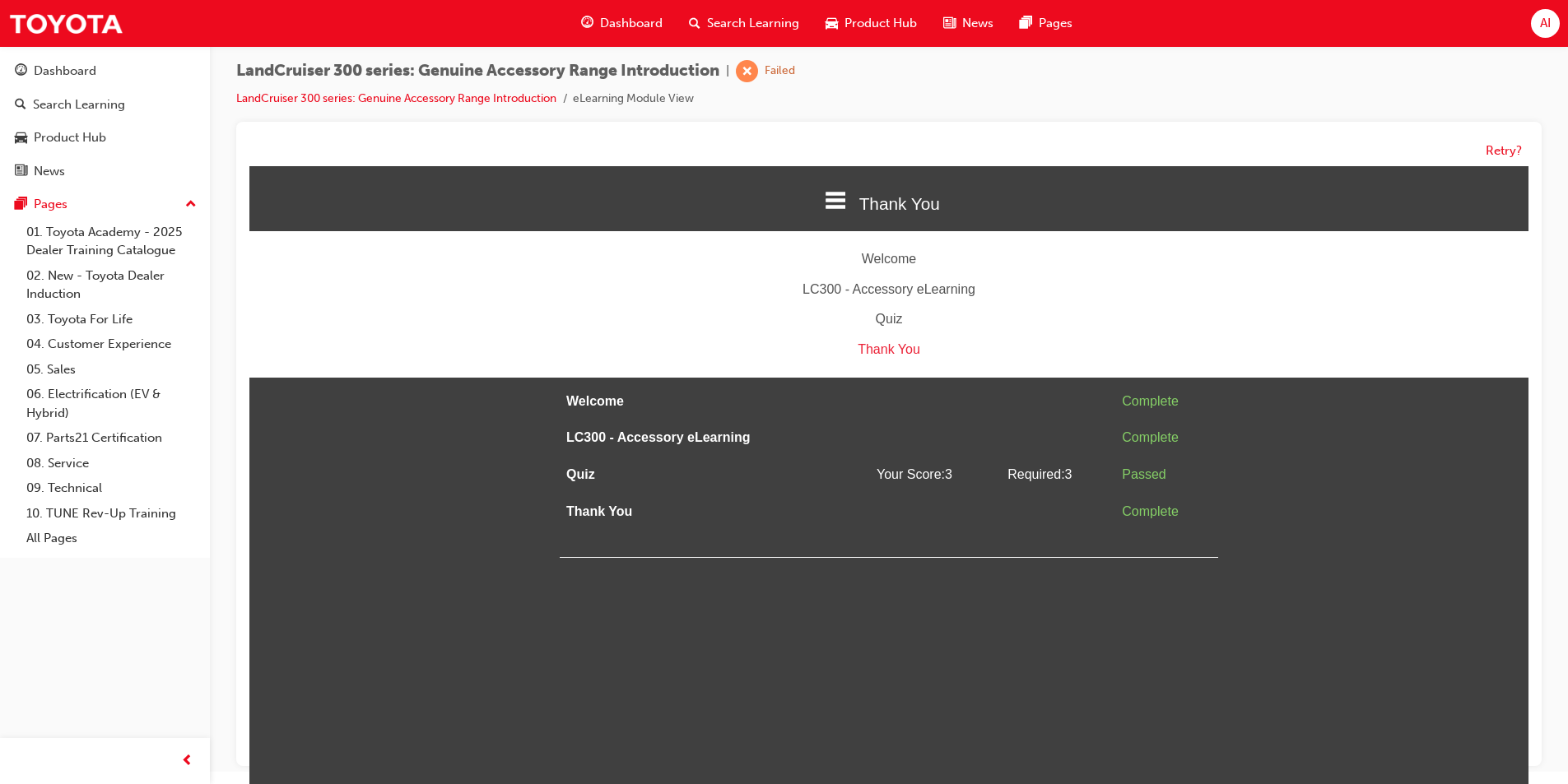click on "Thank You" at bounding box center [889, 350] 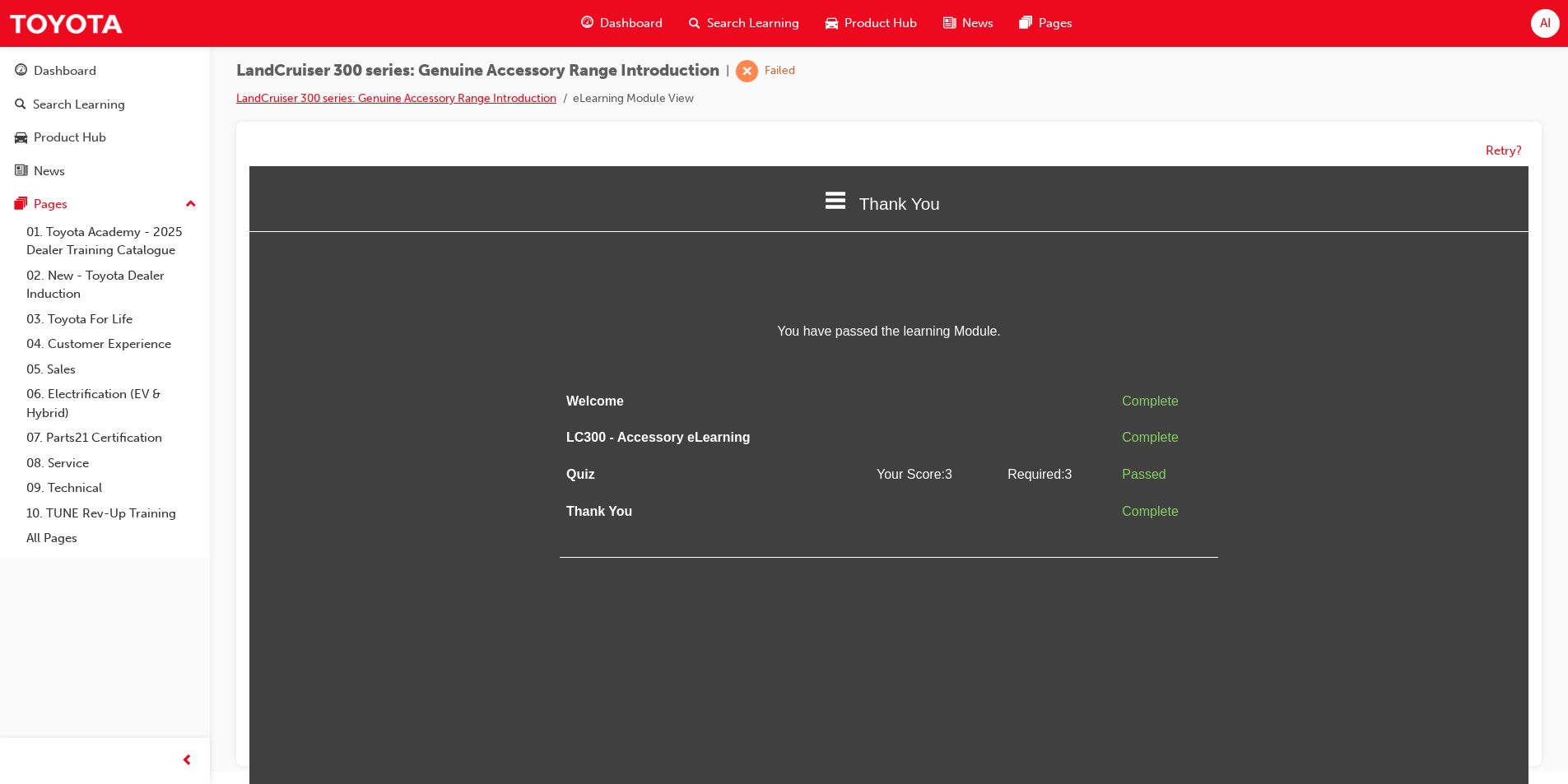 click on "LandCruiser 300 series: Genuine Accessory Range Introduction" at bounding box center [396, 98] 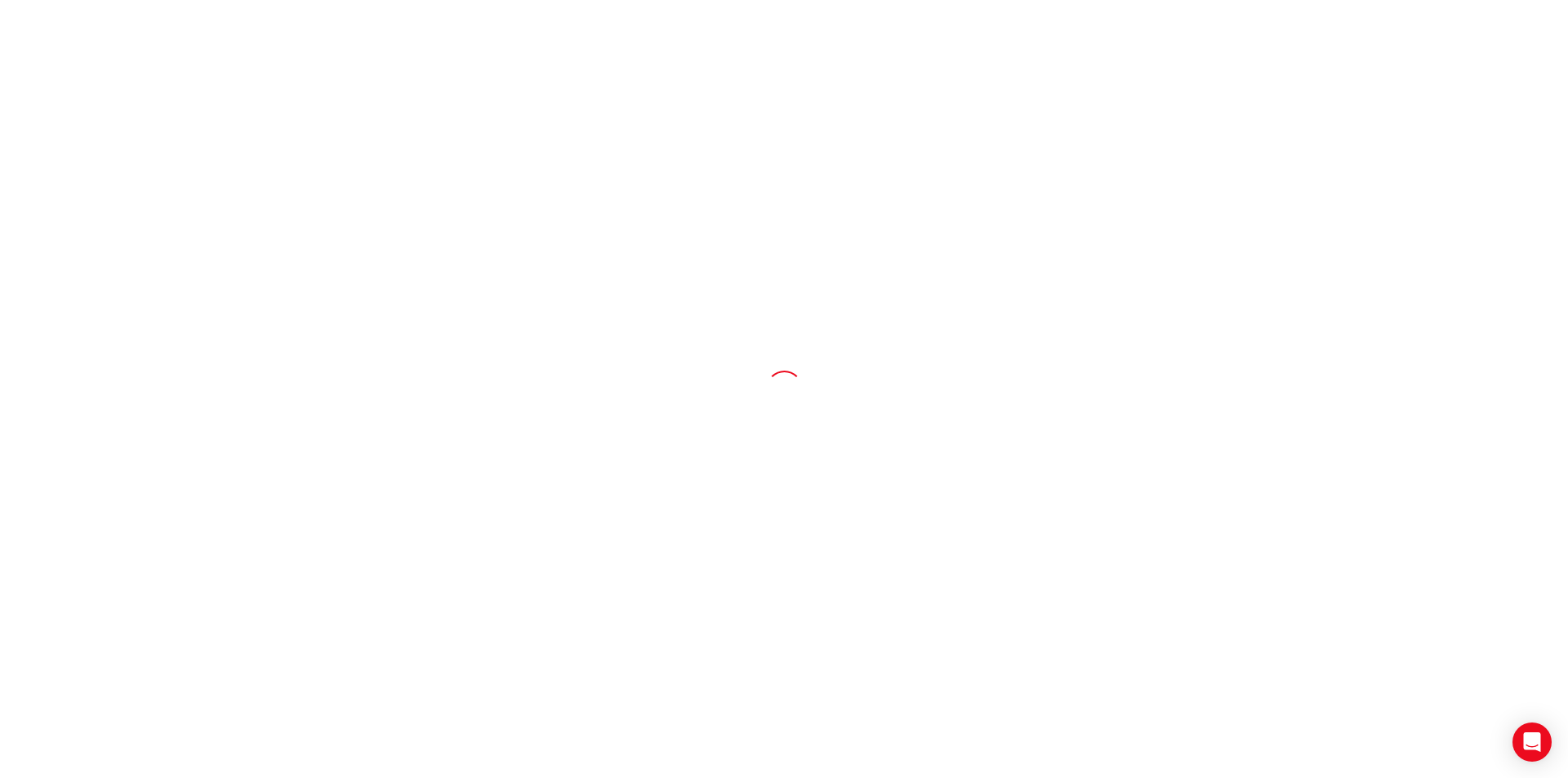 scroll, scrollTop: 0, scrollLeft: 0, axis: both 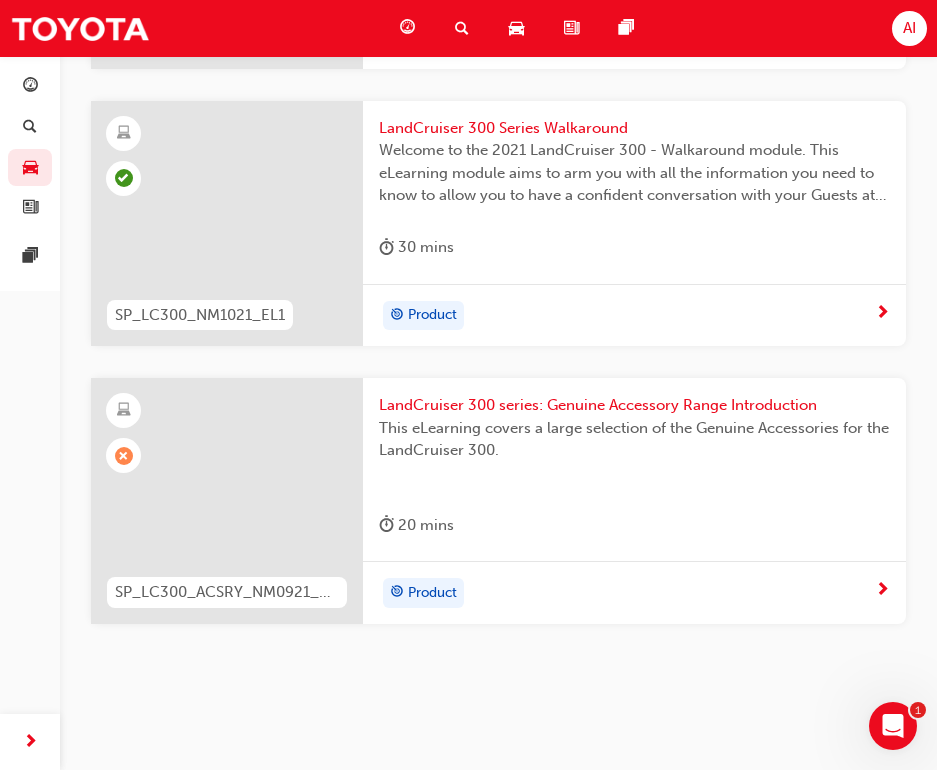 click on "LandCruiser 300 series: Genuine Accessory Range Introduction" at bounding box center (634, 405) 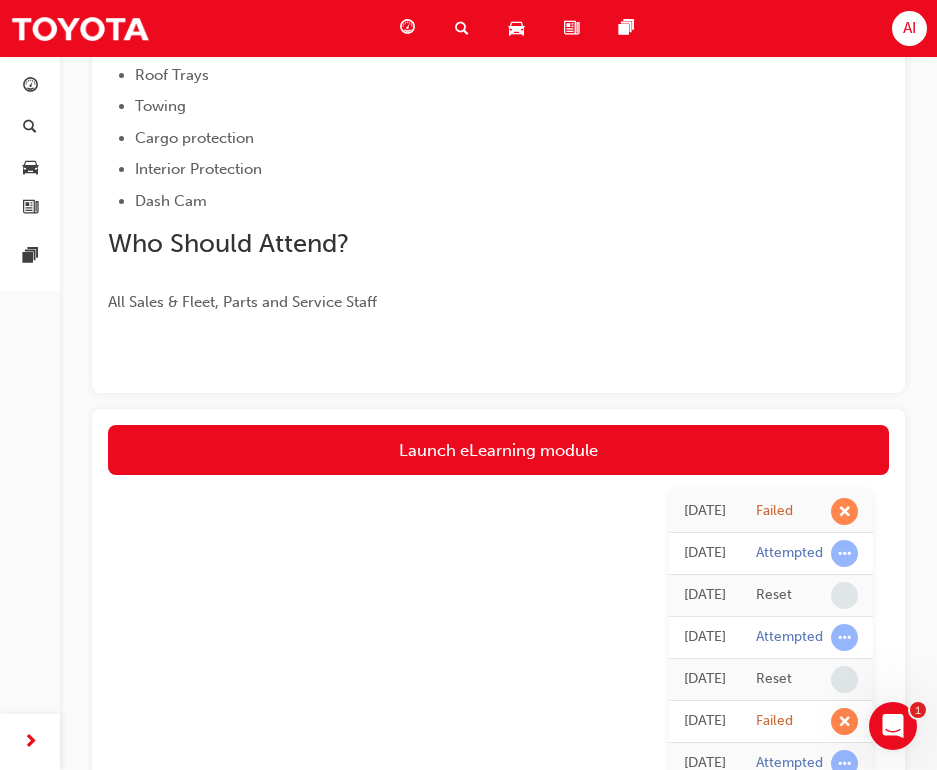 scroll, scrollTop: 1091, scrollLeft: 0, axis: vertical 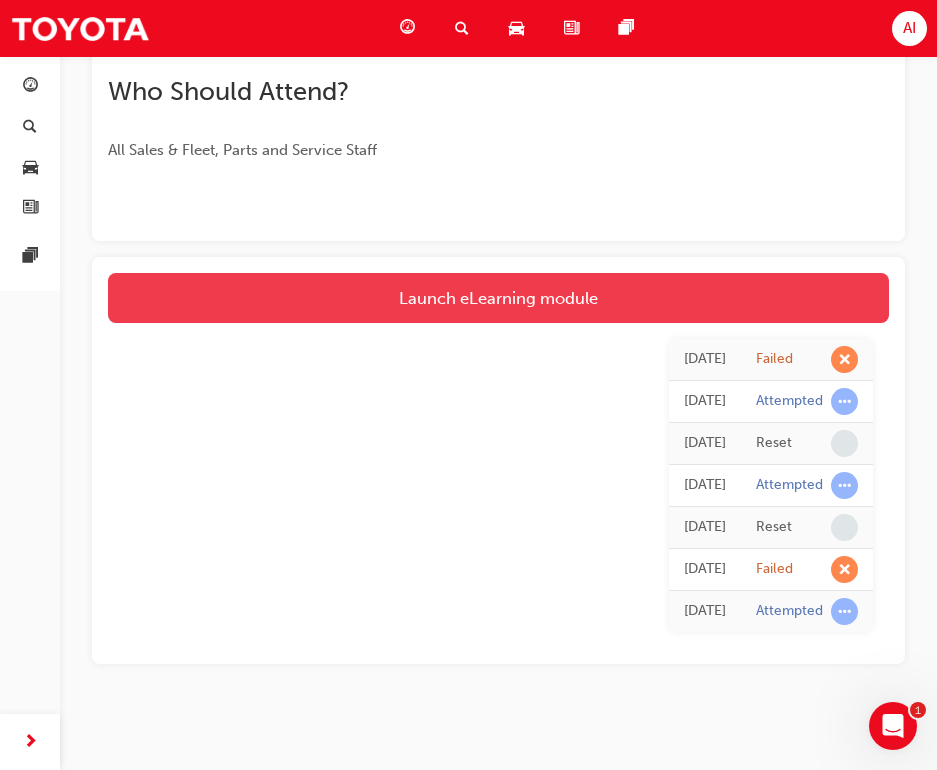 click on "Launch eLearning module" at bounding box center [498, 298] 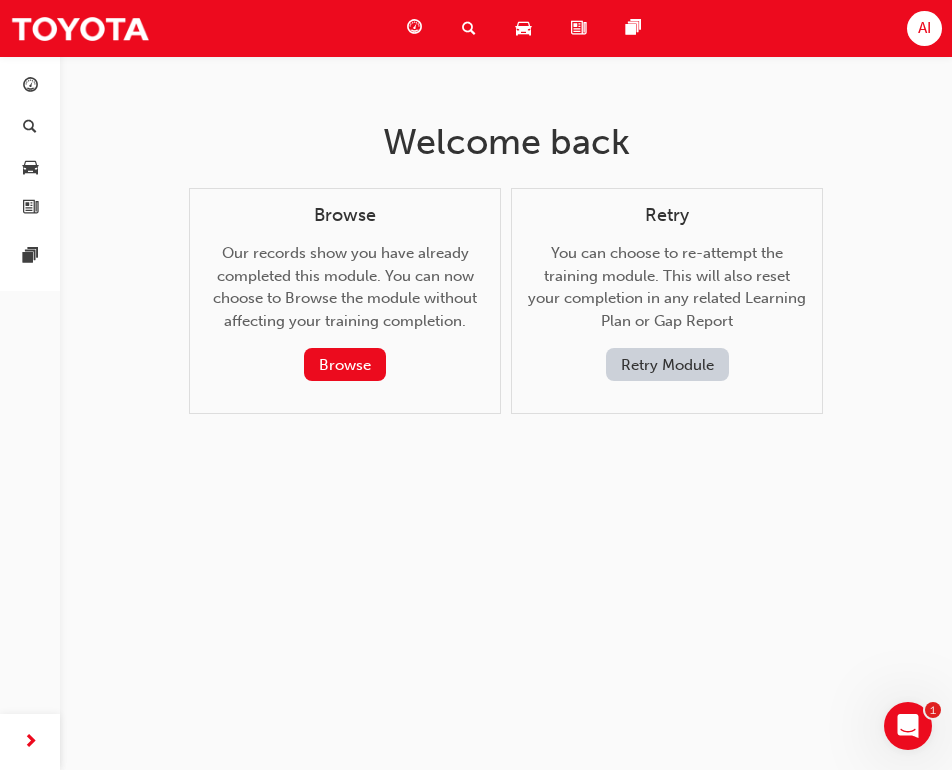 click on "Retry Module" at bounding box center [667, 364] 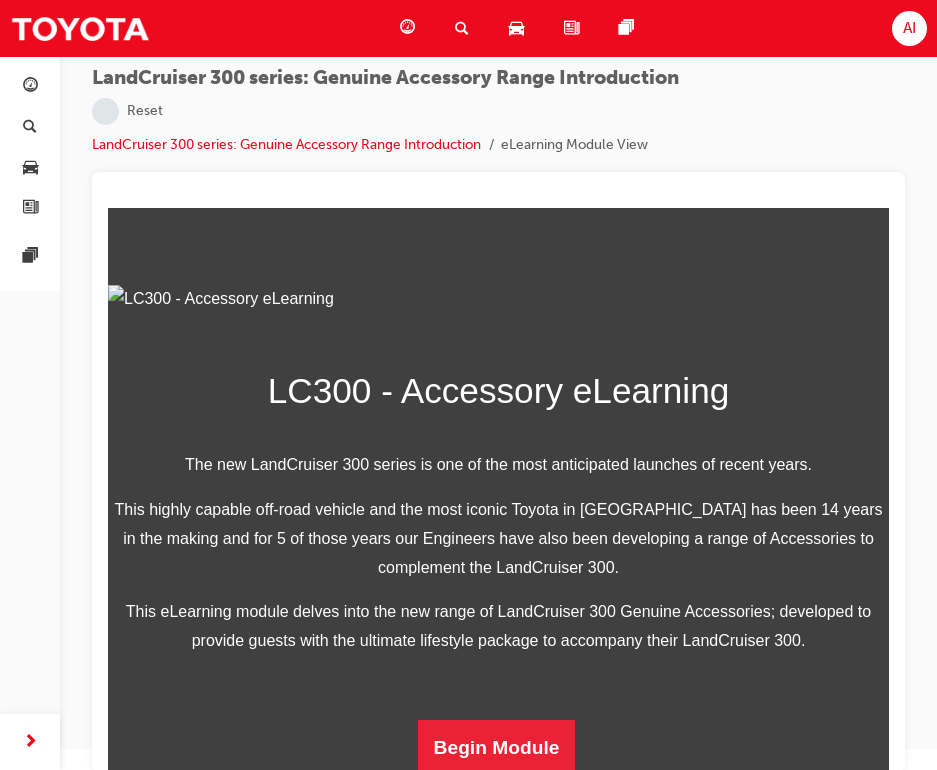 scroll, scrollTop: 27, scrollLeft: 0, axis: vertical 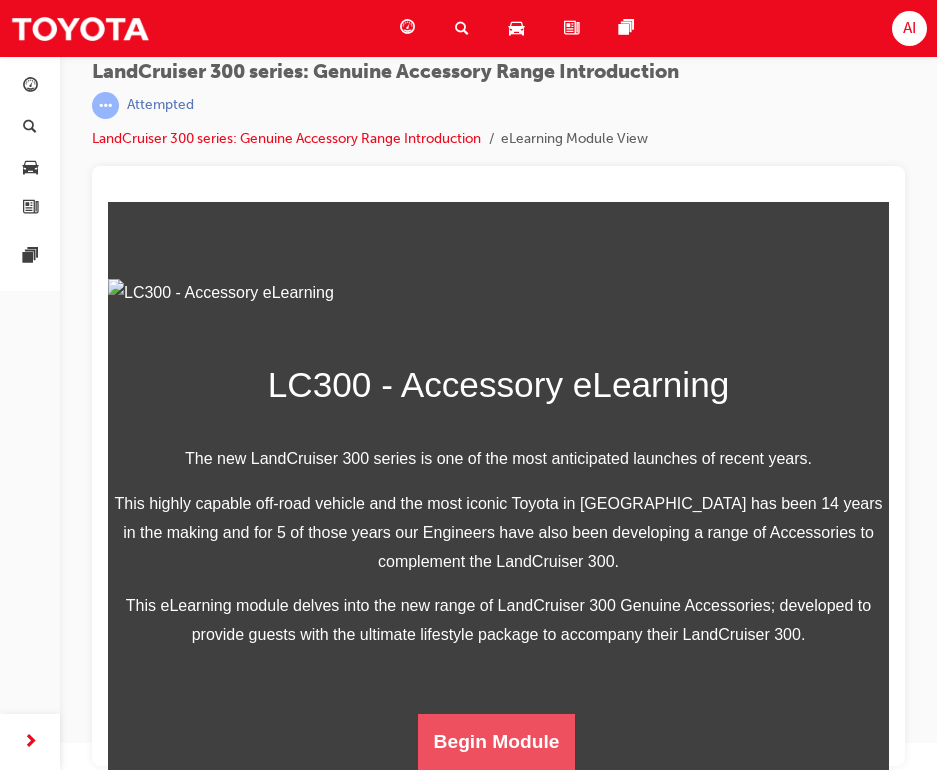 click on "Begin Module" at bounding box center (497, 742) 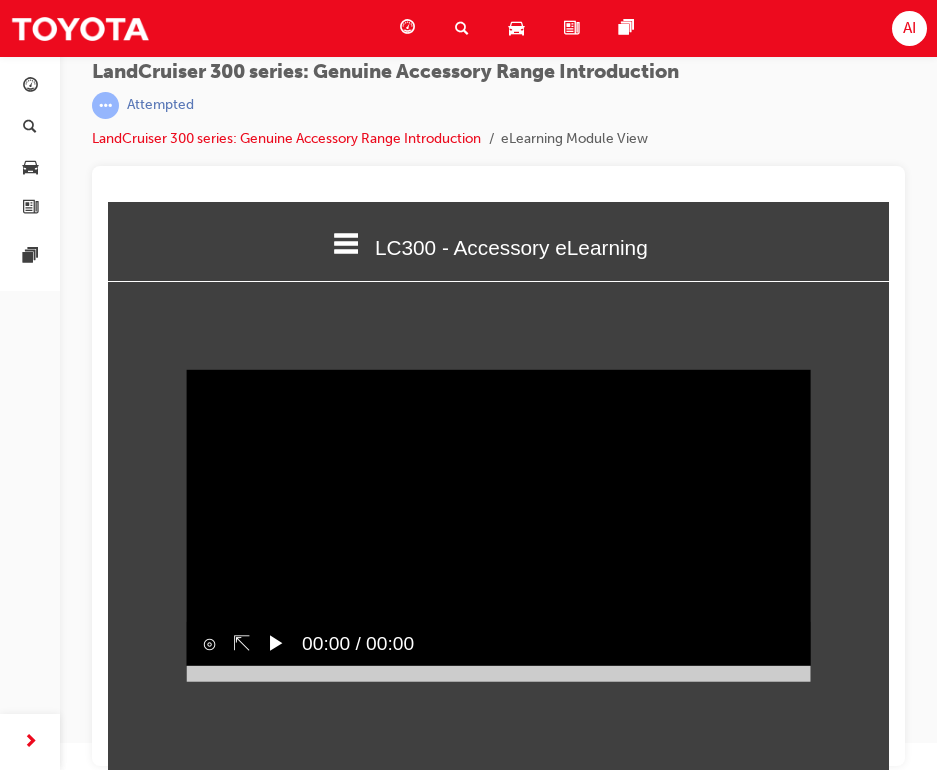 scroll, scrollTop: 0, scrollLeft: 0, axis: both 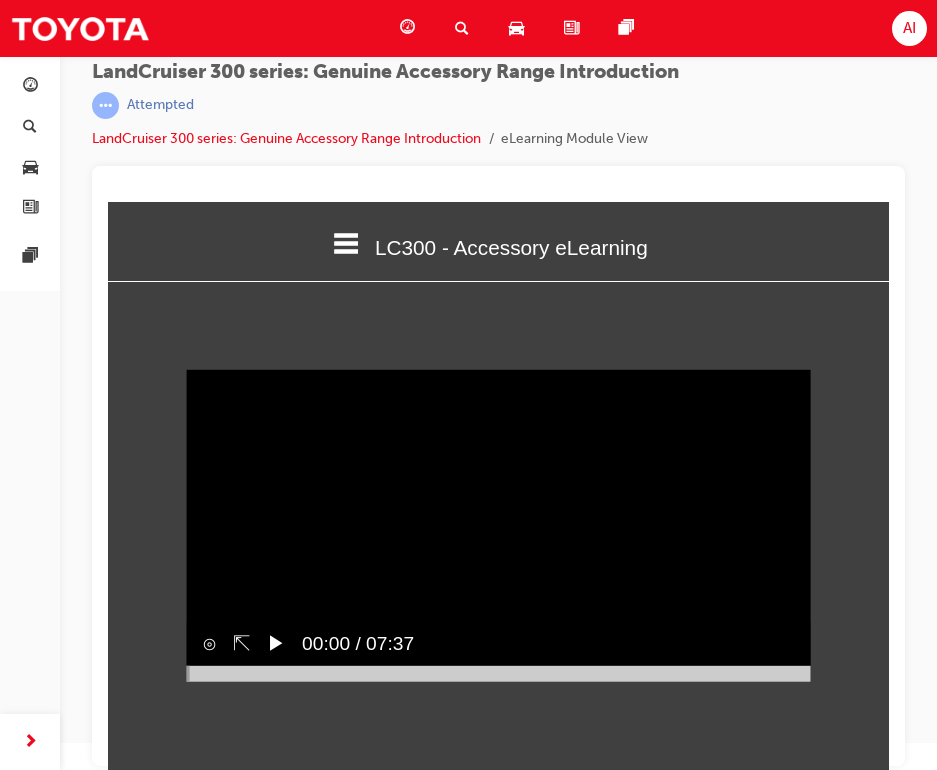 click on "▶︎" at bounding box center (276, 643) 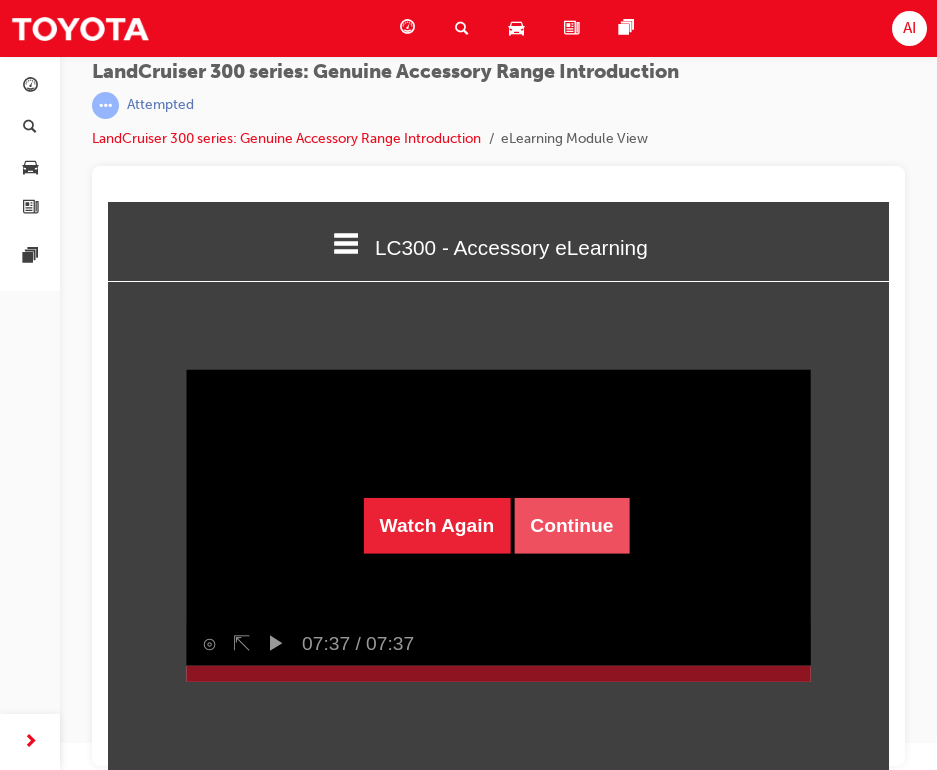 click on "Continue" at bounding box center (571, 526) 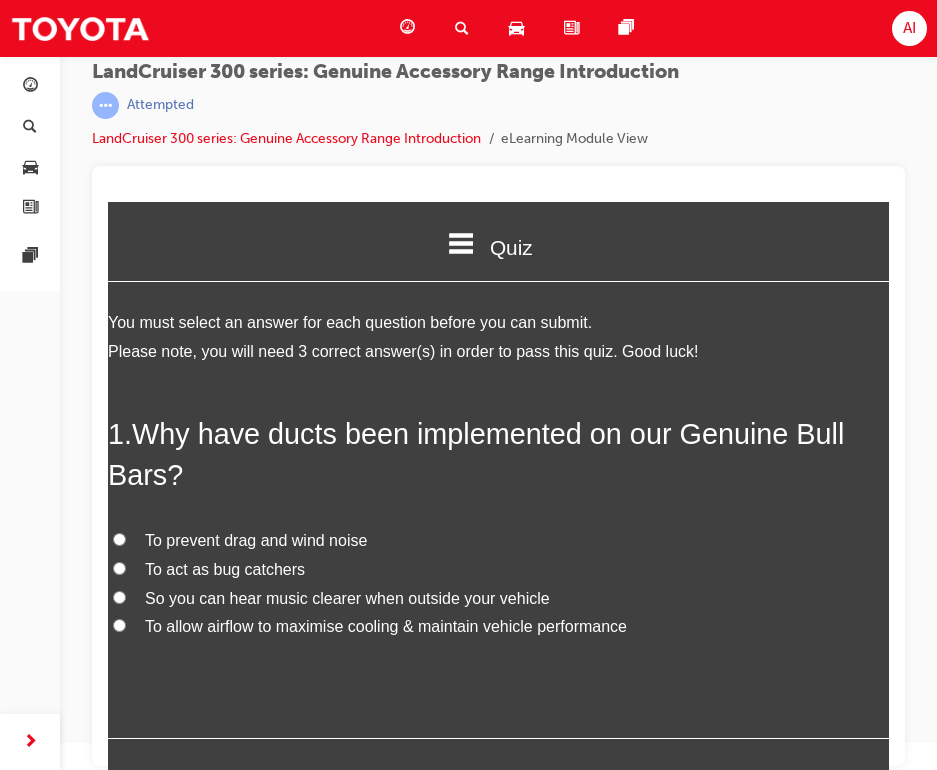 click on "To allow airflow to maximise cooling & maintain vehicle performance" at bounding box center [386, 626] 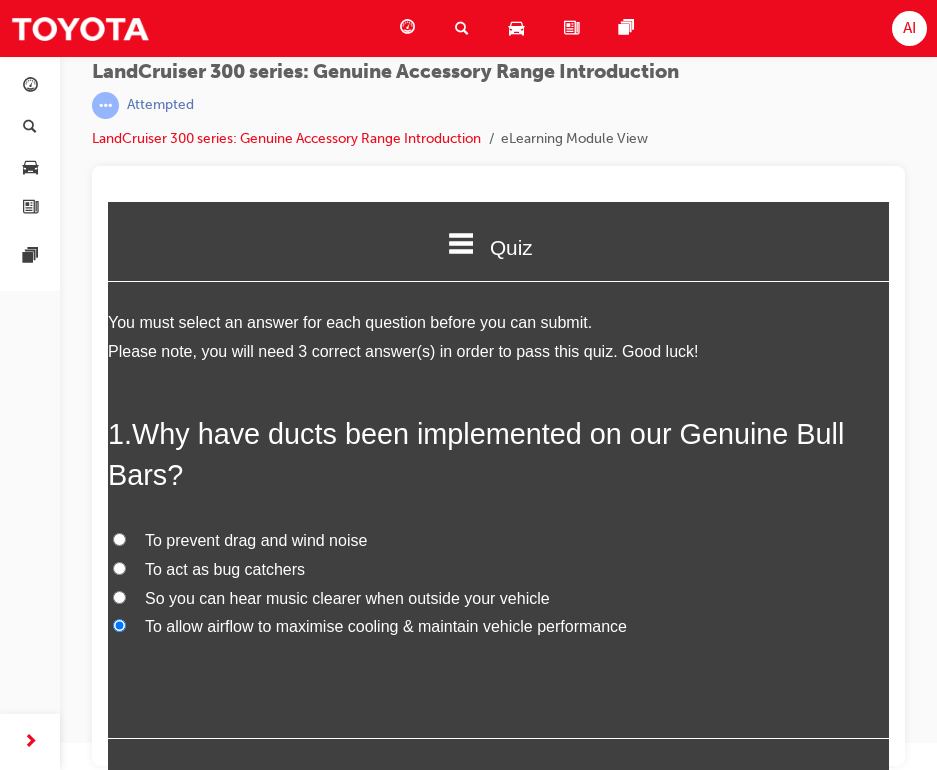 radio on "true" 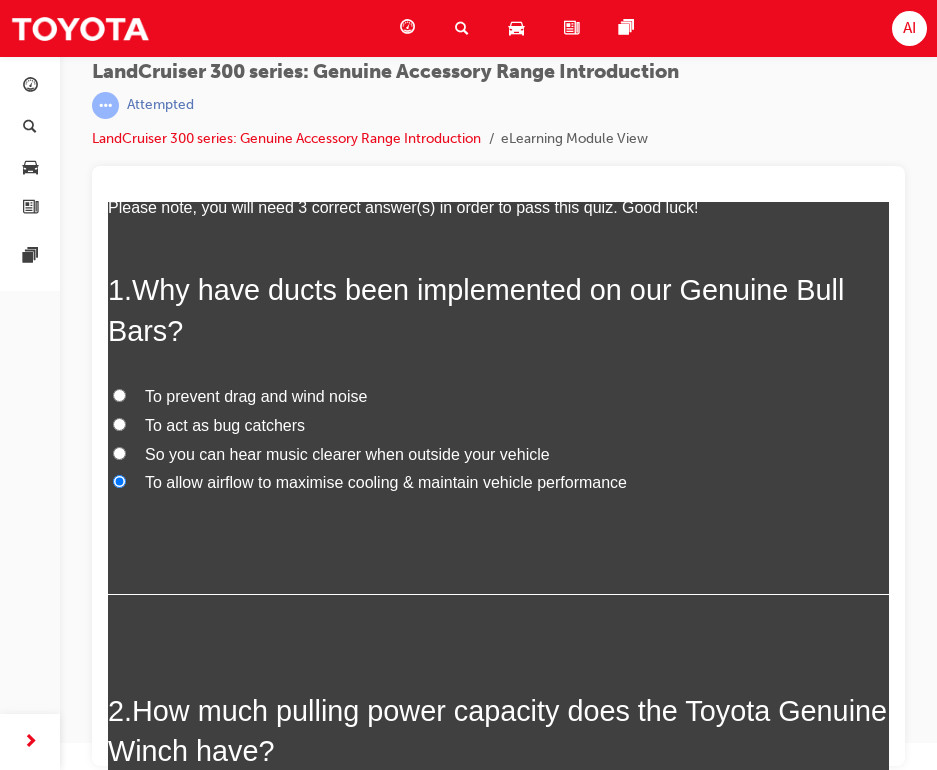 scroll, scrollTop: 400, scrollLeft: 0, axis: vertical 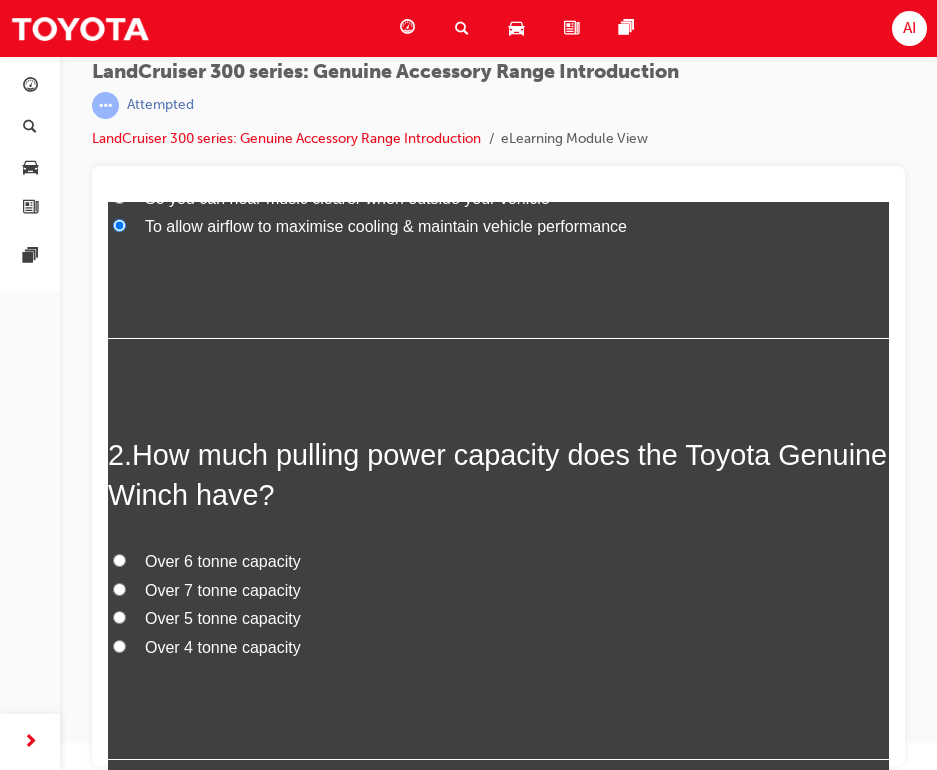 click on "Over 4 tonne capacity" at bounding box center [223, 647] 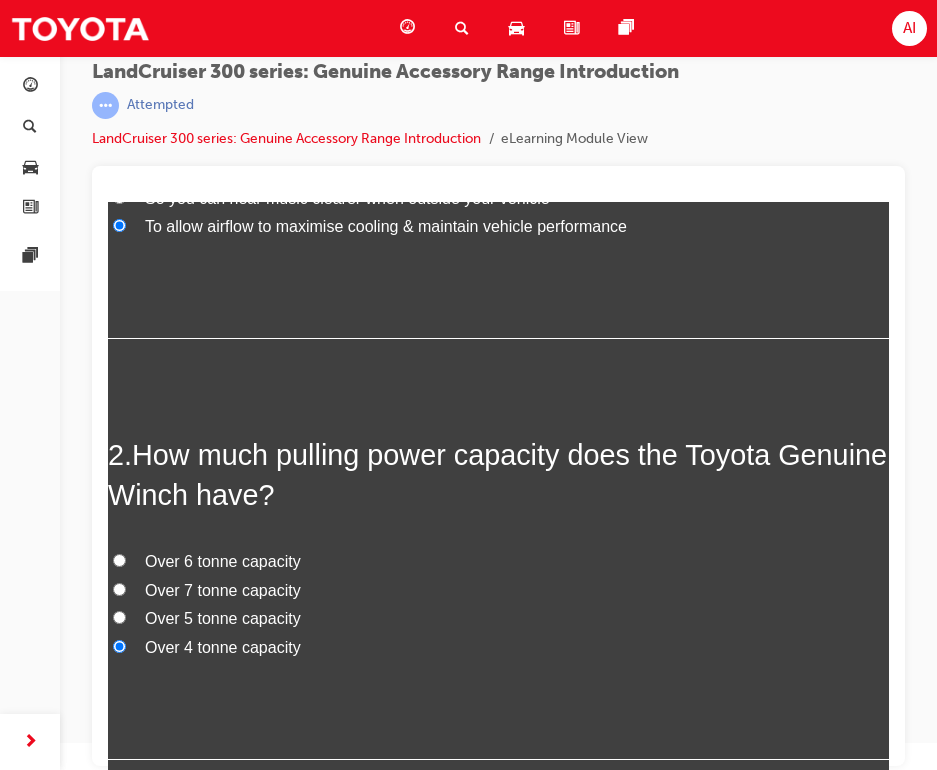 radio on "true" 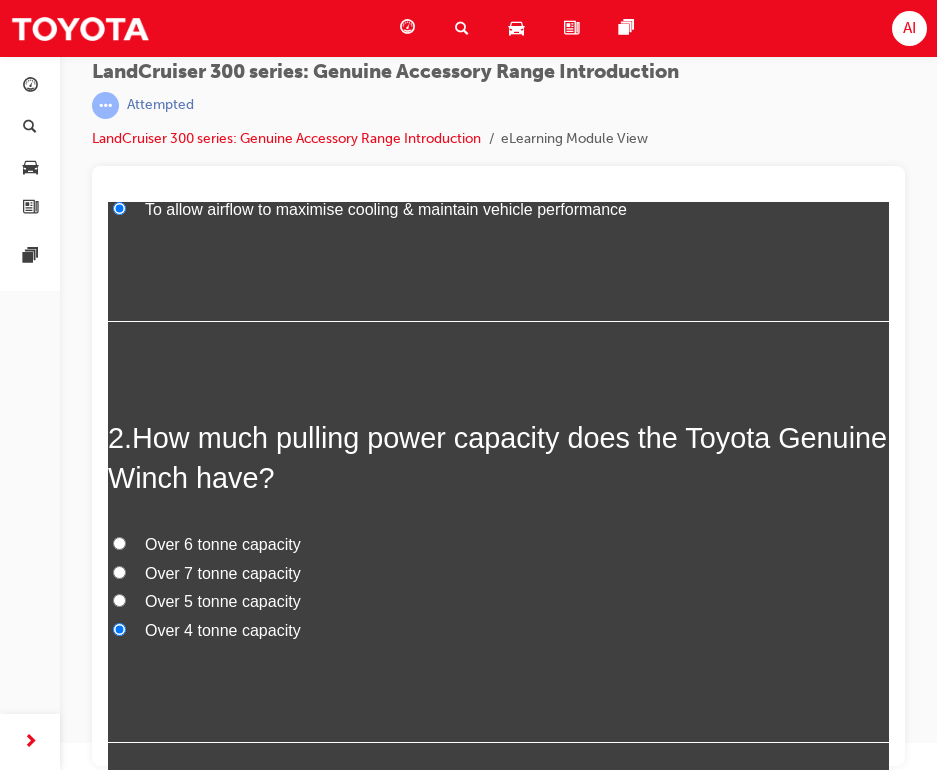 scroll, scrollTop: 962, scrollLeft: 0, axis: vertical 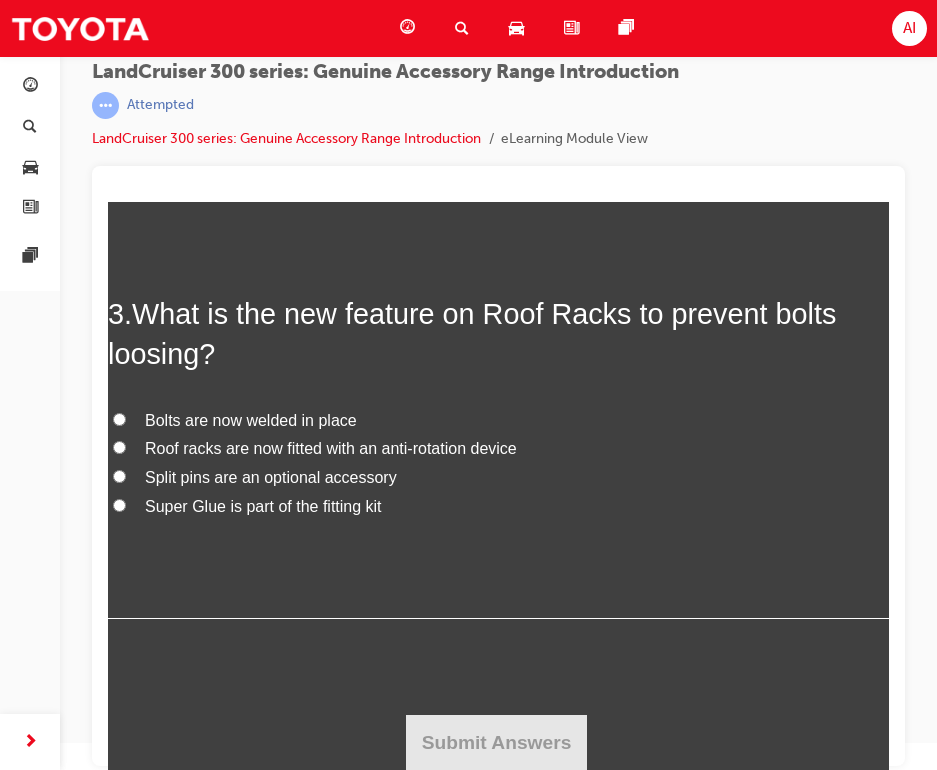 click on "Roof racks are now fitted with an anti-rotation device" at bounding box center [331, 448] 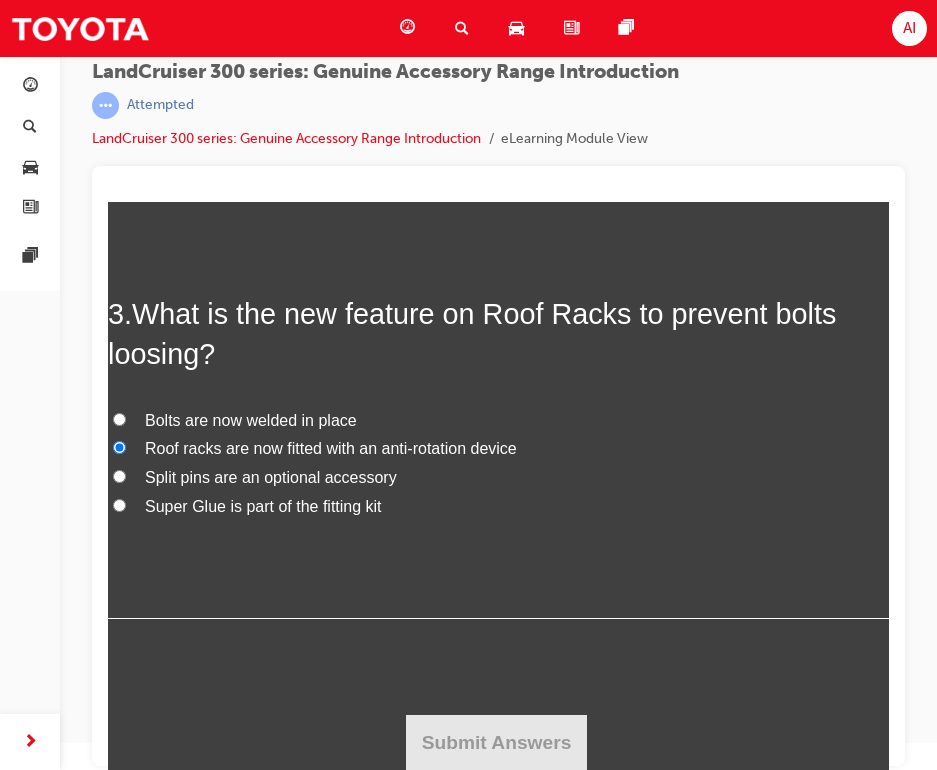 radio on "true" 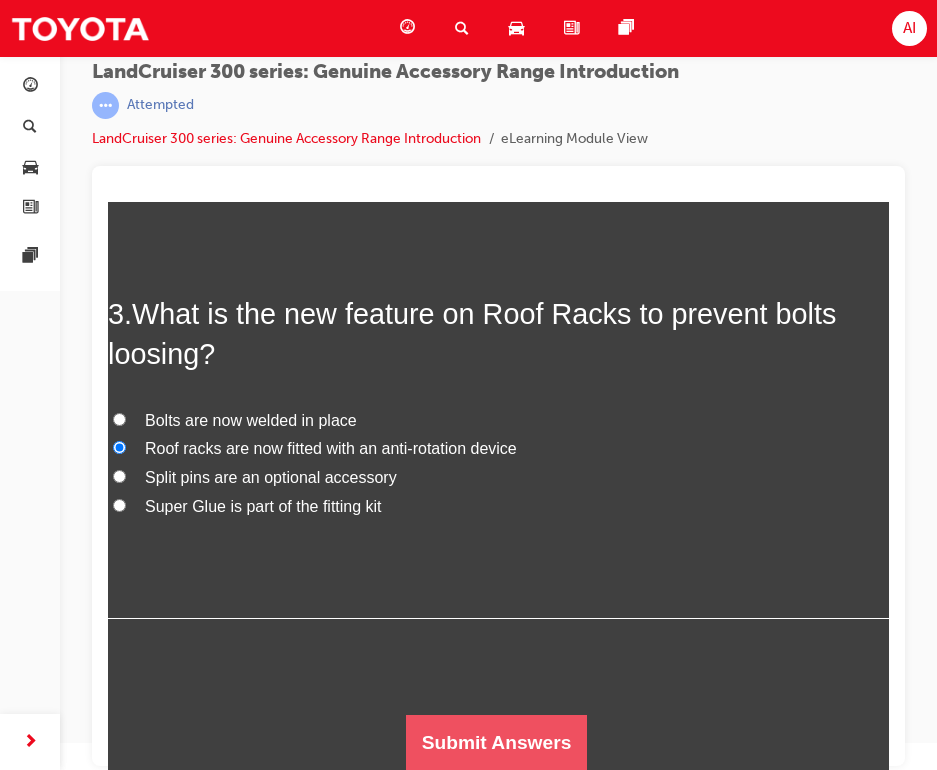 click on "Submit Answers" at bounding box center [497, 743] 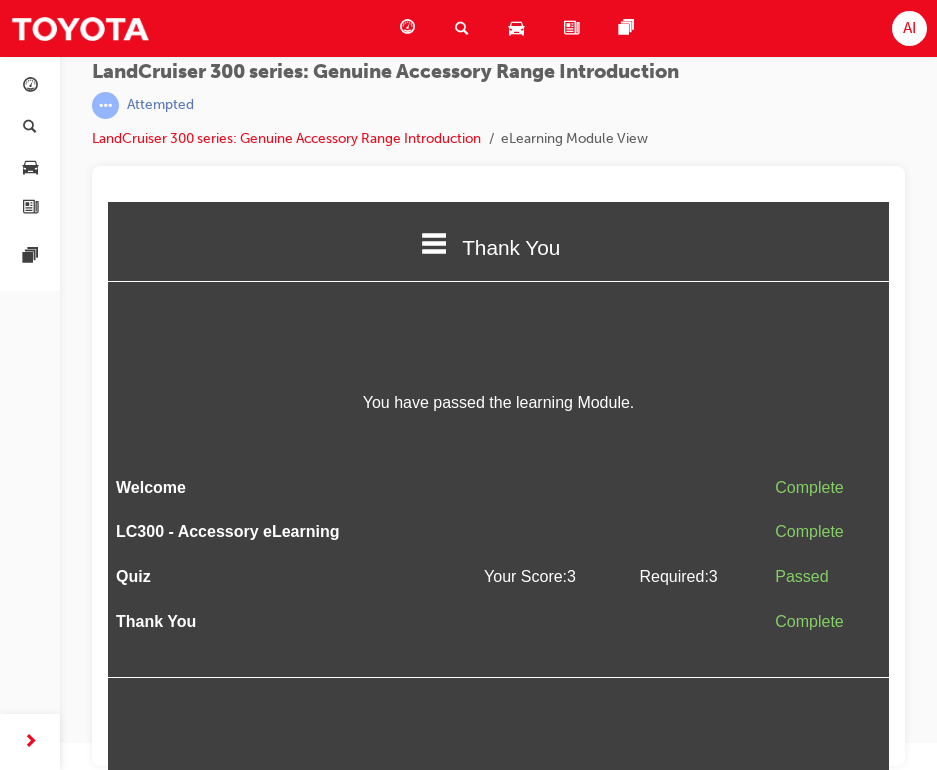 scroll, scrollTop: 0, scrollLeft: 0, axis: both 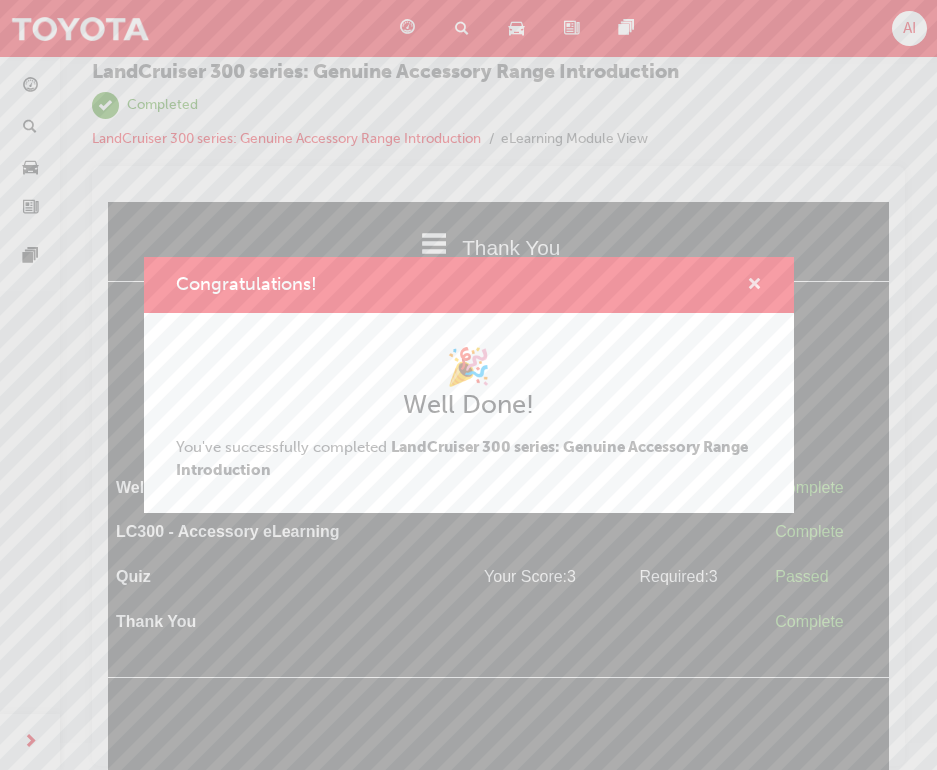 click at bounding box center [754, 286] 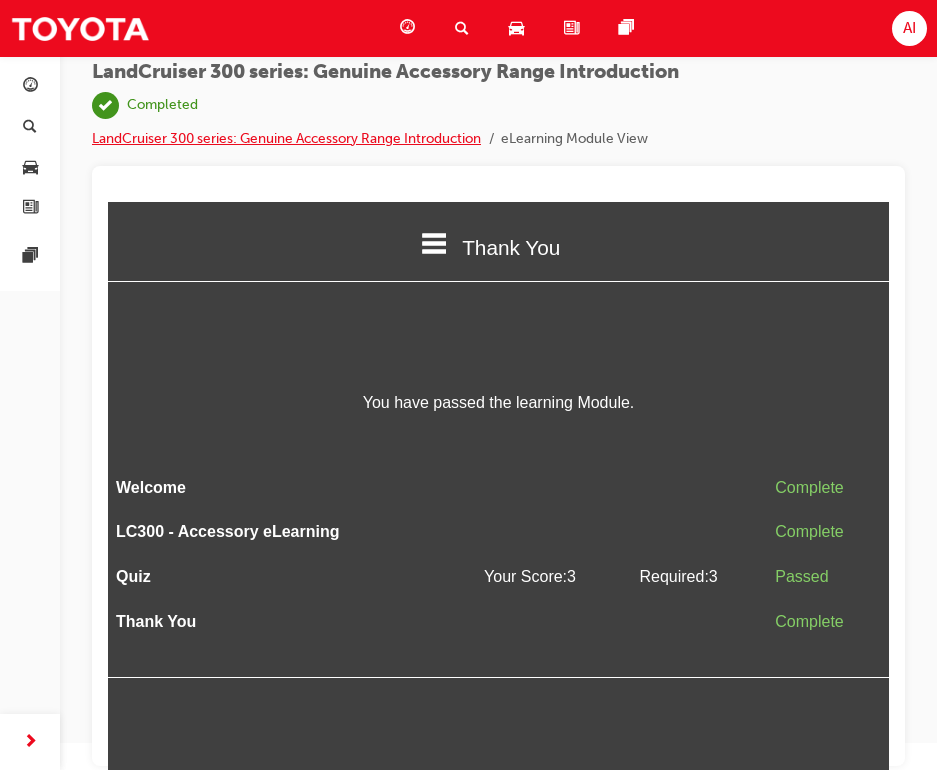 click on "LandCruiser 300 series: Genuine Accessory Range Introduction" at bounding box center [286, 138] 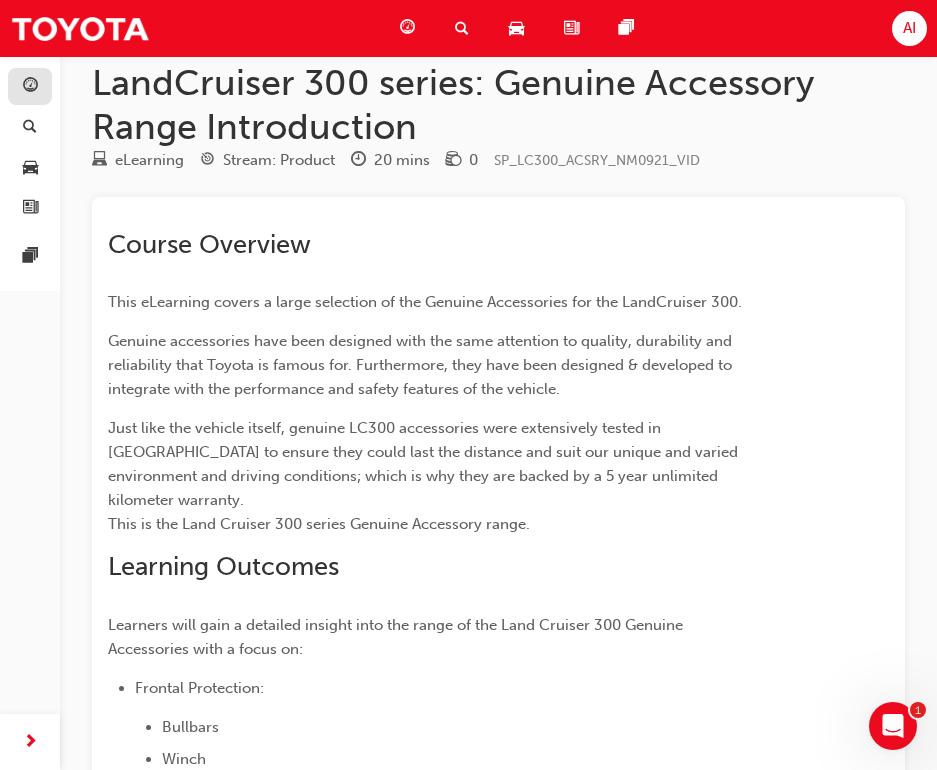 click at bounding box center [30, 86] 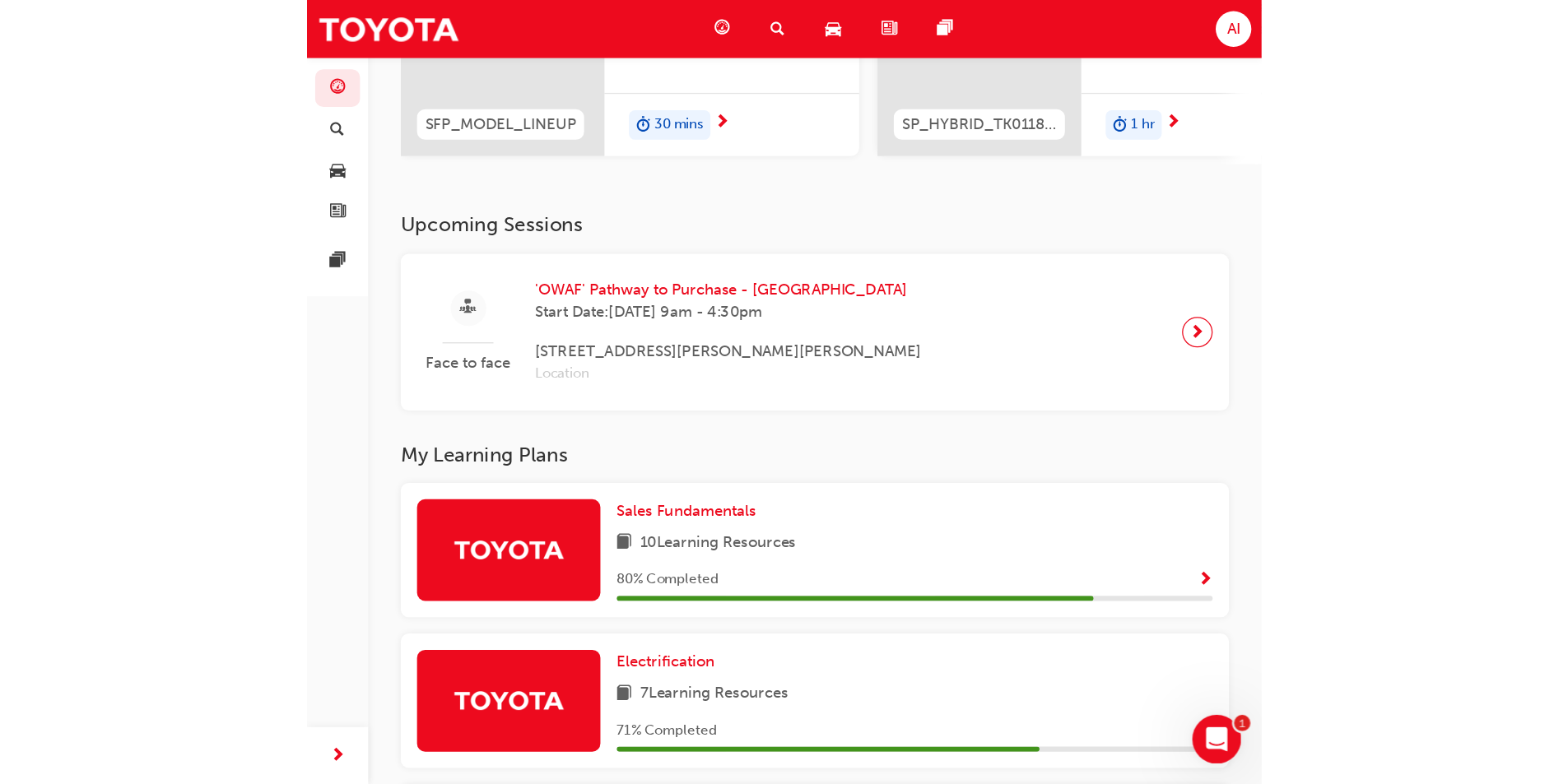 scroll, scrollTop: 0, scrollLeft: 0, axis: both 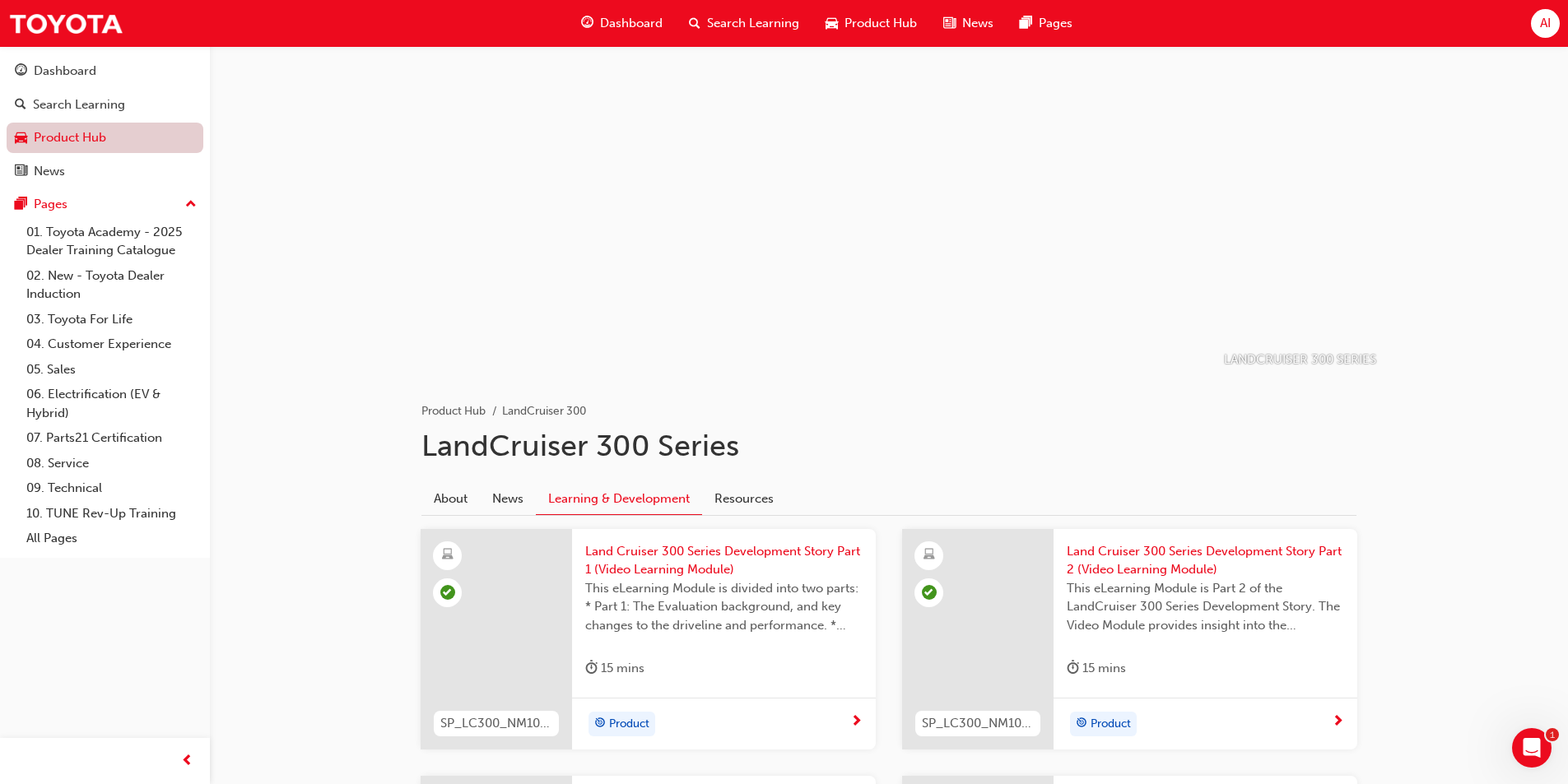 click on "Product Hub" at bounding box center (105, 137) 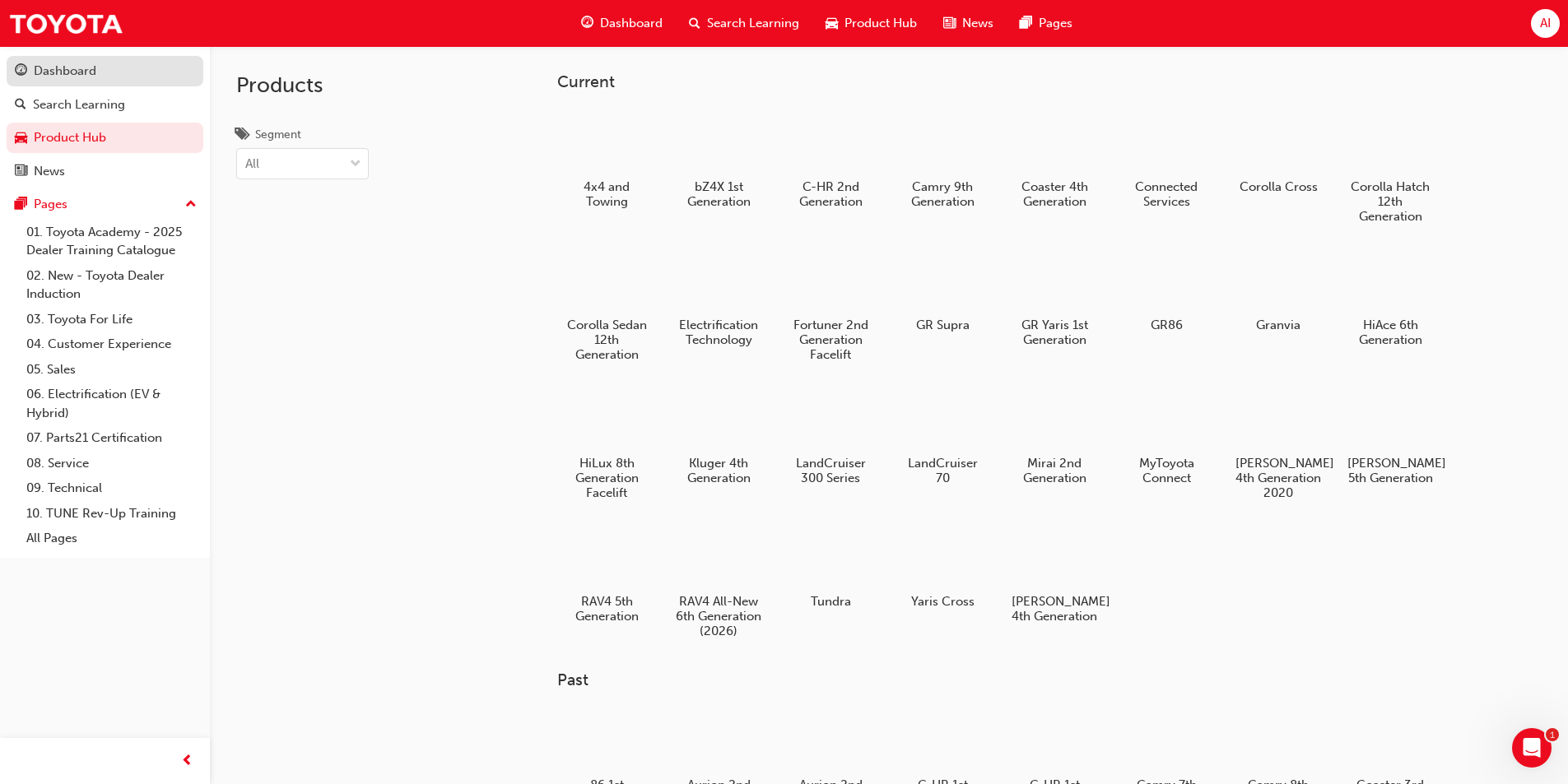 click on "Dashboard" at bounding box center (65, 71) 